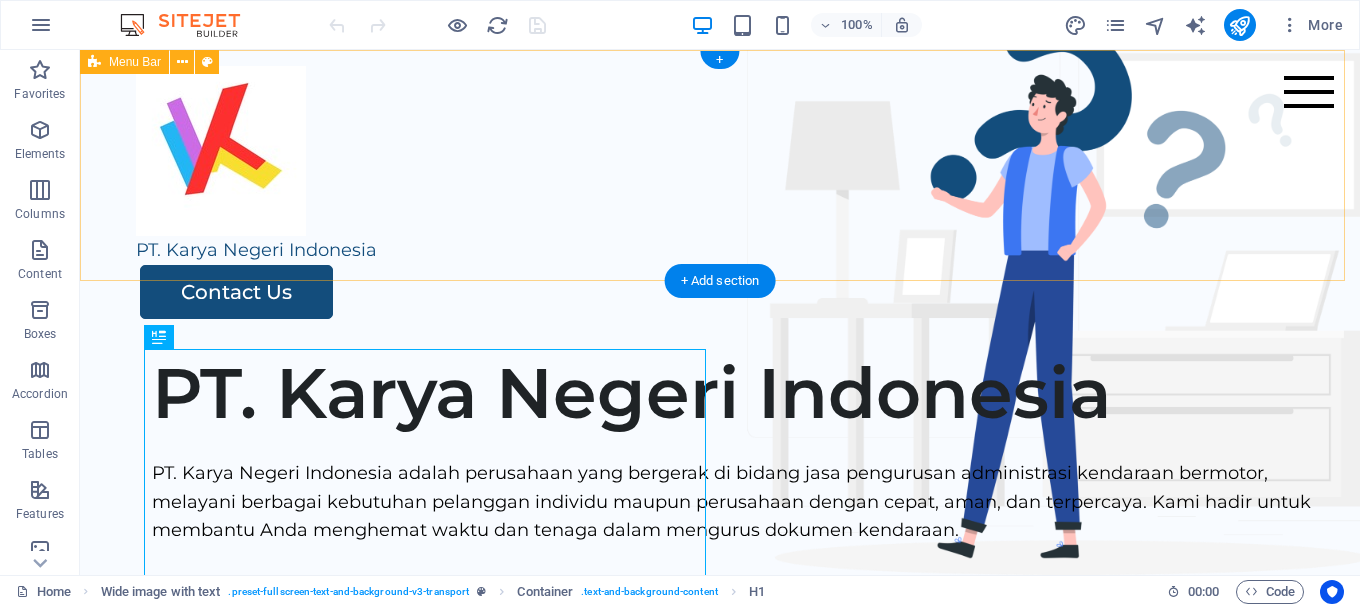 scroll, scrollTop: 0, scrollLeft: 0, axis: both 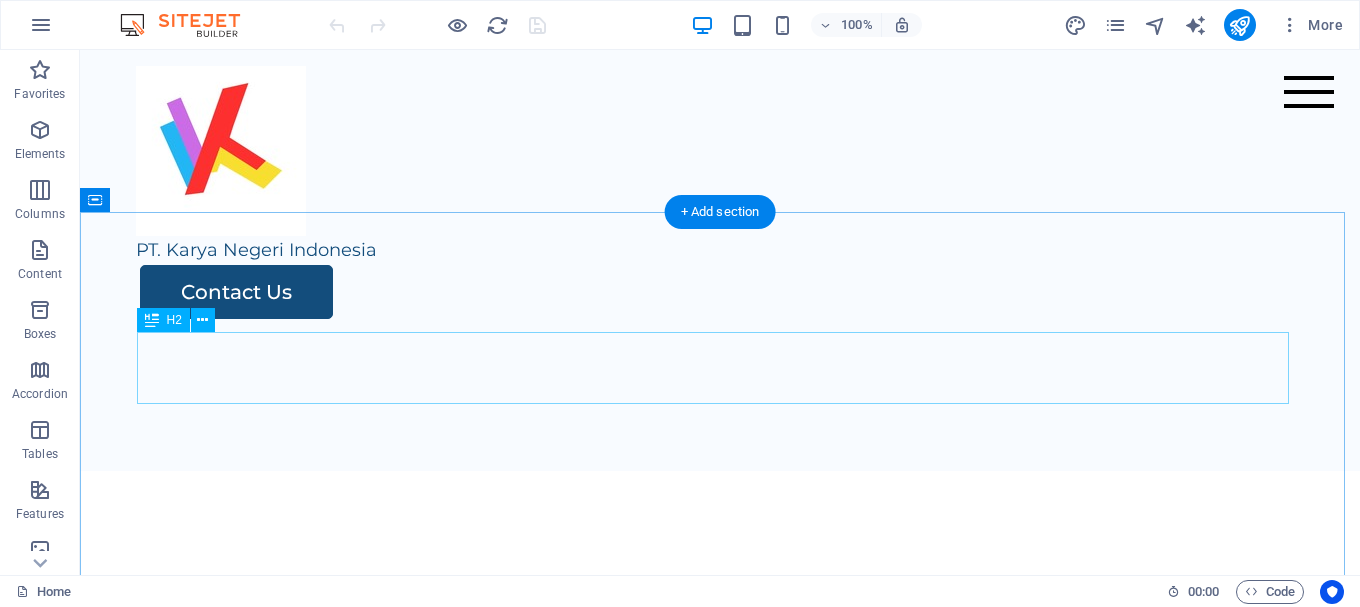 click on "Service Packages" at bounding box center [720, 627] 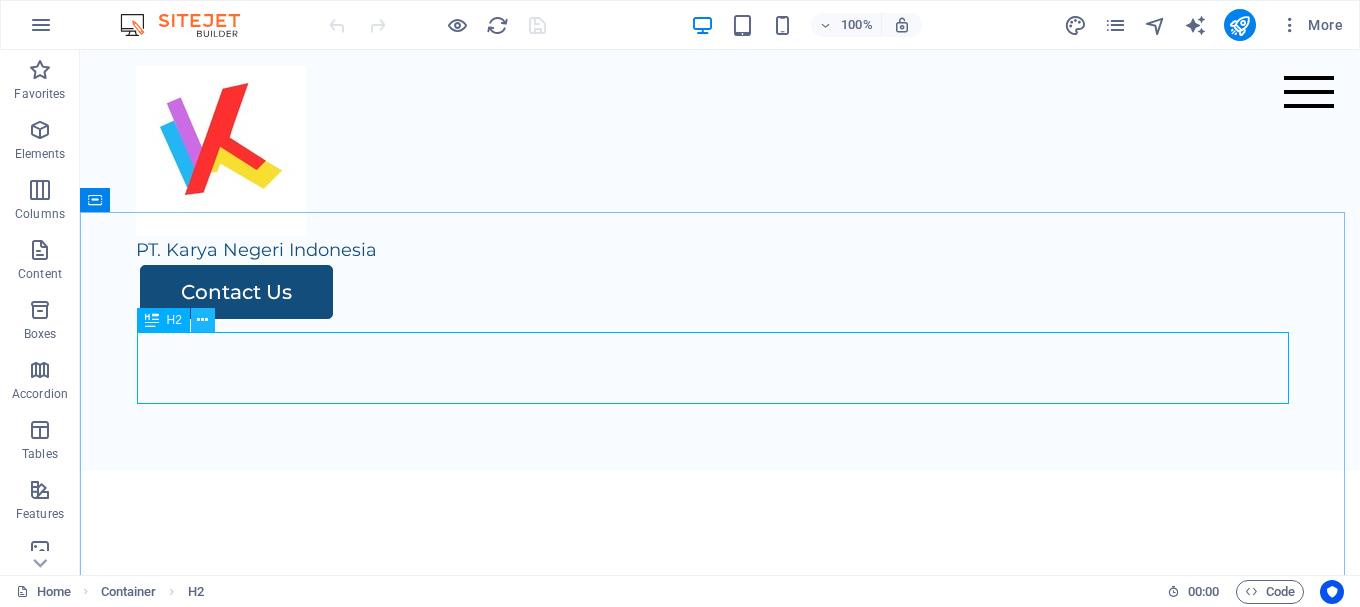 click at bounding box center (202, 320) 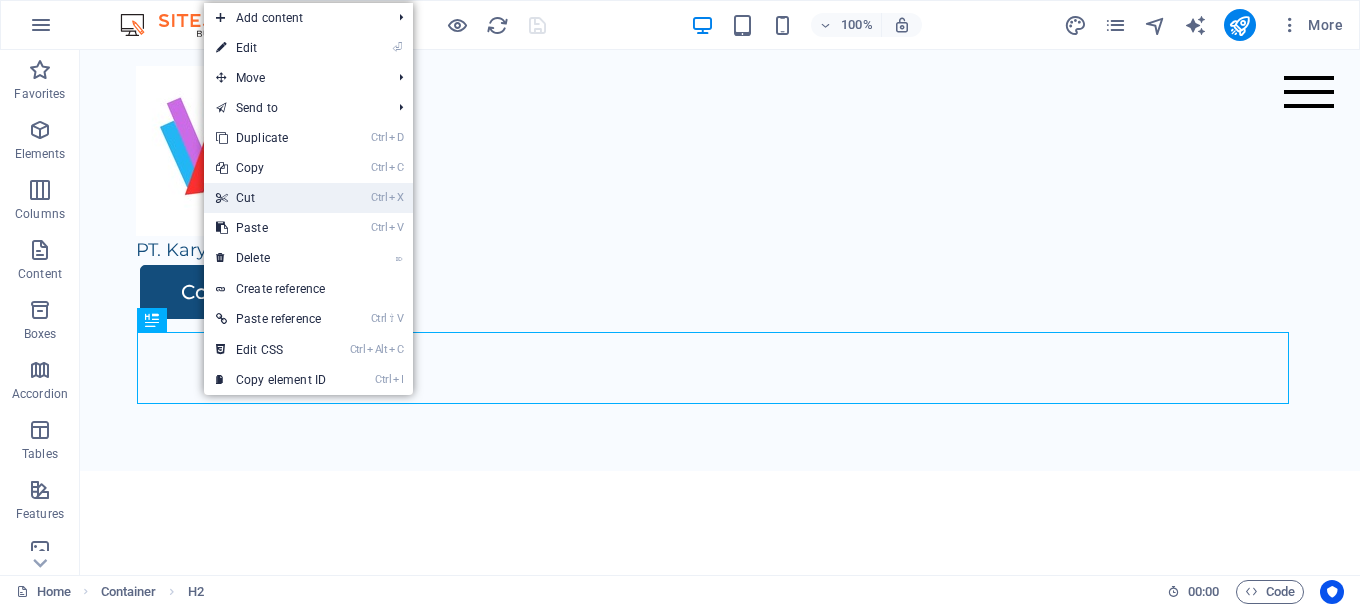 click on "Ctrl X  Cut" at bounding box center [271, 198] 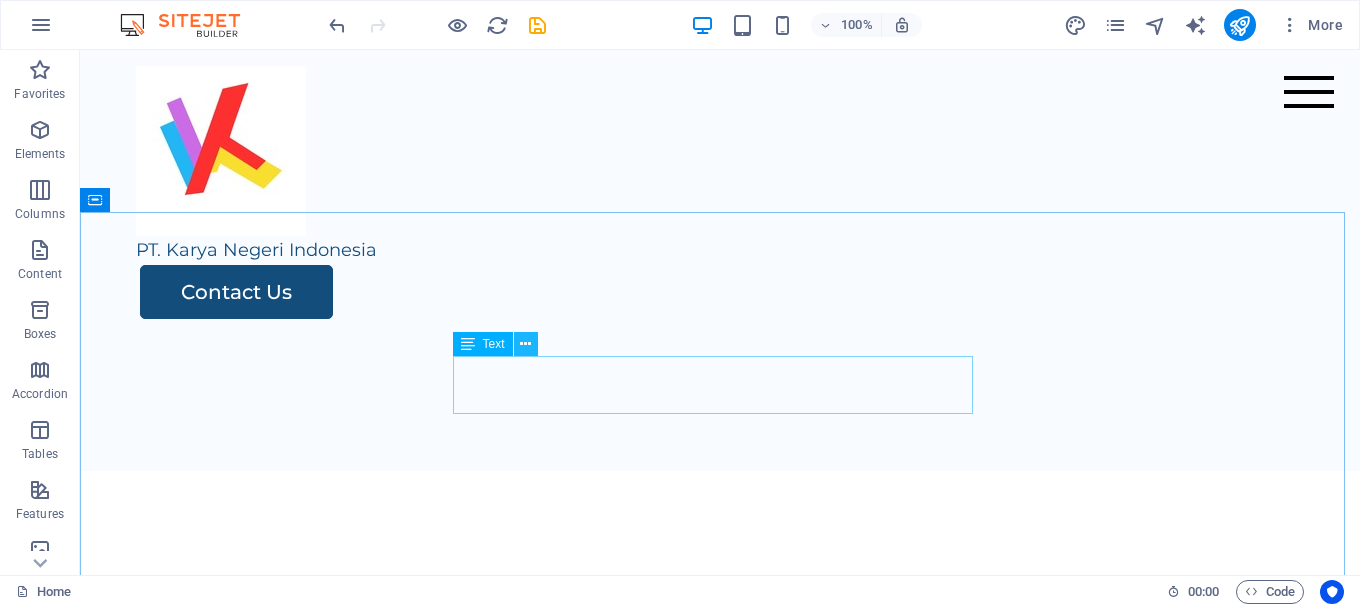 click at bounding box center (525, 344) 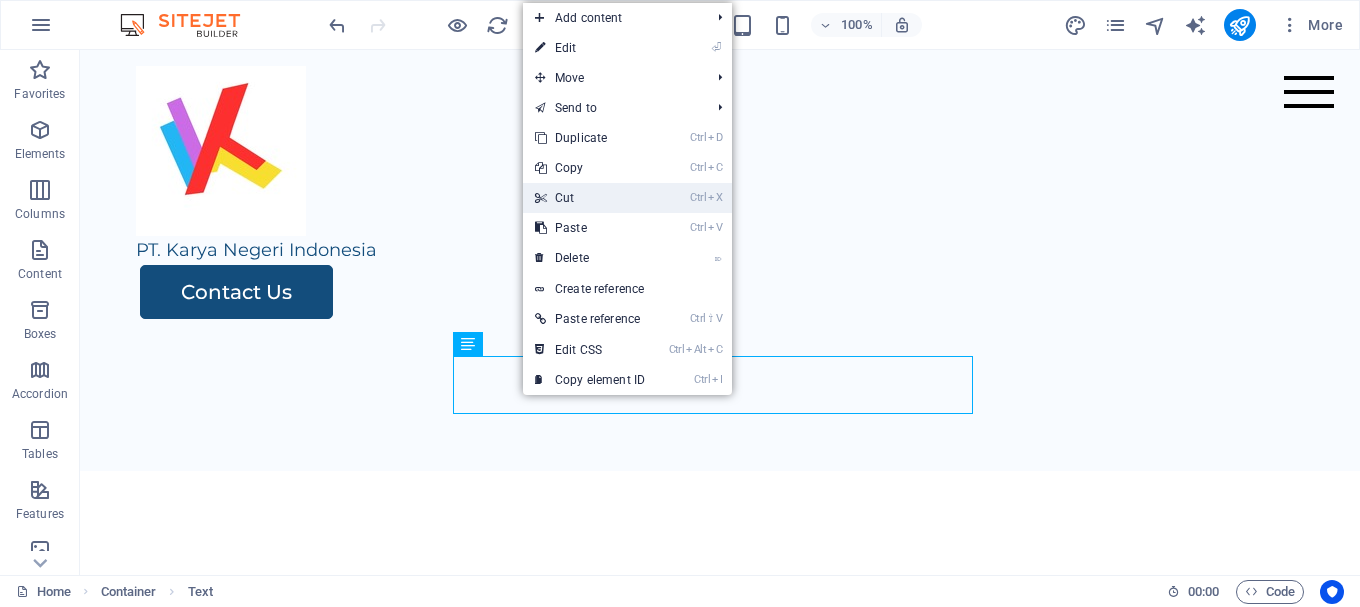 click on "Ctrl X  Cut" at bounding box center [590, 198] 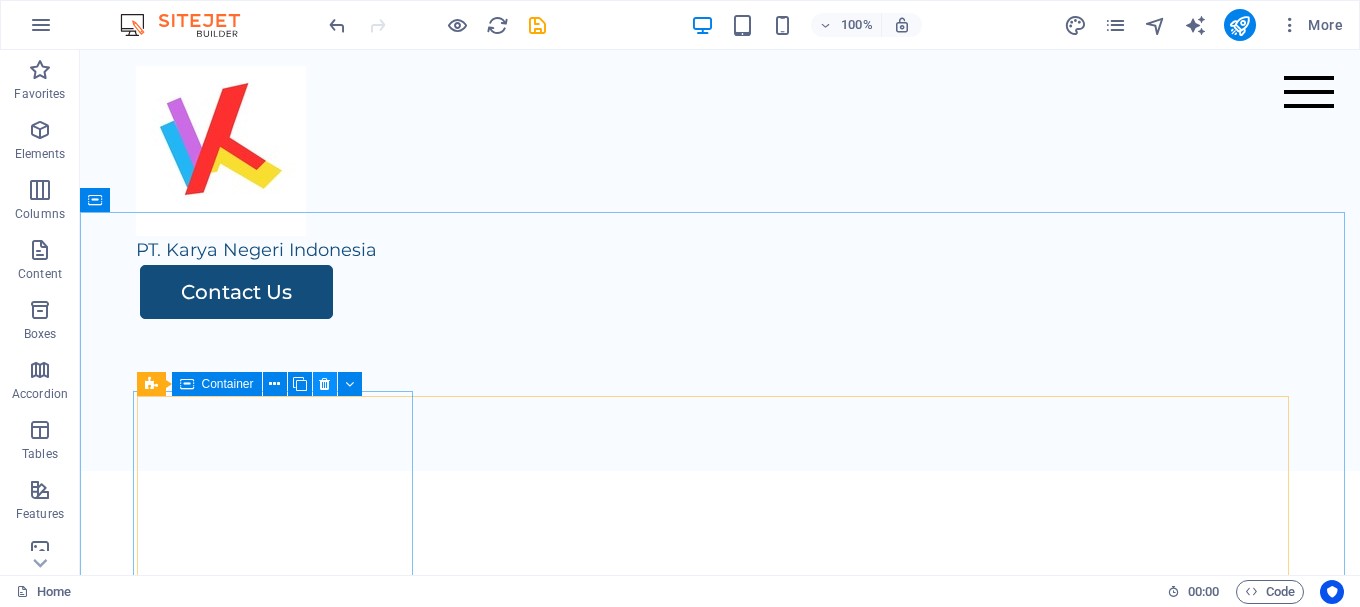 click at bounding box center (324, 384) 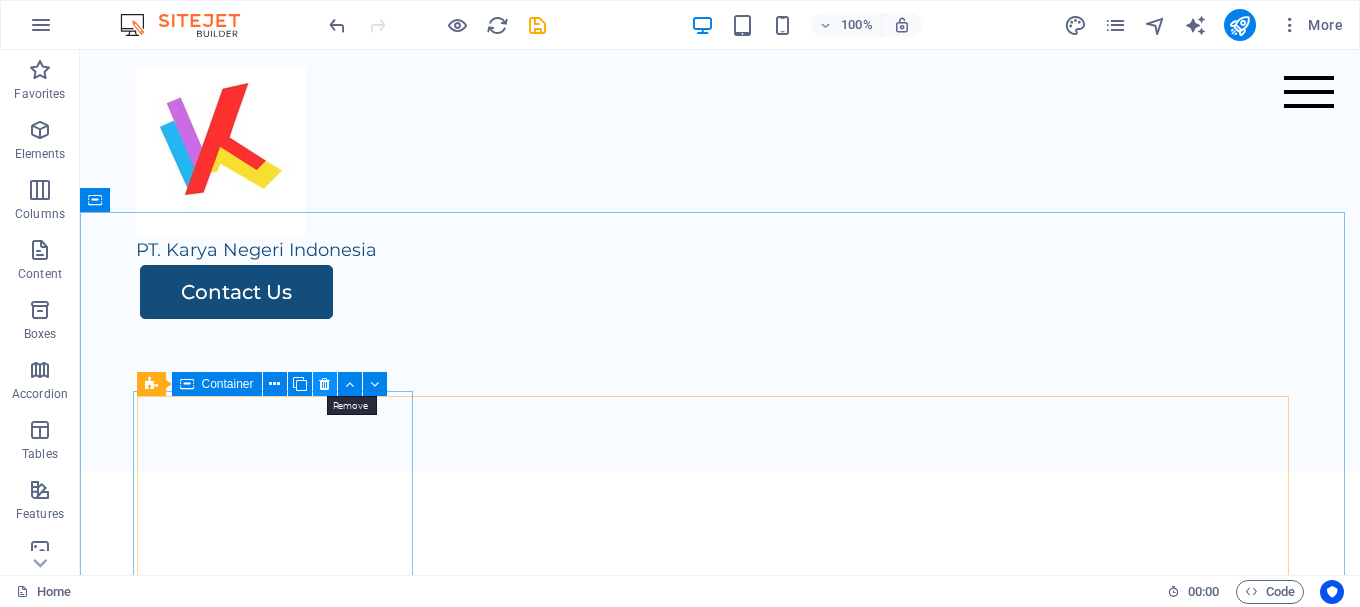 drag, startPoint x: 330, startPoint y: 385, endPoint x: 248, endPoint y: 357, distance: 86.64872 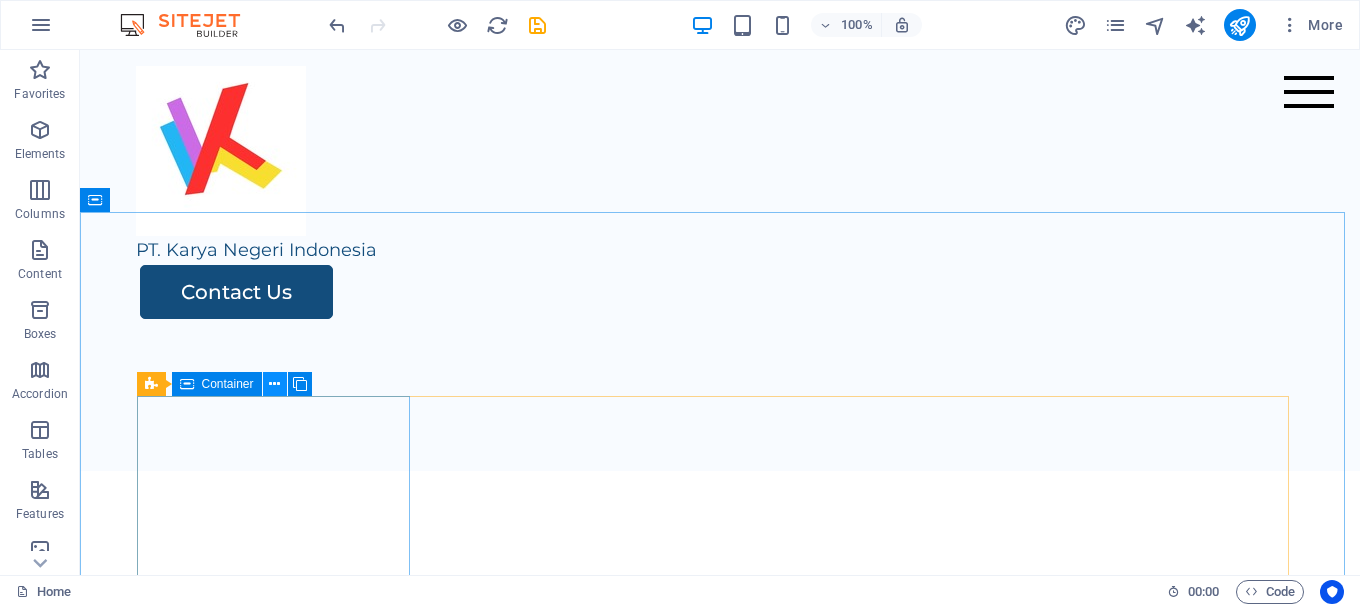 click at bounding box center [274, 384] 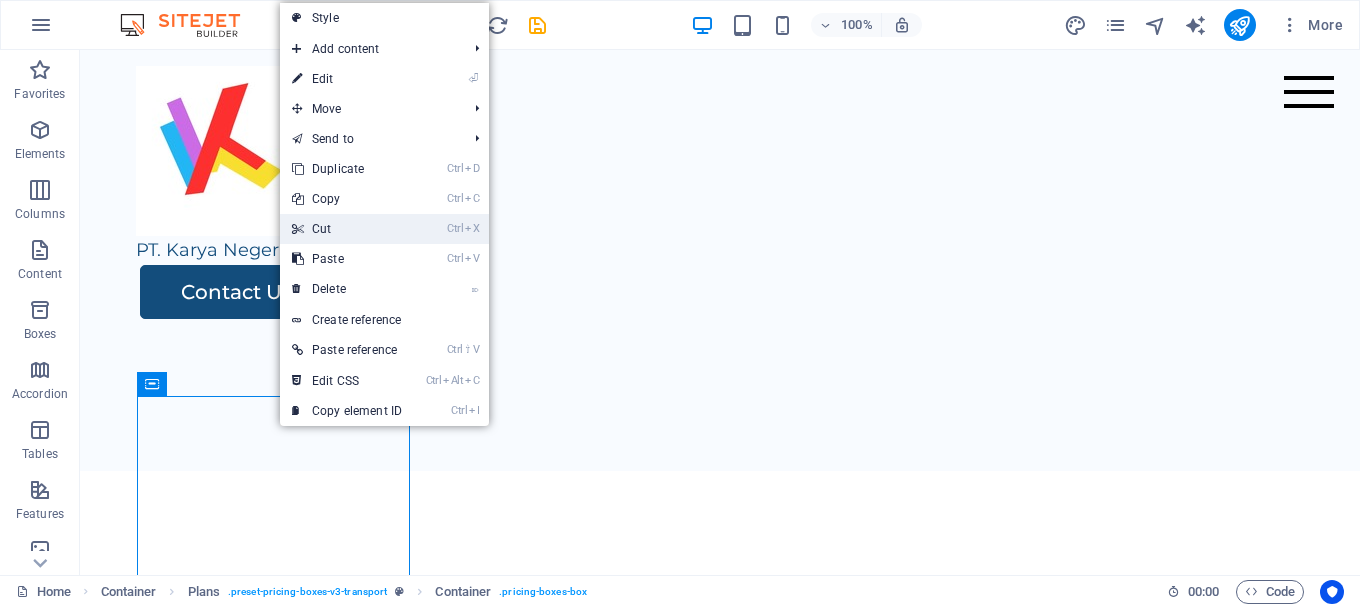 drag, startPoint x: 363, startPoint y: 223, endPoint x: 282, endPoint y: 175, distance: 94.15413 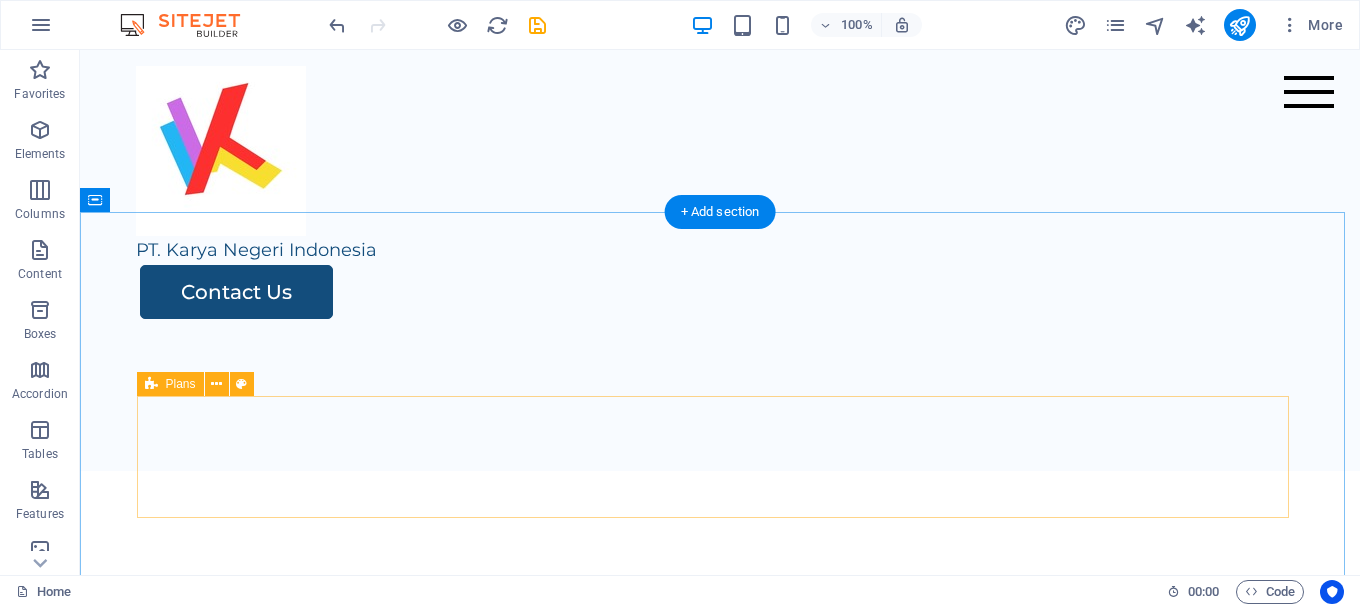 click on "Drop content here or  Add elements  Paste clipboard" at bounding box center [720, 716] 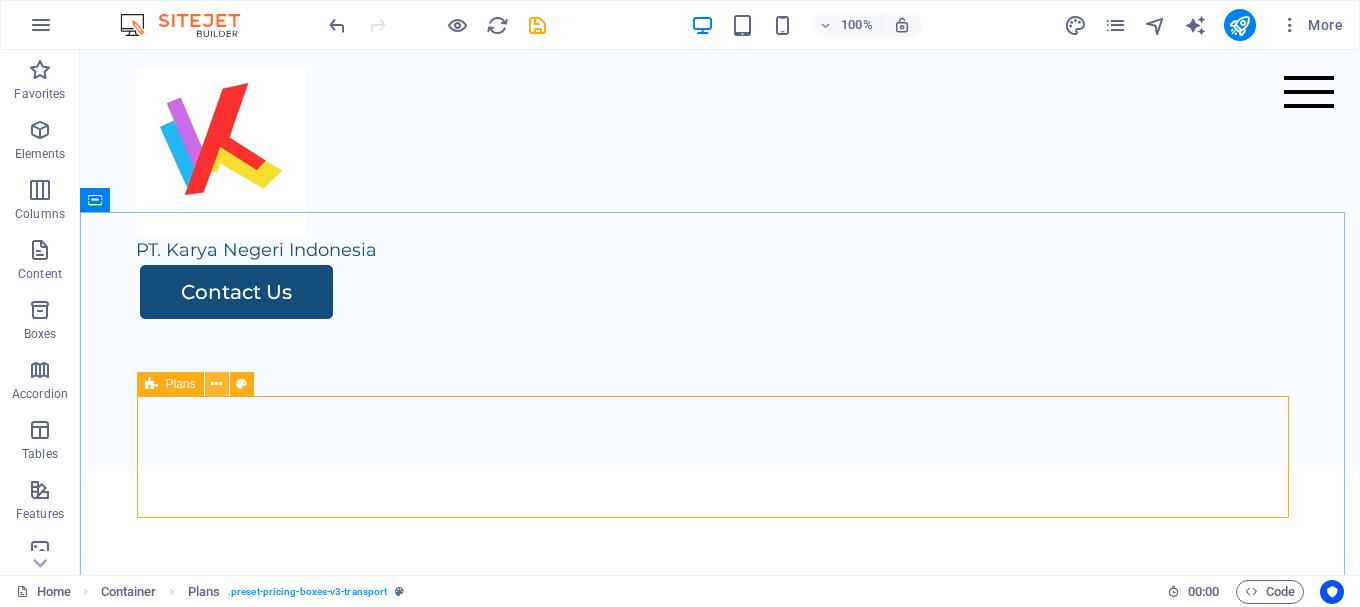 click at bounding box center (216, 384) 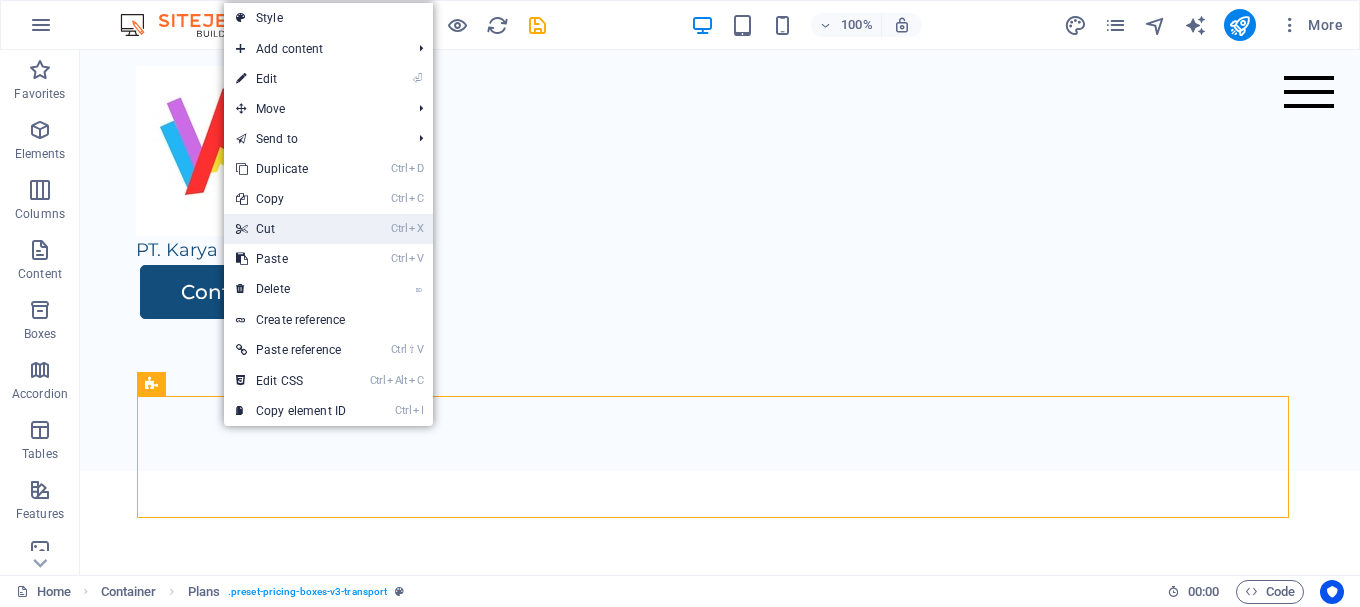 click on "Ctrl X  Cut" at bounding box center (291, 229) 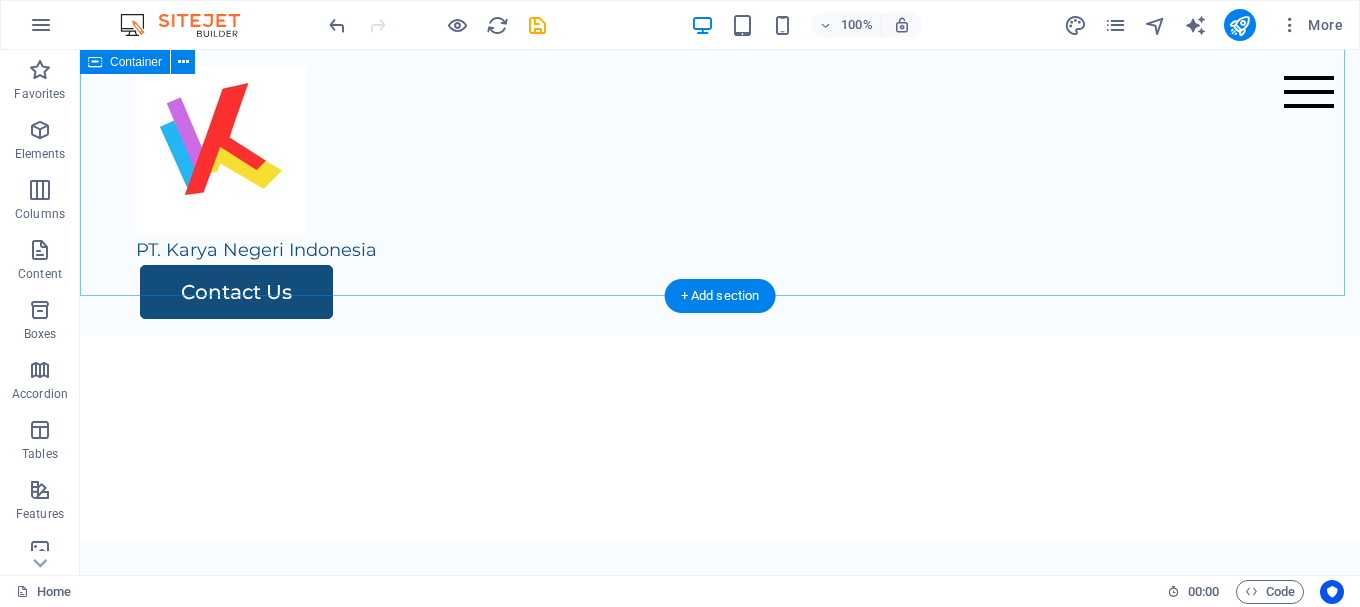 scroll, scrollTop: 2700, scrollLeft: 0, axis: vertical 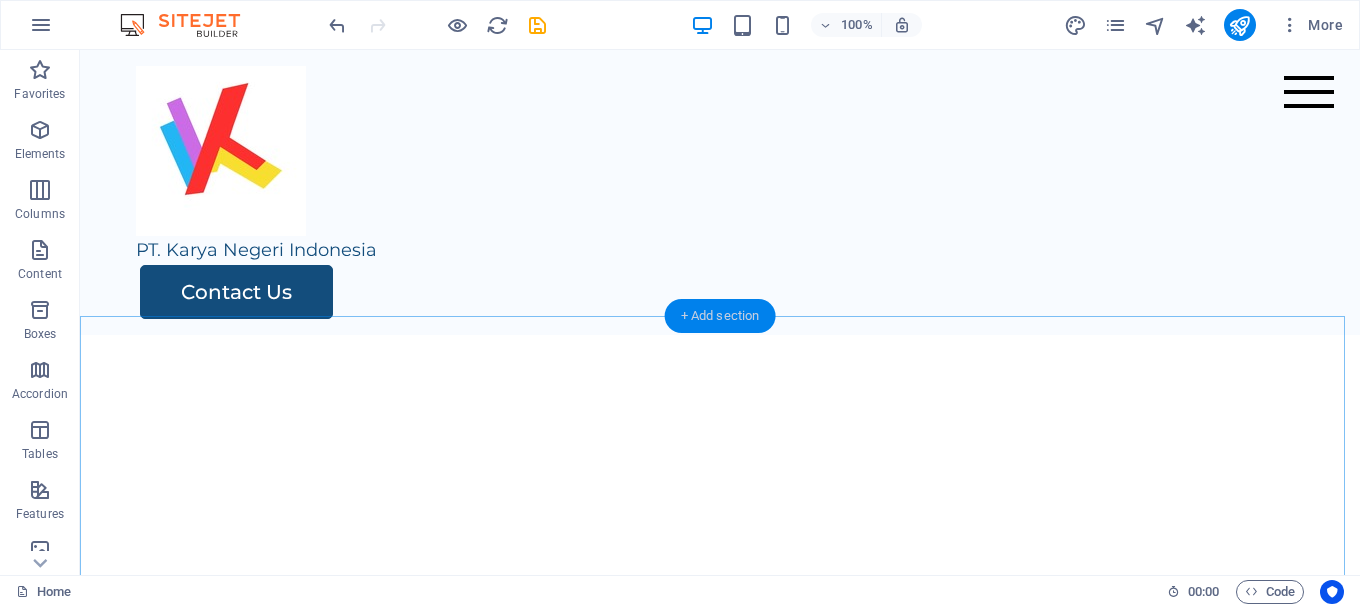 click on "+ Add section" at bounding box center [720, 316] 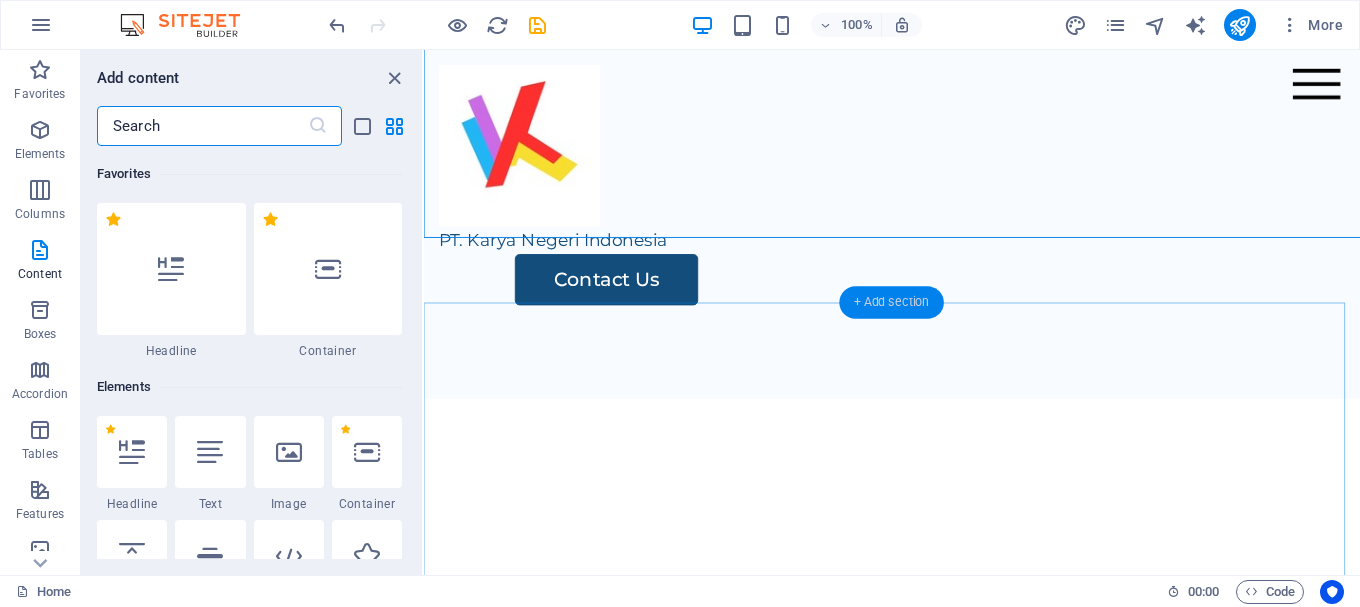 scroll, scrollTop: 2768, scrollLeft: 0, axis: vertical 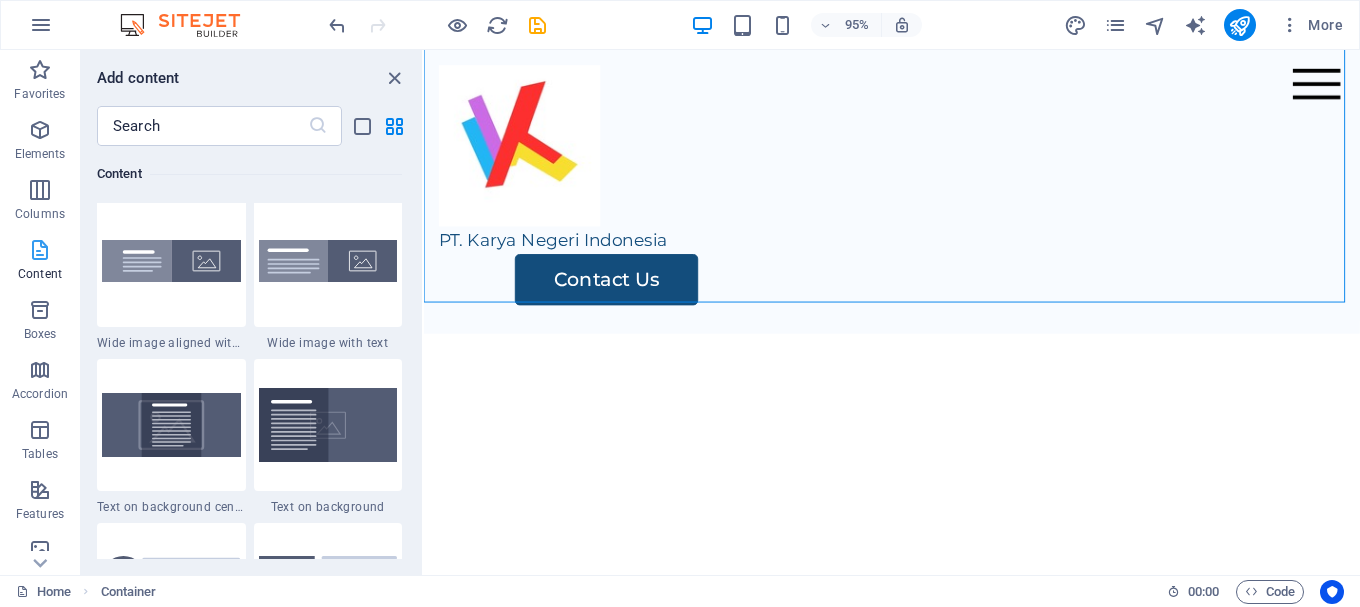 click on "Content" at bounding box center [40, 262] 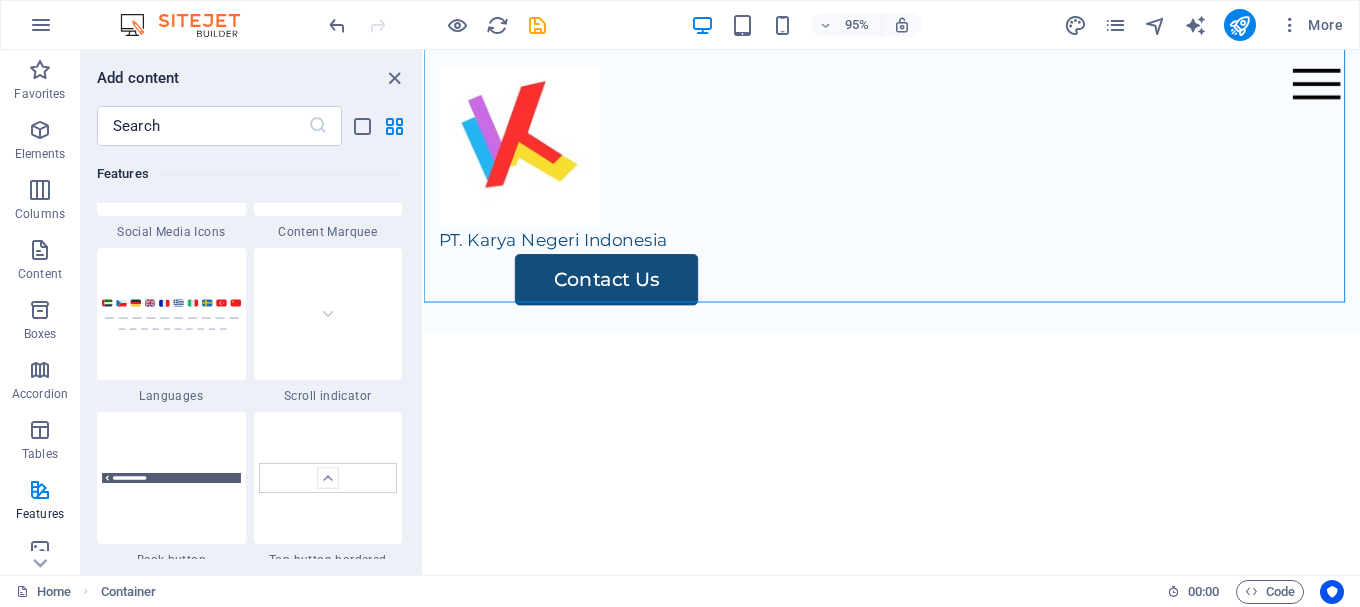 scroll, scrollTop: 9099, scrollLeft: 0, axis: vertical 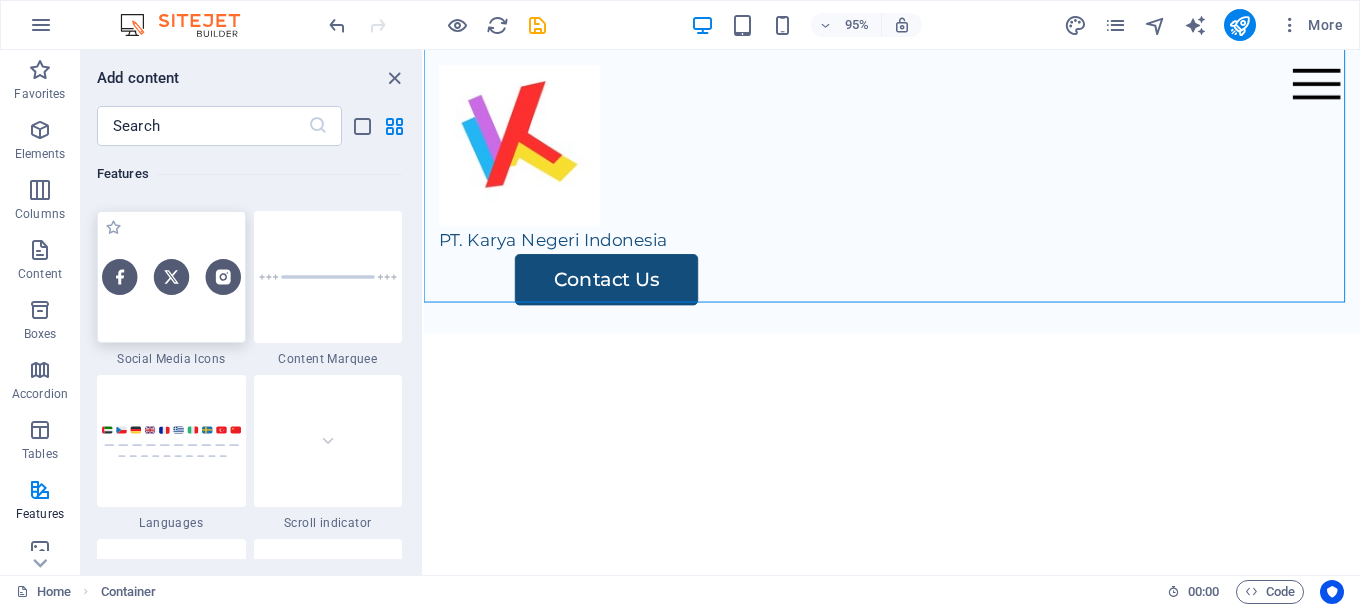 click at bounding box center [171, 277] 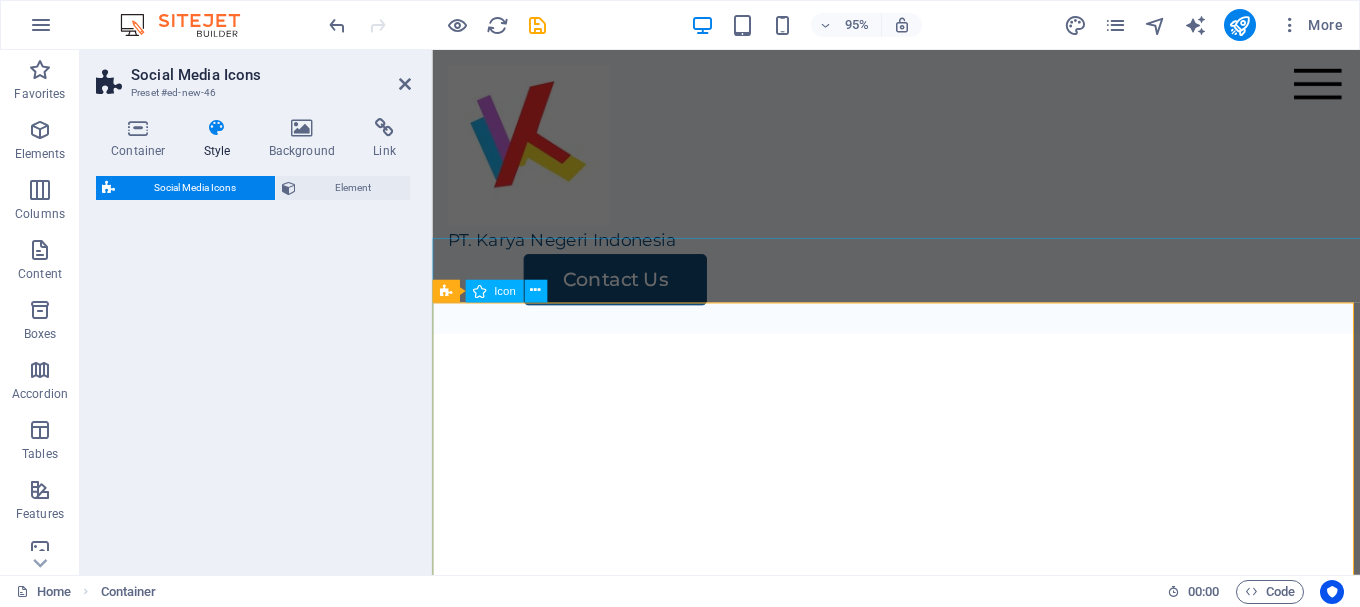 select on "rem" 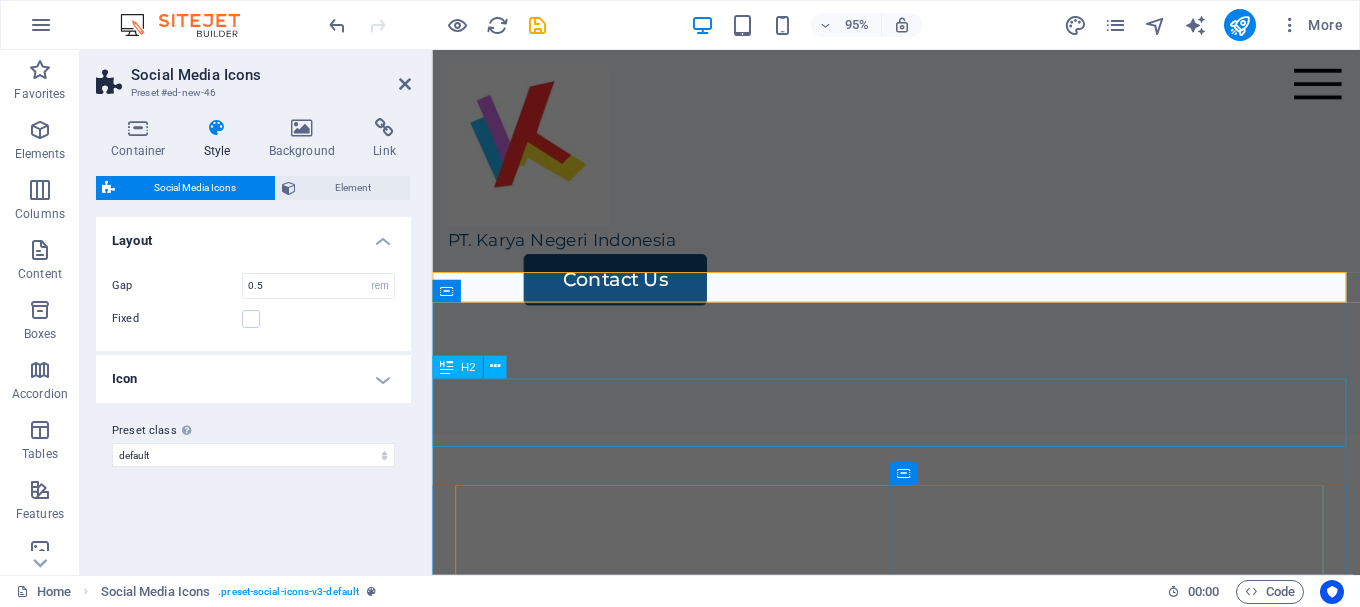 scroll, scrollTop: 2800, scrollLeft: 0, axis: vertical 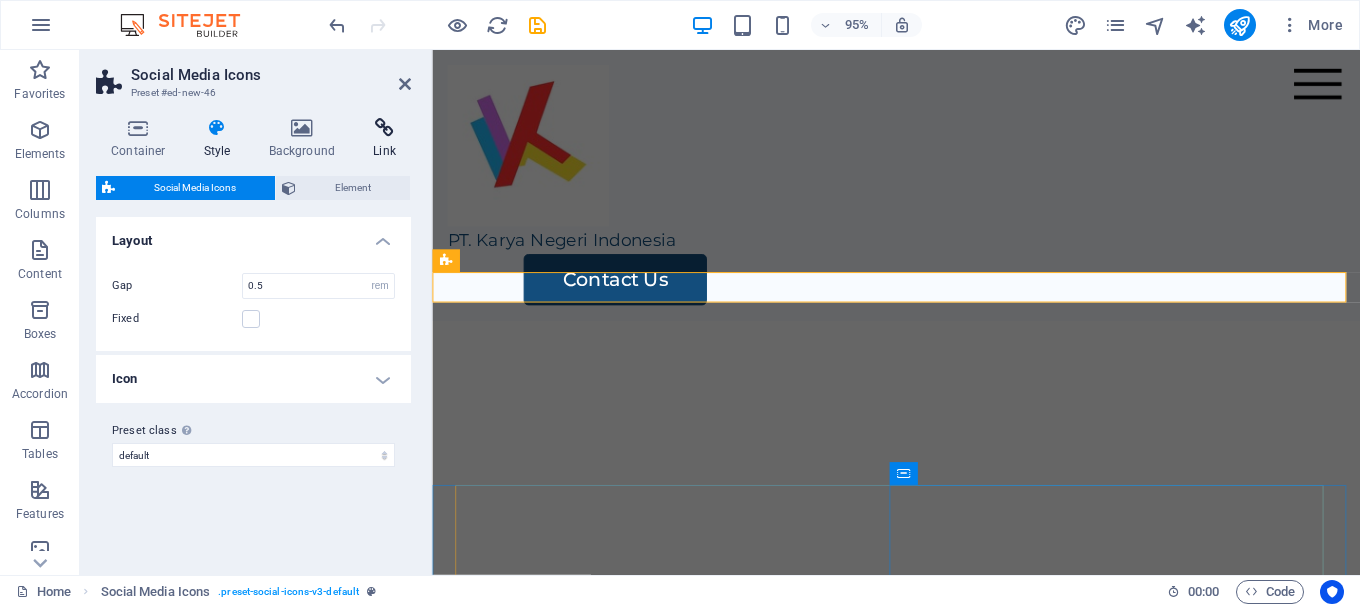 click on "Link" at bounding box center (384, 139) 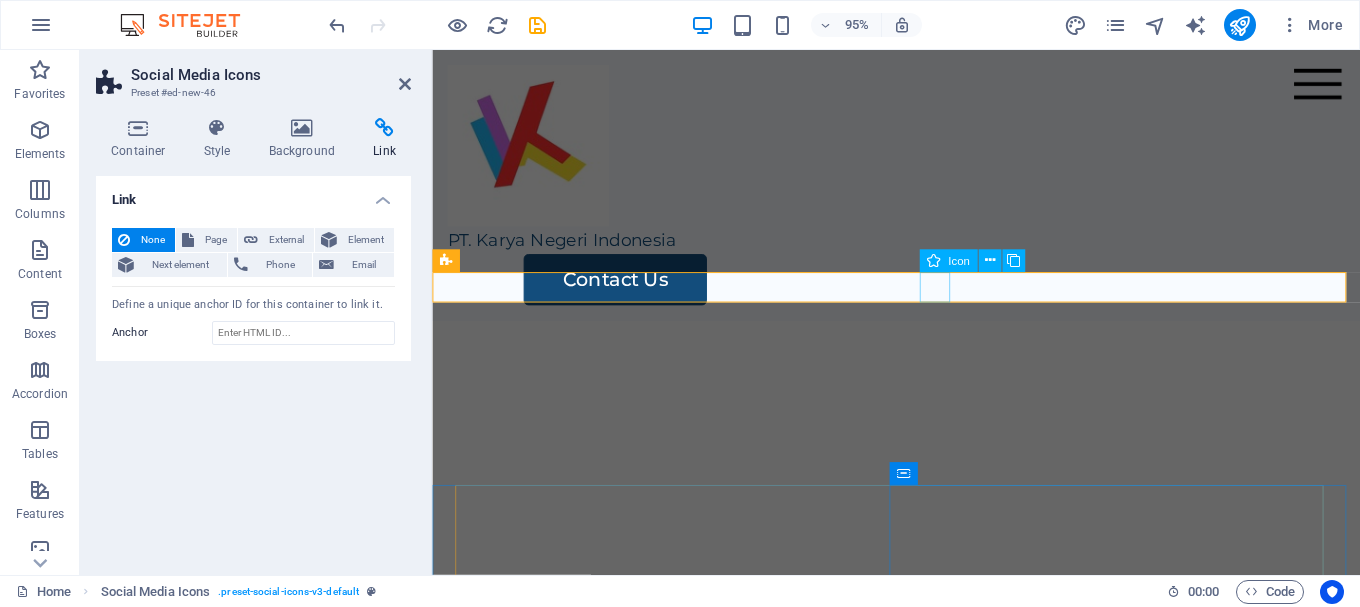 click at bounding box center [920, 717] 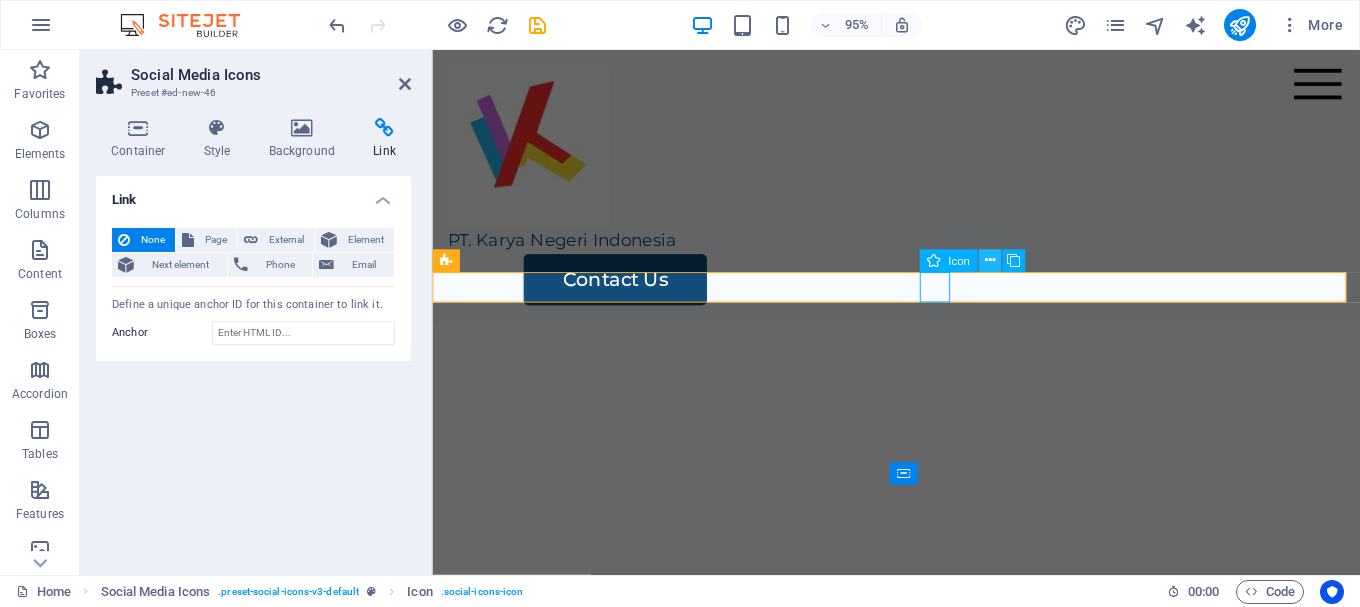 click at bounding box center [989, 261] 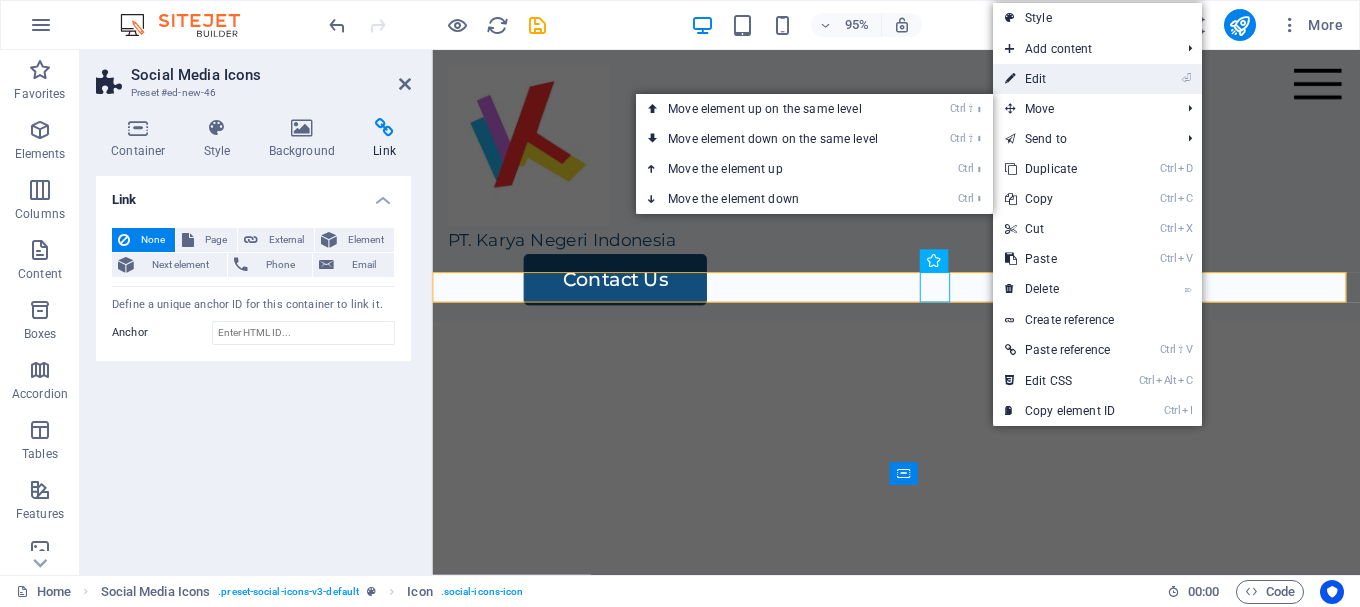 click on "⏎  Edit" at bounding box center (1060, 79) 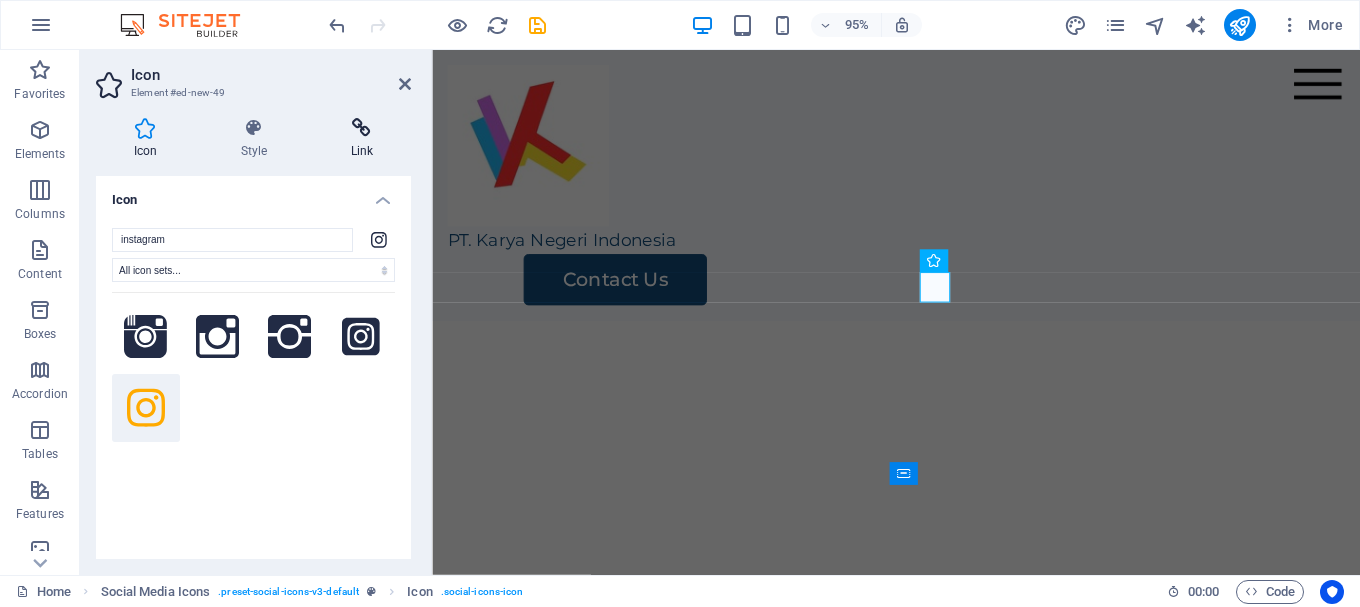 click on "Link" at bounding box center (362, 139) 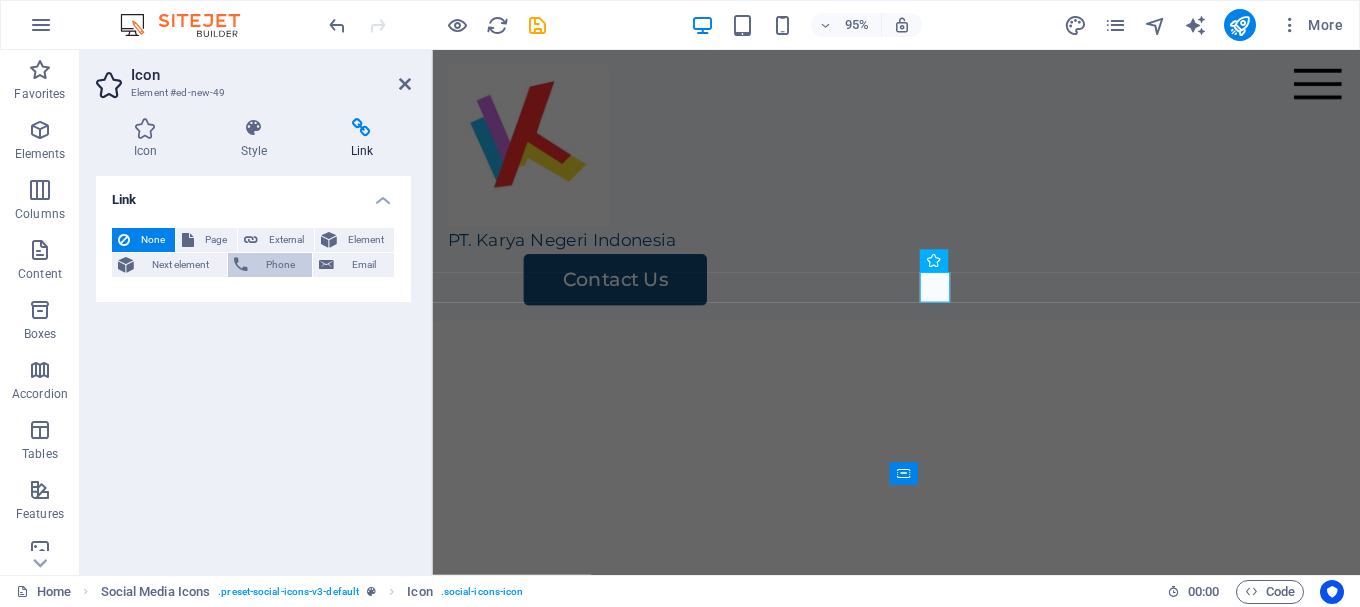 drag, startPoint x: 246, startPoint y: 236, endPoint x: 257, endPoint y: 258, distance: 24.596748 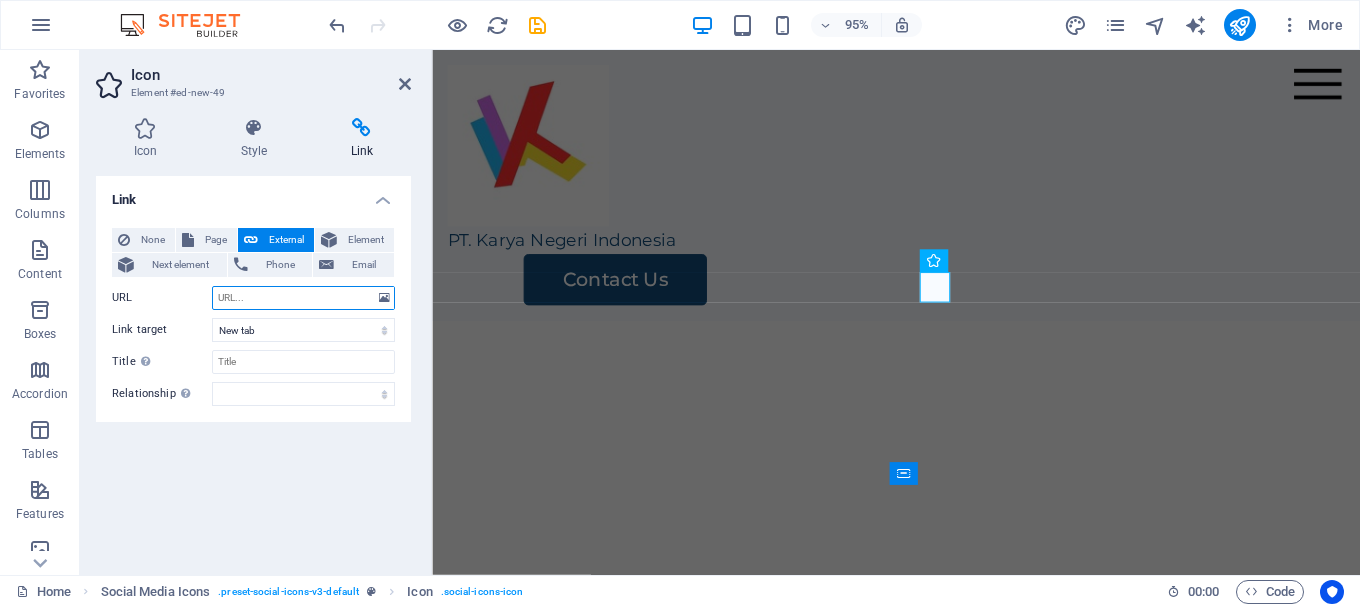 click on "URL" at bounding box center [303, 298] 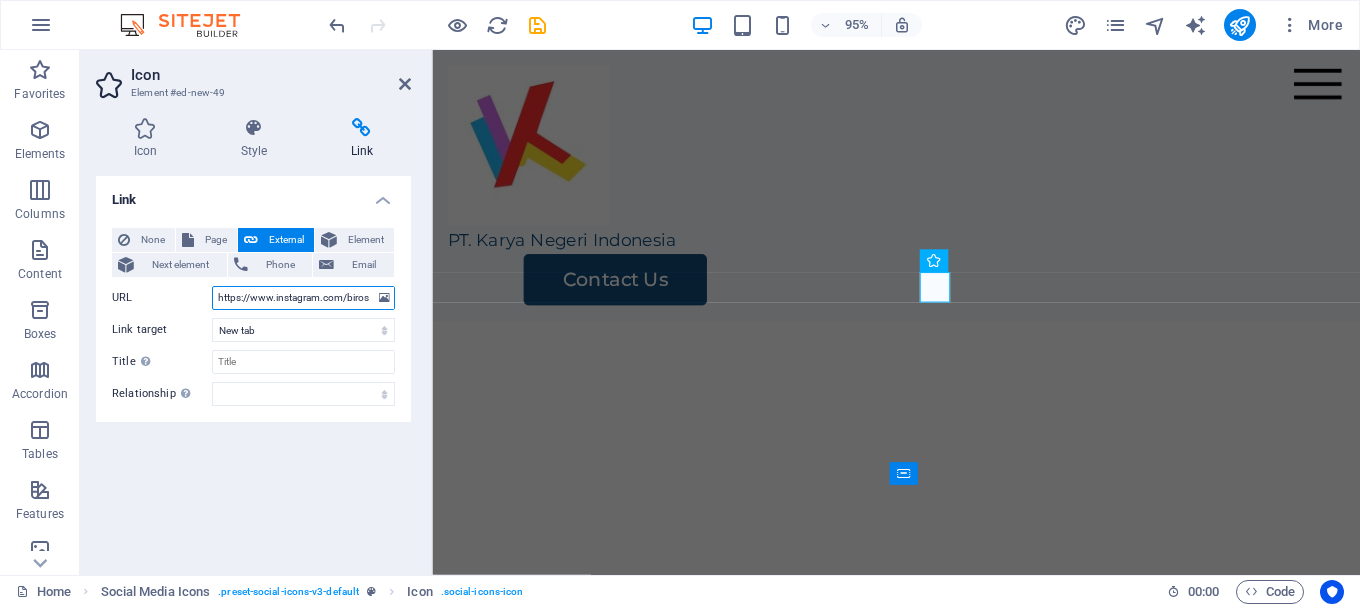 scroll, scrollTop: 0, scrollLeft: 190, axis: horizontal 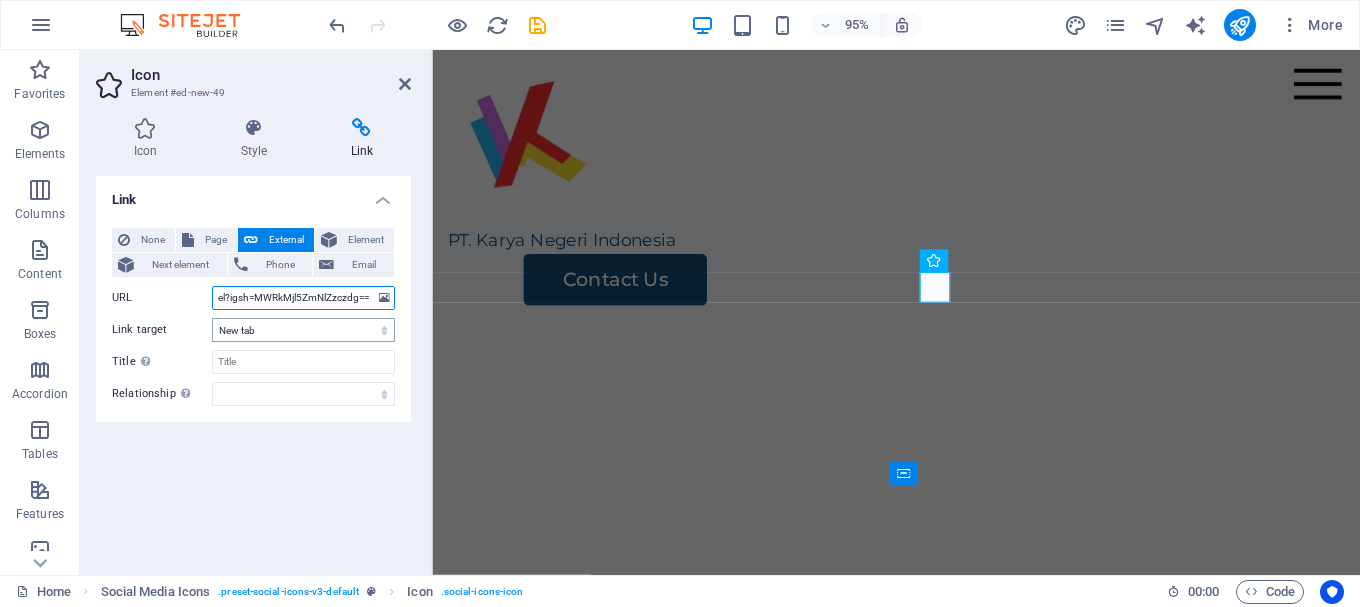 type on "https://www.instagram.com/birostnktangsel?igsh=MWRkMjl5ZmNlZzczdg==" 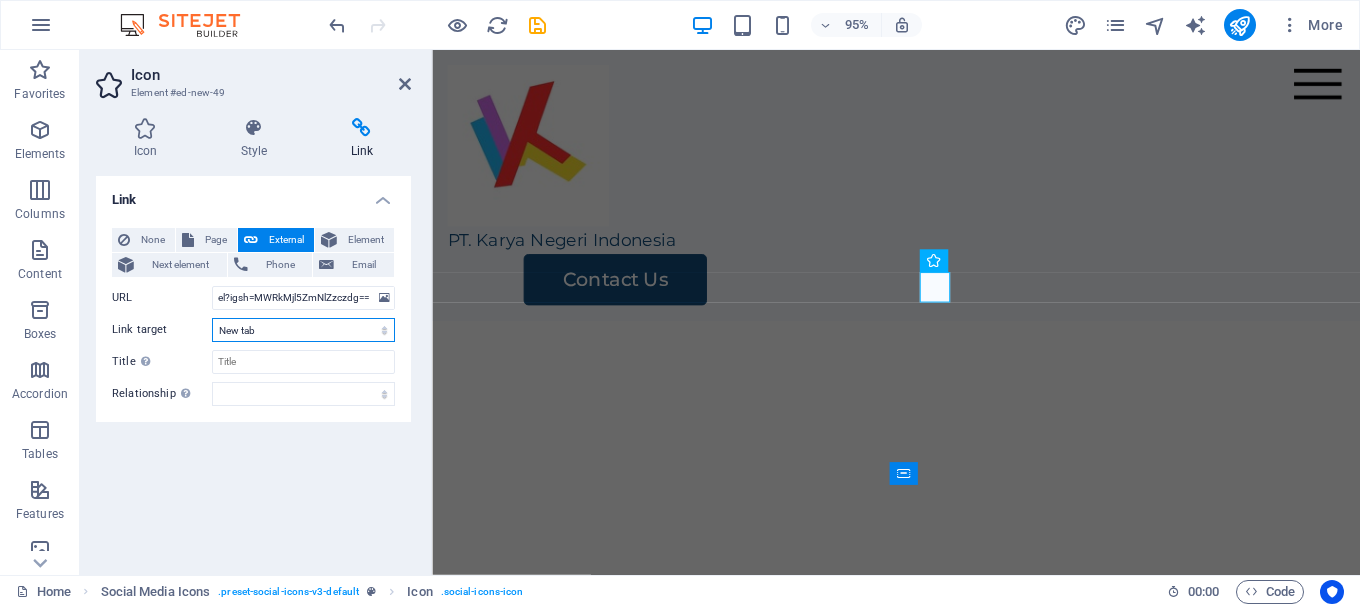 click on "New tab Same tab Overlay" at bounding box center [303, 330] 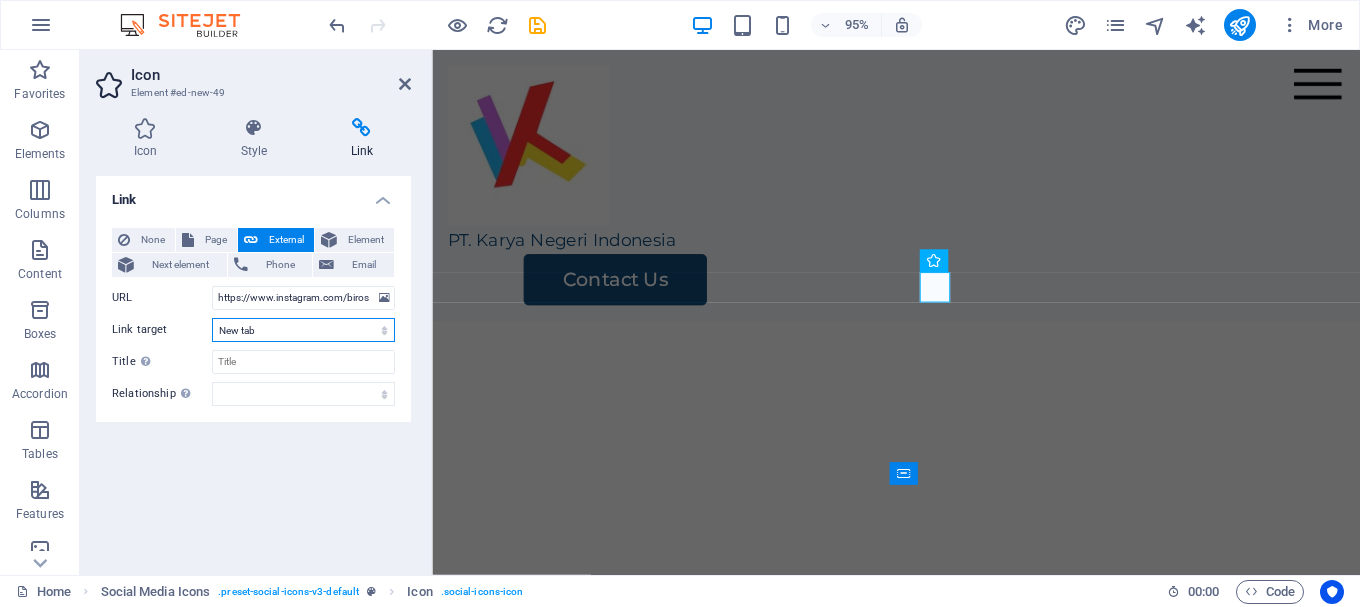 click on "New tab Same tab Overlay" at bounding box center [303, 330] 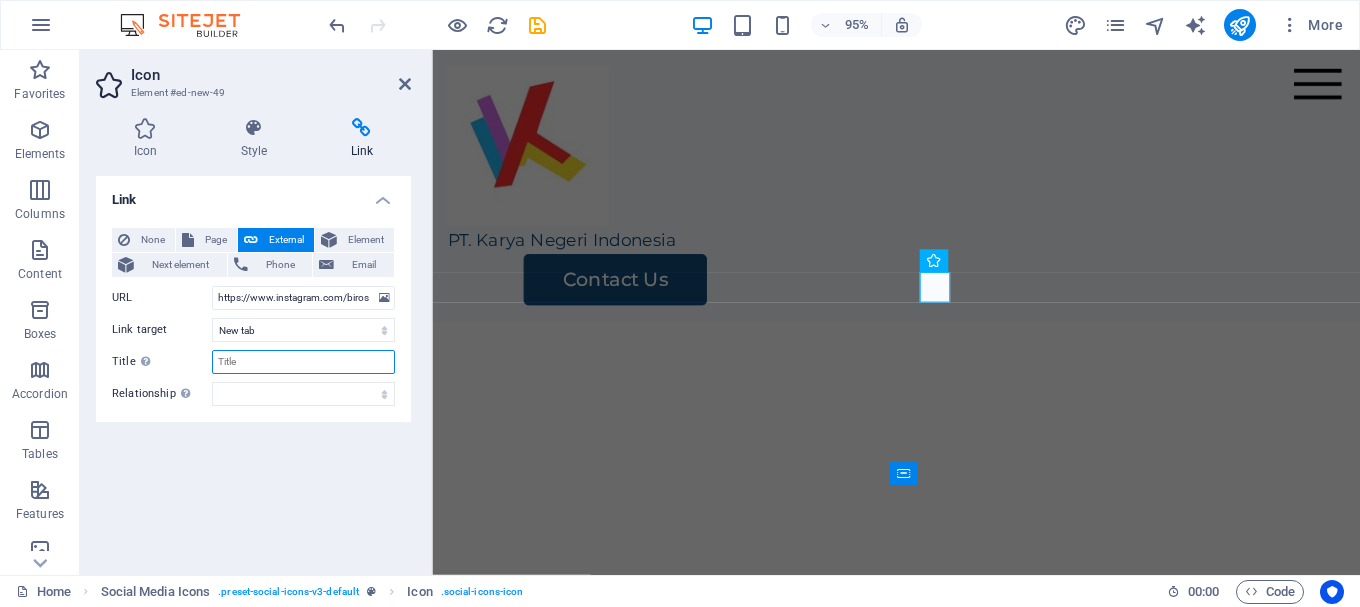 click on "Title Additional link description, should not be the same as the link text. The title is most often shown as a tooltip text when the mouse moves over the element. Leave empty if uncertain." at bounding box center (303, 362) 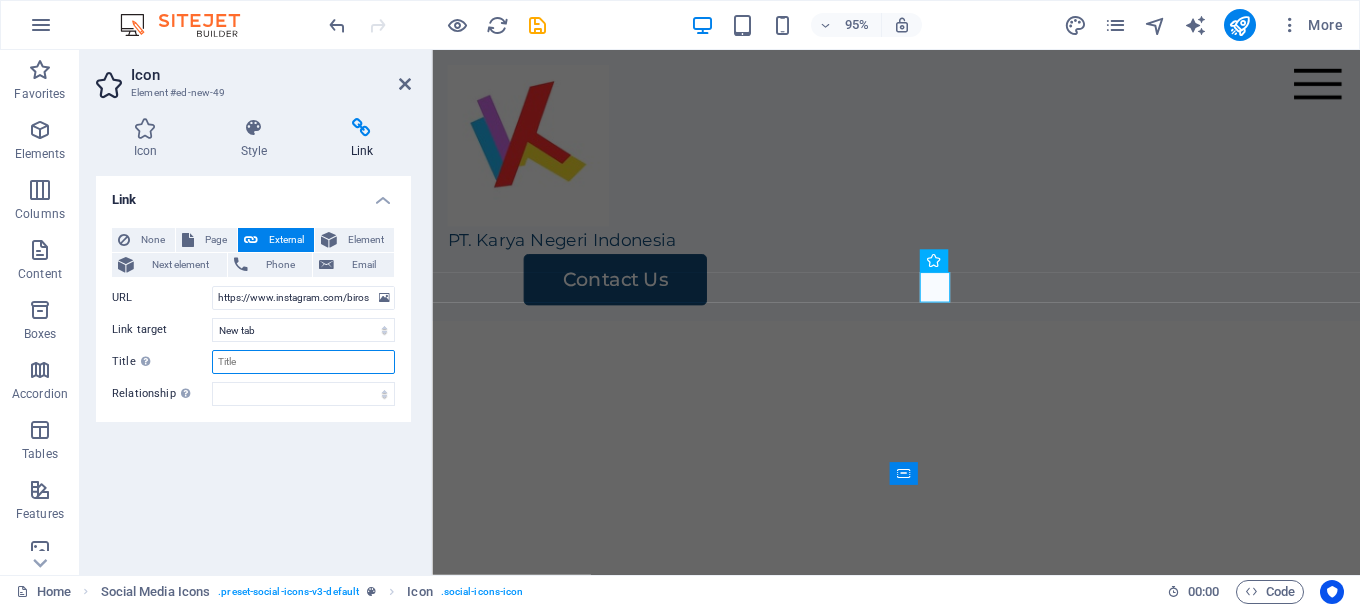 type on "M" 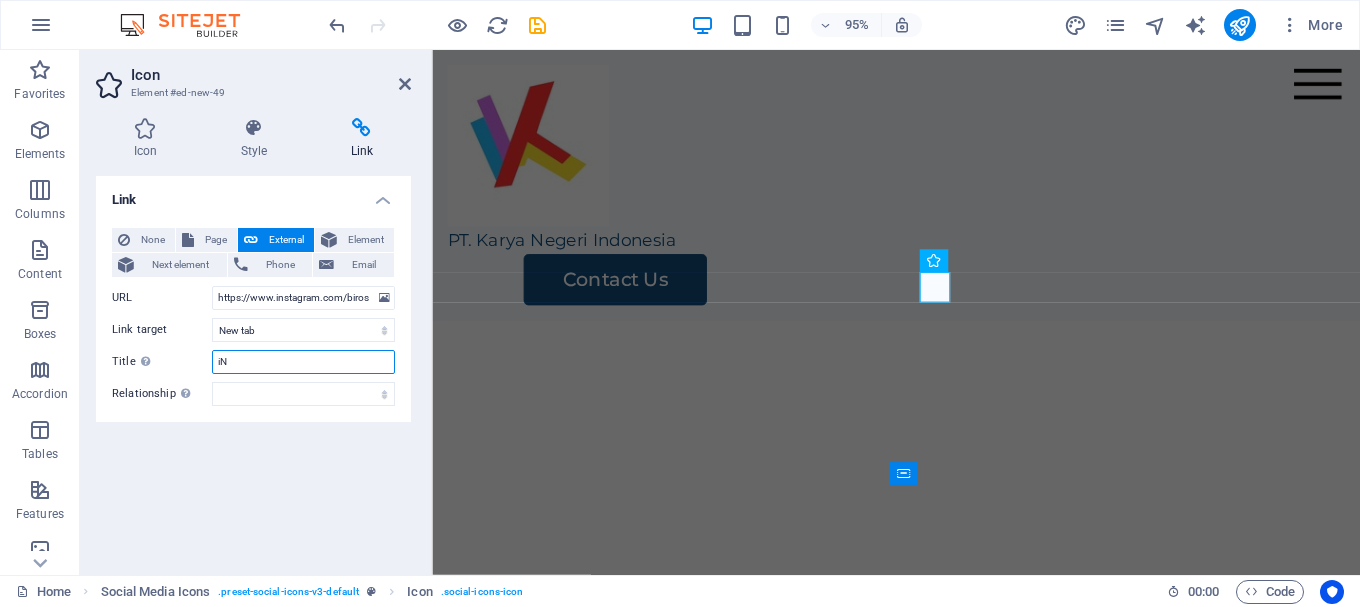 type on "i" 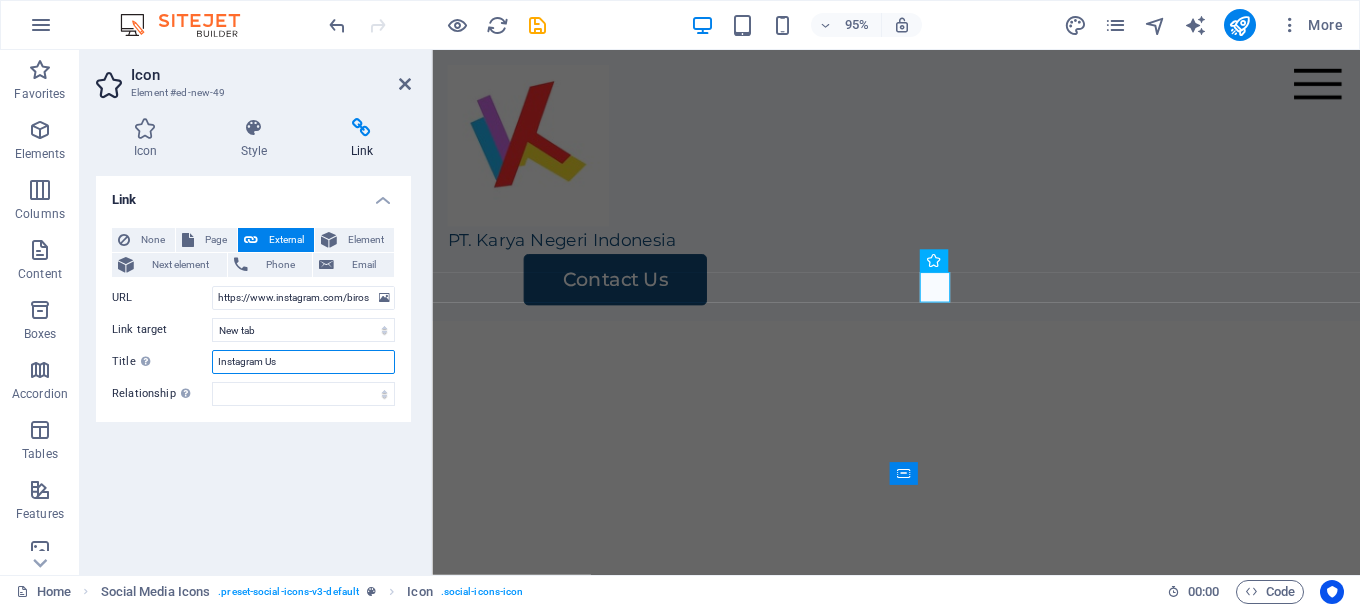 type on "Instagram Us" 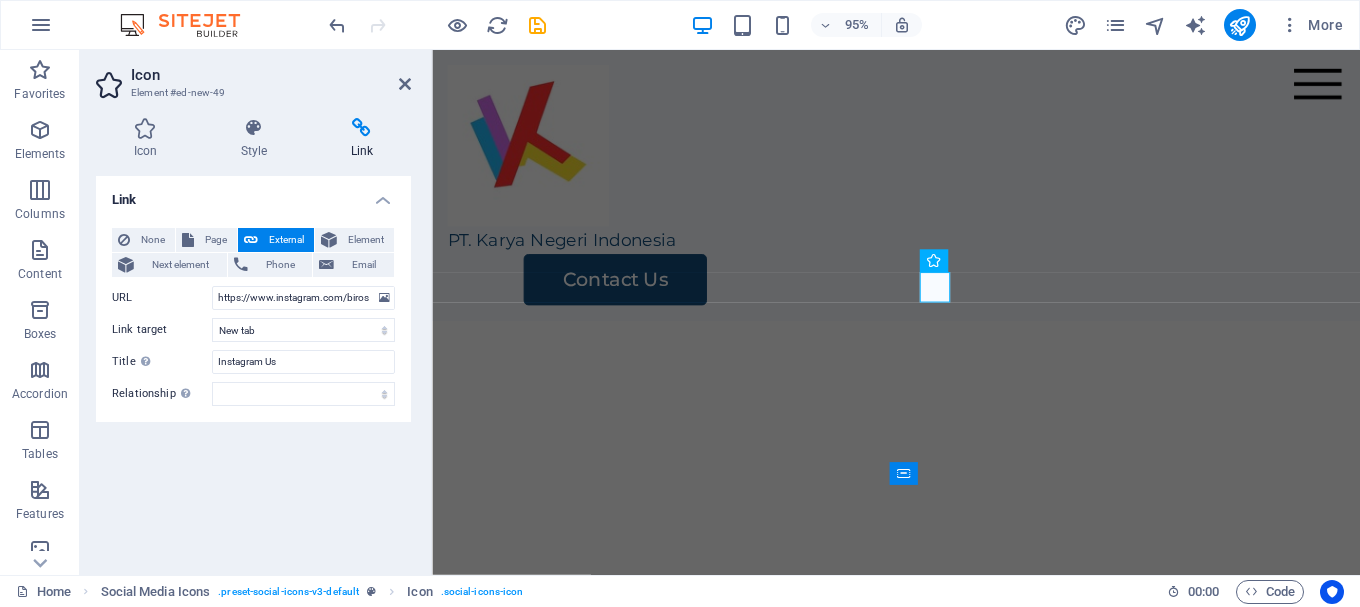 click on "Link None Page External Element Next element Phone Email Page Home Legal Notice Privacy Subpage Element
URL https://www.instagram.com/birostnktangsel?igsh=MWRkMjl5ZmNlZzczdg== Phone Email Link target New tab Same tab Overlay Title Additional link description, should not be the same as the link text. The title is most often shown as a tooltip text when the mouse moves over the element. Leave empty if uncertain. Instagram Us Relationship Sets the  relationship of this link to the link target . For example, the value "nofollow" instructs search engines not to follow the link. Can be left empty. alternate author bookmark external help license next nofollow noreferrer noopener prev search tag" at bounding box center [253, 367] 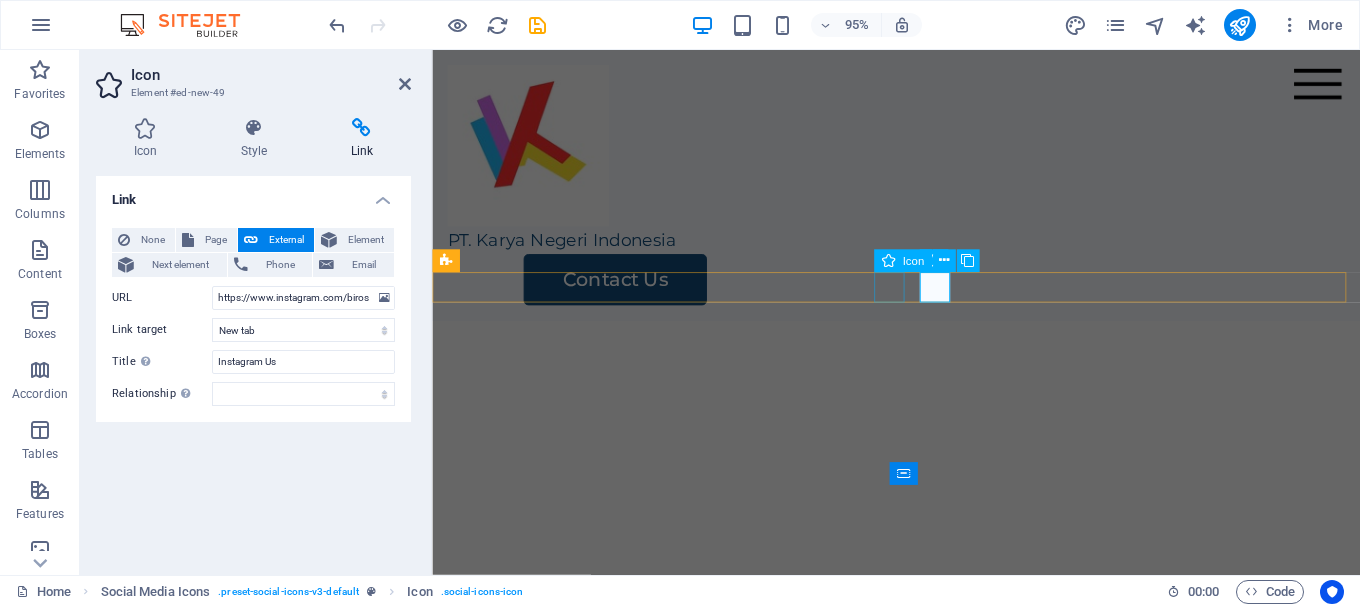 click at bounding box center (920, 677) 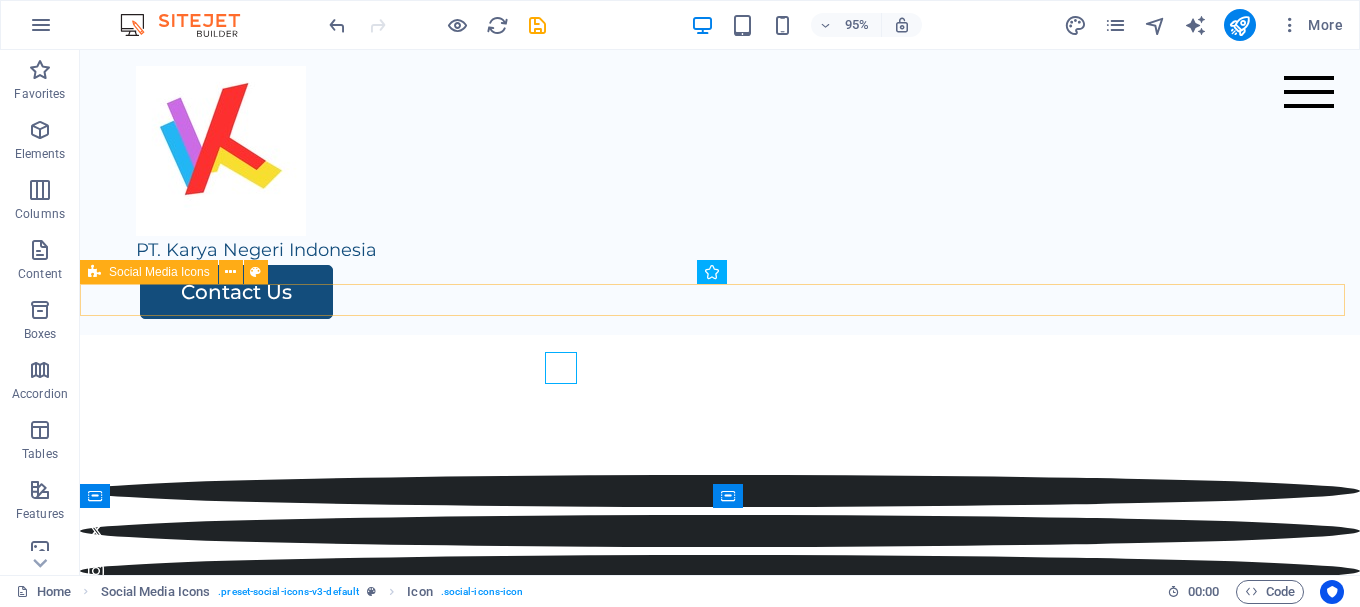 scroll, scrollTop: 2732, scrollLeft: 0, axis: vertical 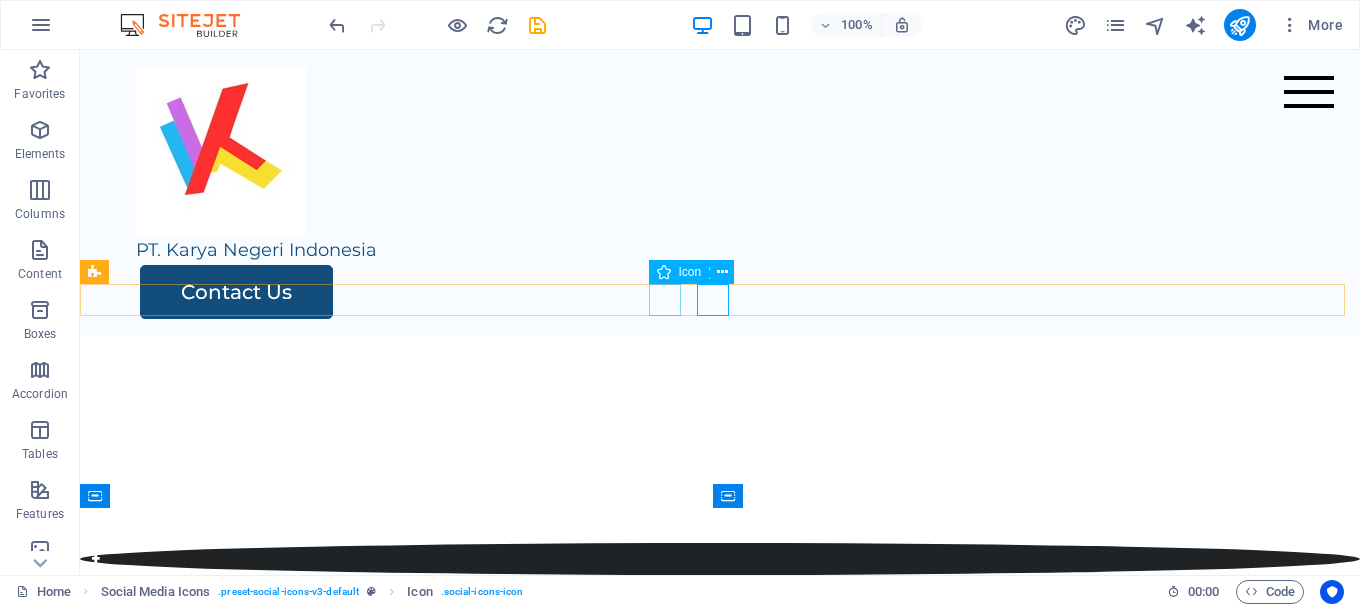 click at bounding box center (720, 559) 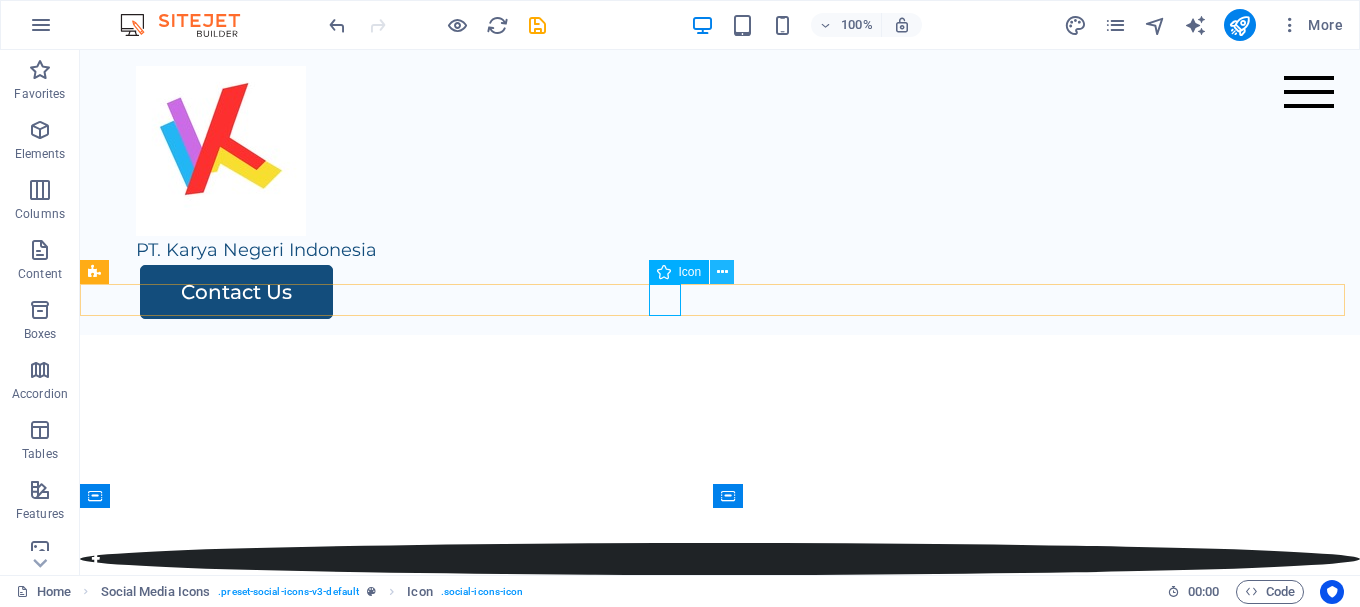 click at bounding box center [722, 272] 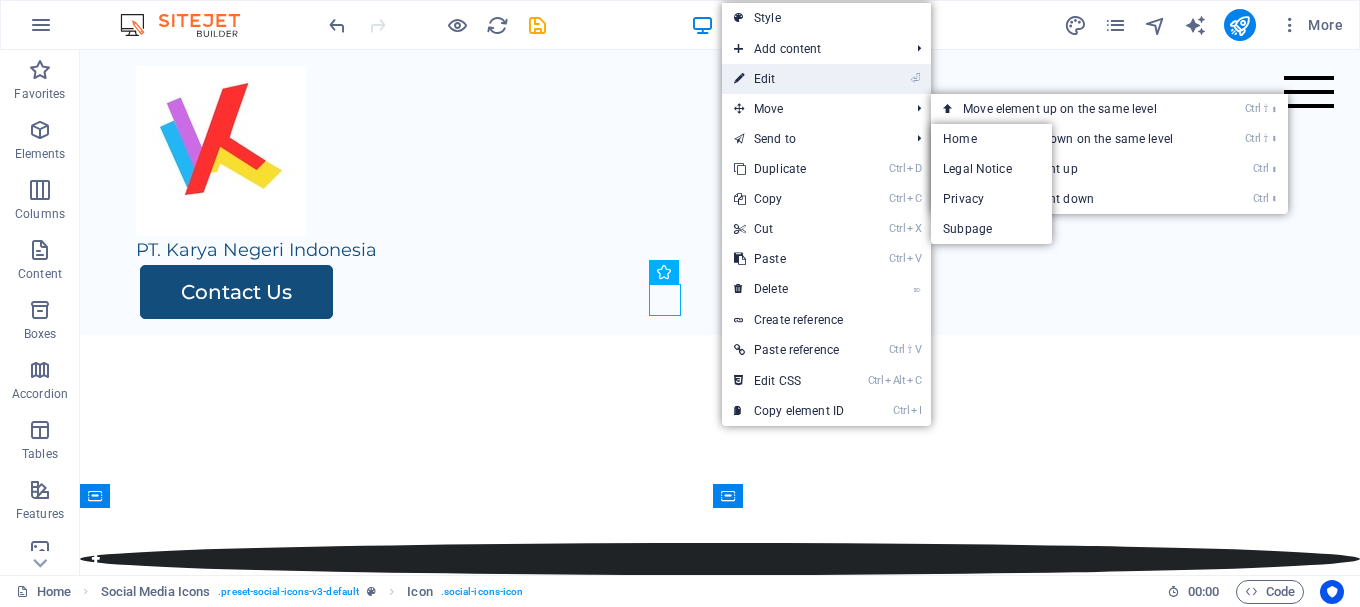 click on "⏎  Edit" at bounding box center [789, 79] 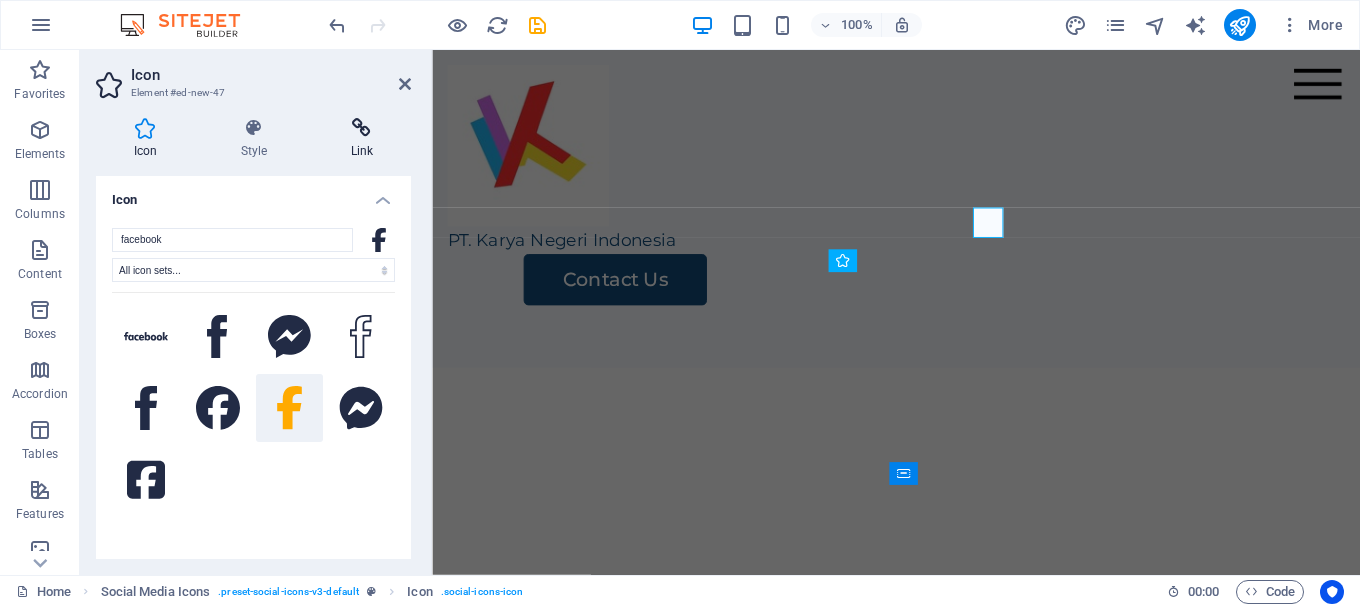 click on "Link" at bounding box center [362, 139] 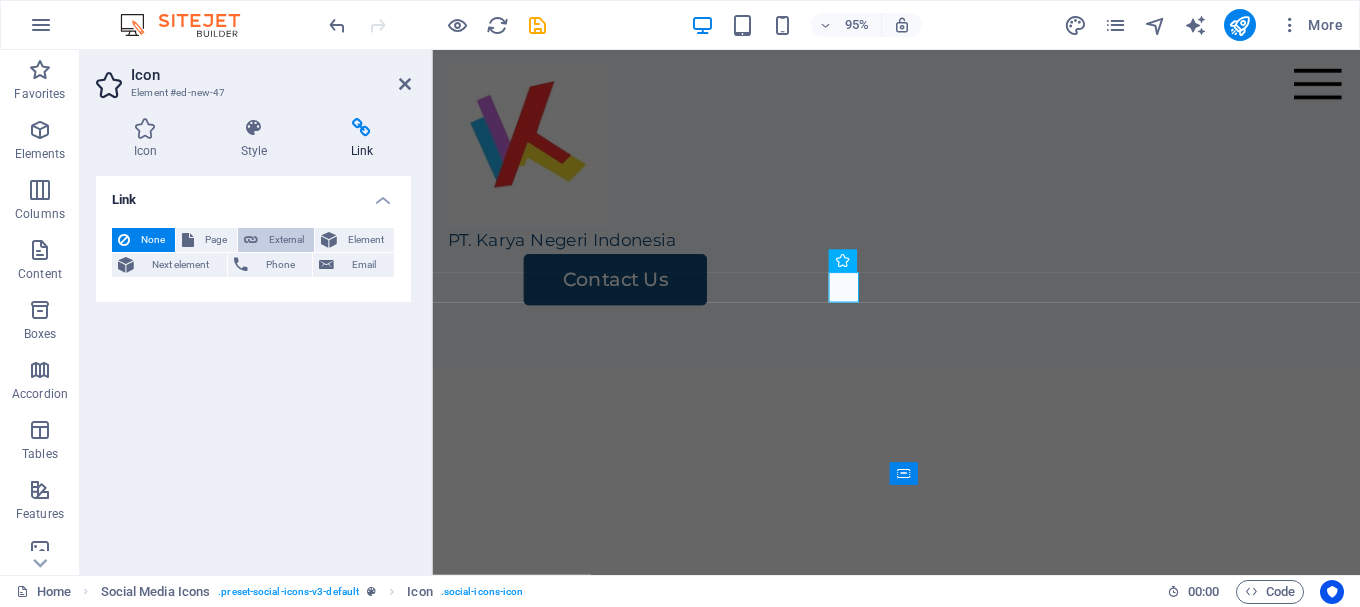 scroll, scrollTop: 2800, scrollLeft: 0, axis: vertical 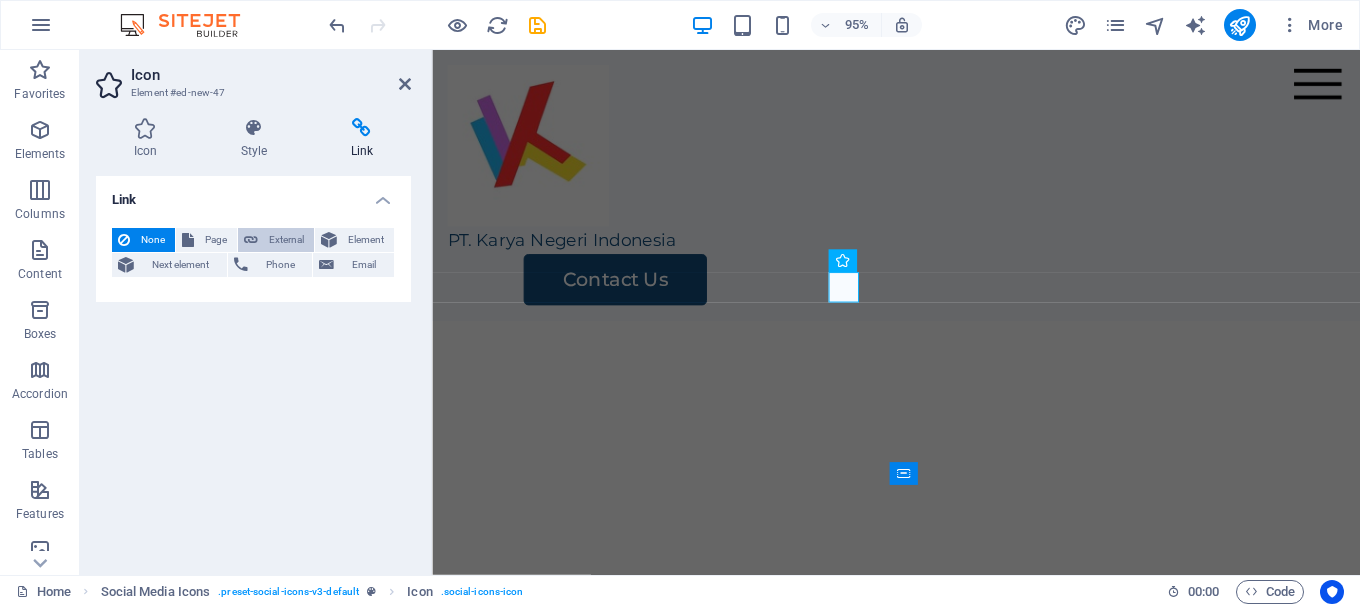 click on "External" at bounding box center (286, 240) 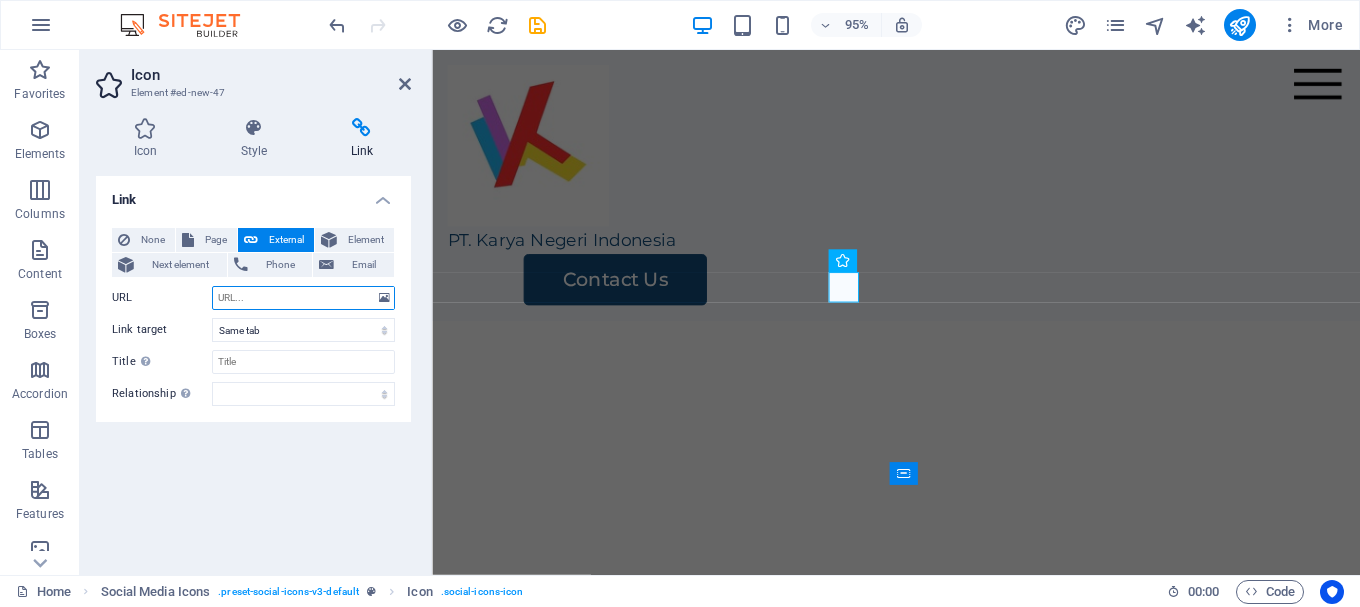 select on "blank" 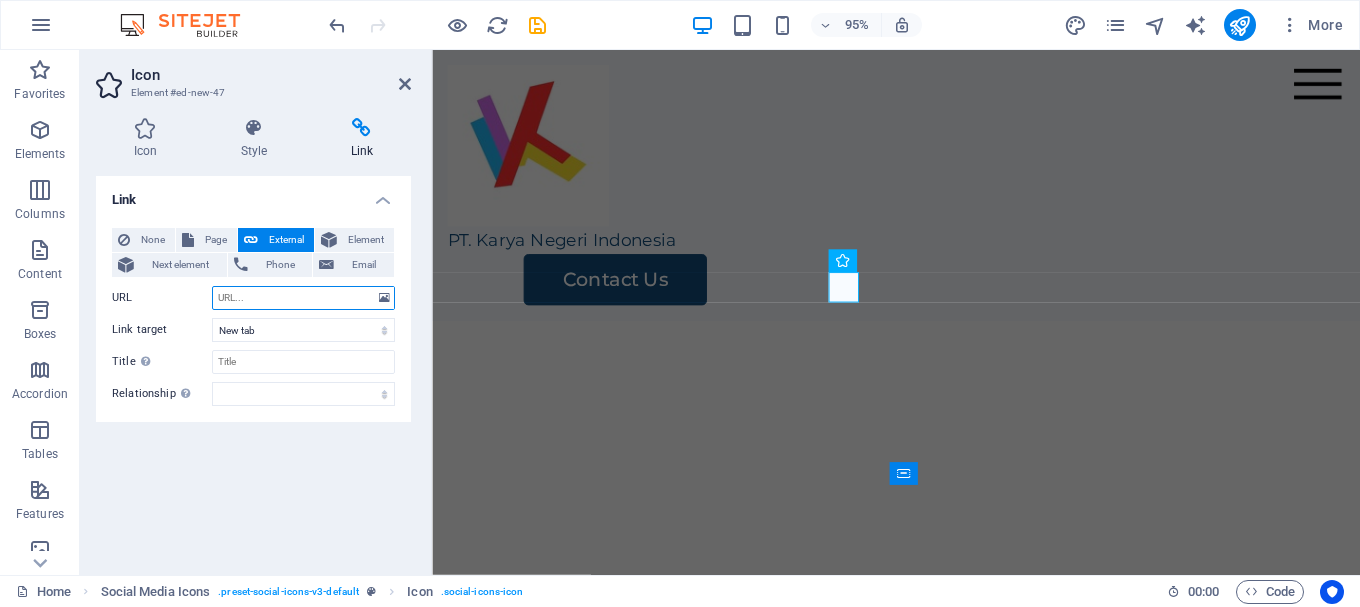 drag, startPoint x: 252, startPoint y: 291, endPoint x: 261, endPoint y: 298, distance: 11.401754 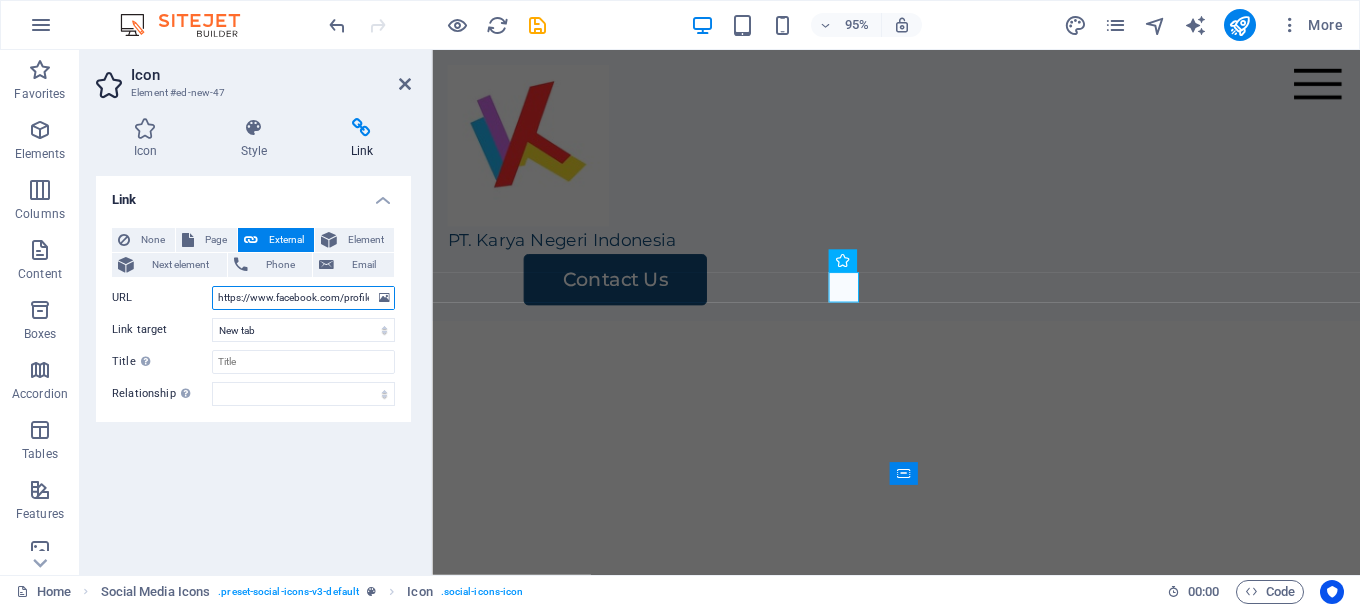scroll, scrollTop: 0, scrollLeft: 178, axis: horizontal 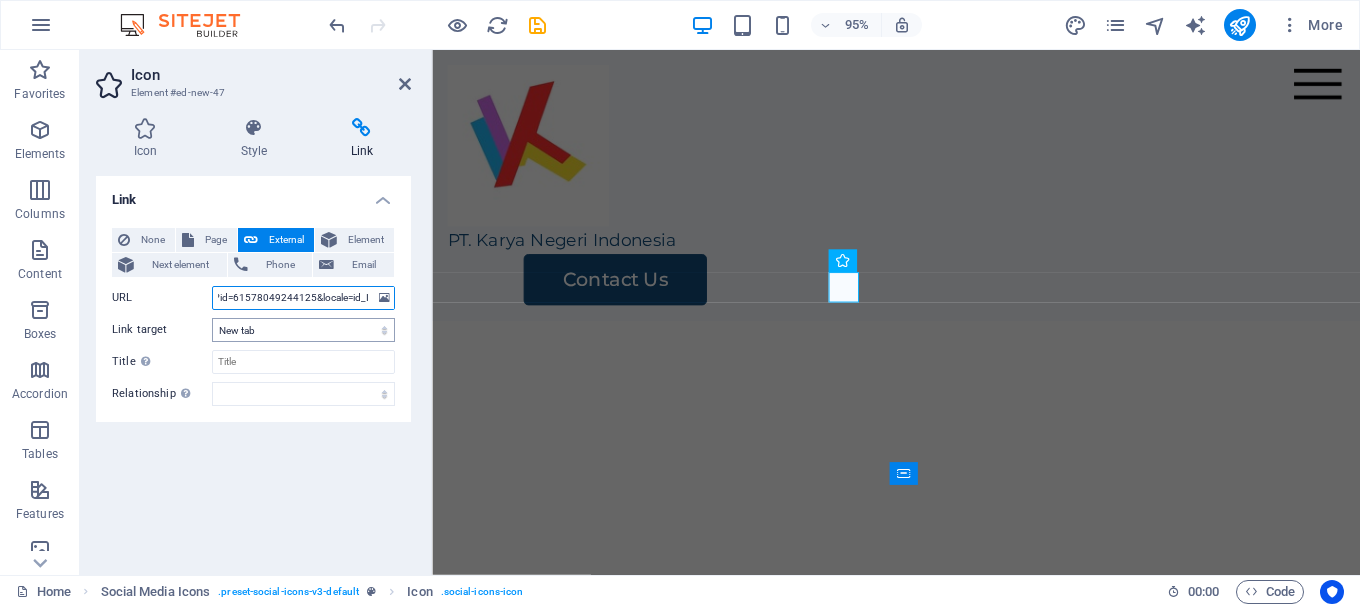 type on "https://www.facebook.com/profile.php?id=61578049244125&locale=id_ID" 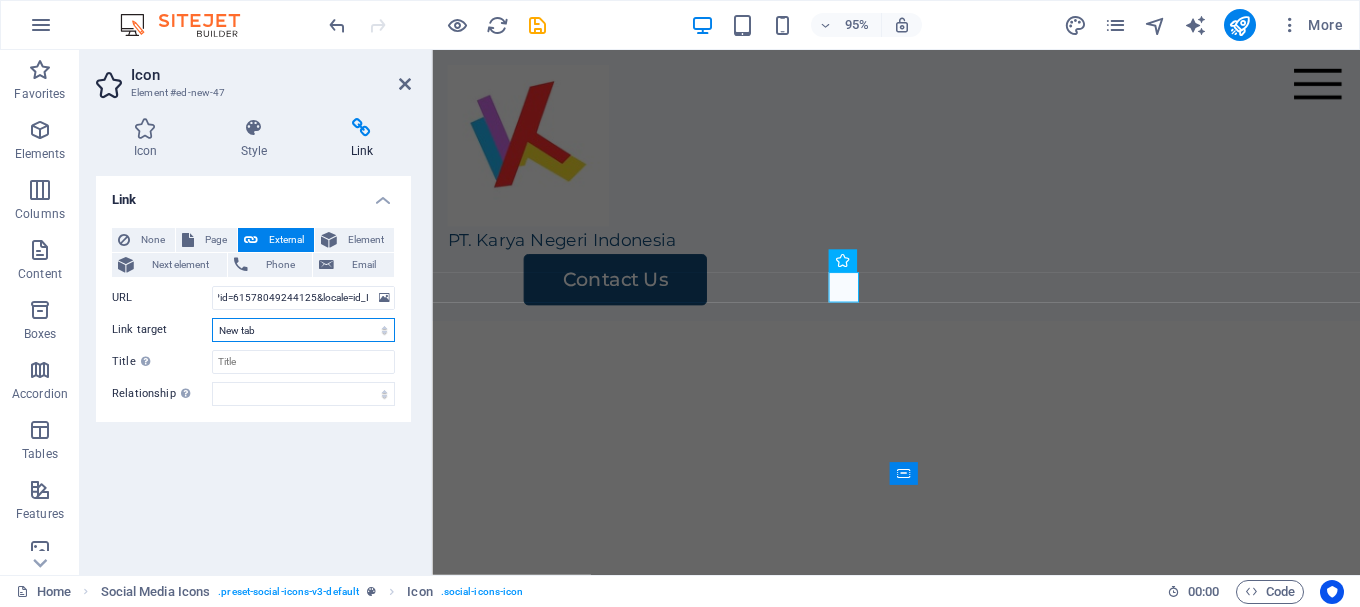 click on "New tab Same tab Overlay" at bounding box center [303, 330] 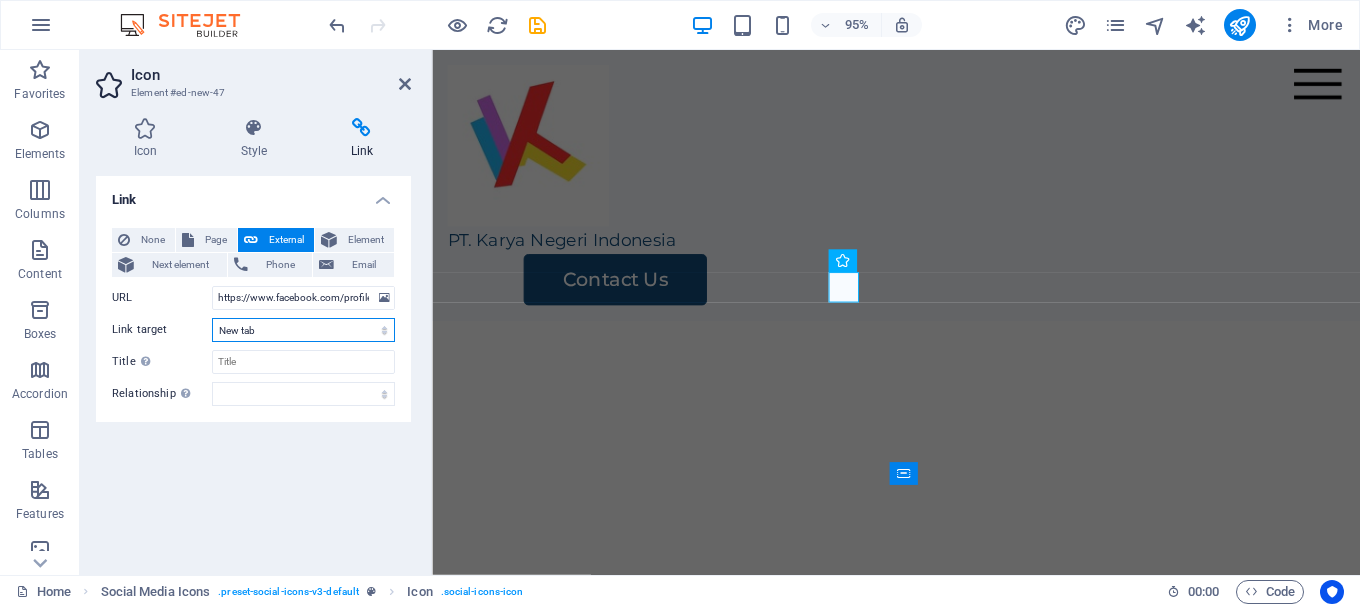 click on "New tab Same tab Overlay" at bounding box center (303, 330) 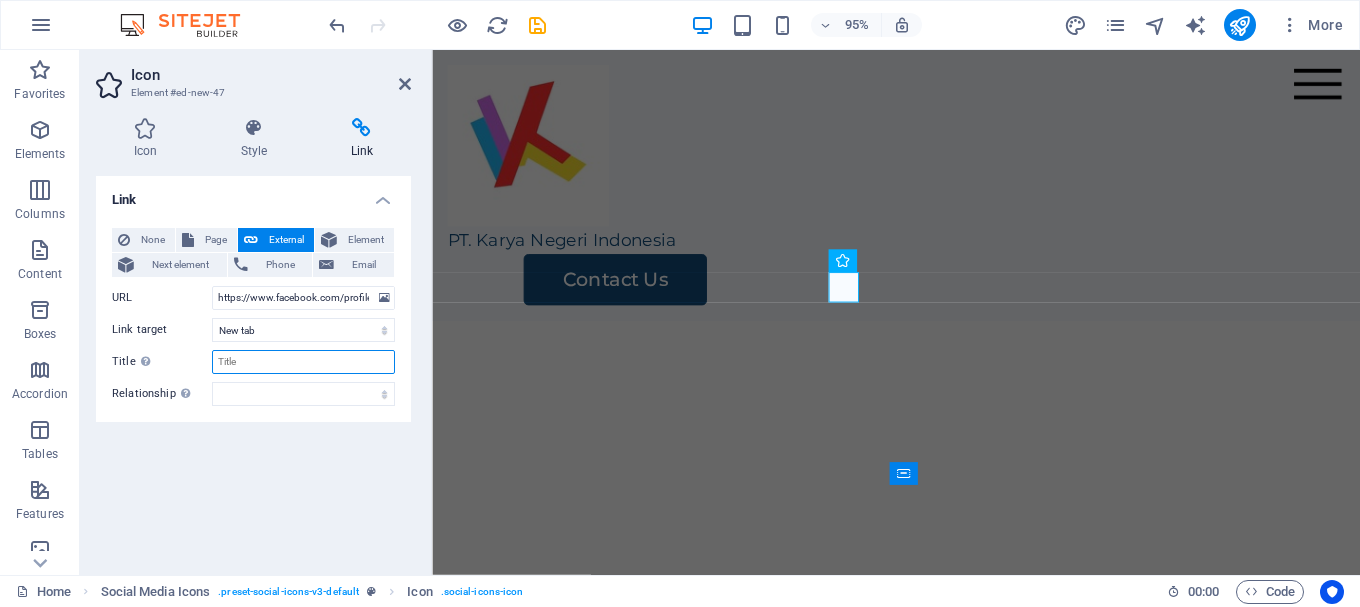 click on "Title Additional link description, should not be the same as the link text. The title is most often shown as a tooltip text when the mouse moves over the element. Leave empty if uncertain." at bounding box center [303, 362] 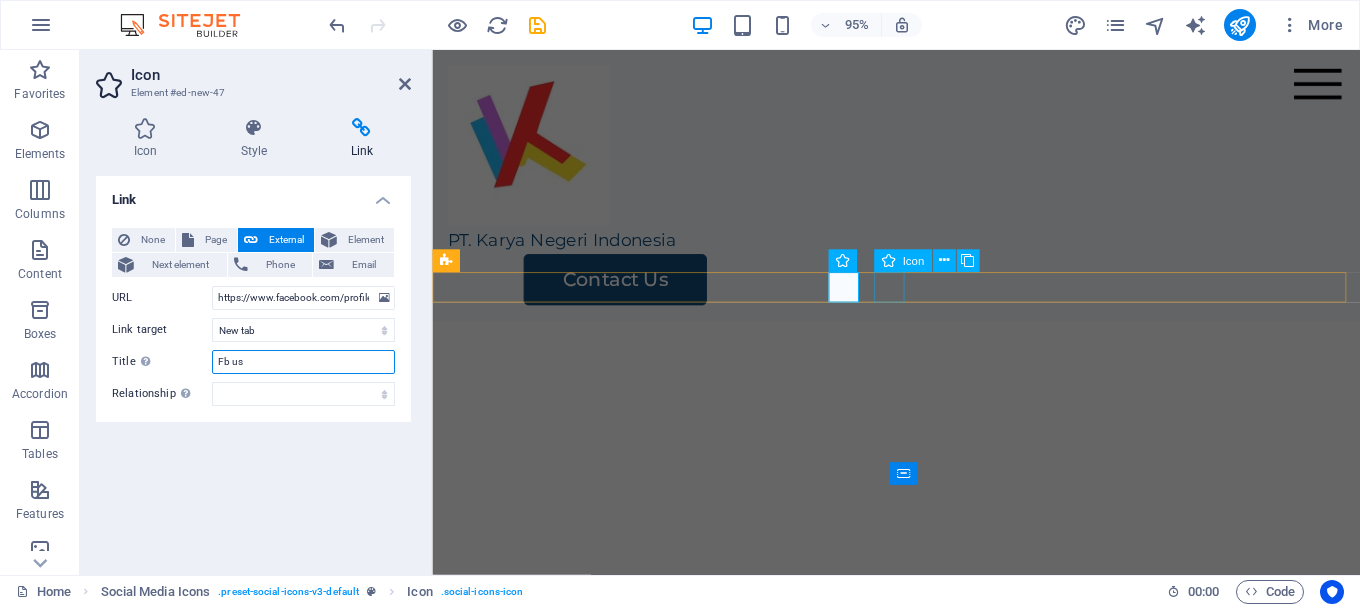 type on "Fb us" 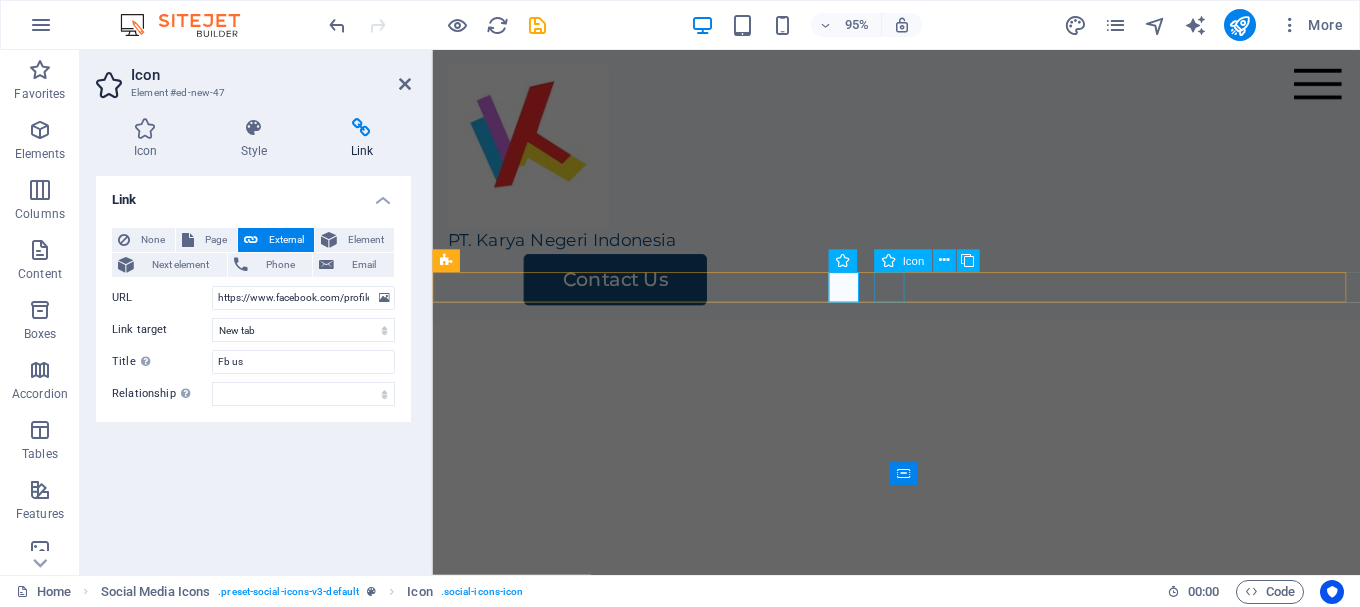 click at bounding box center (920, 677) 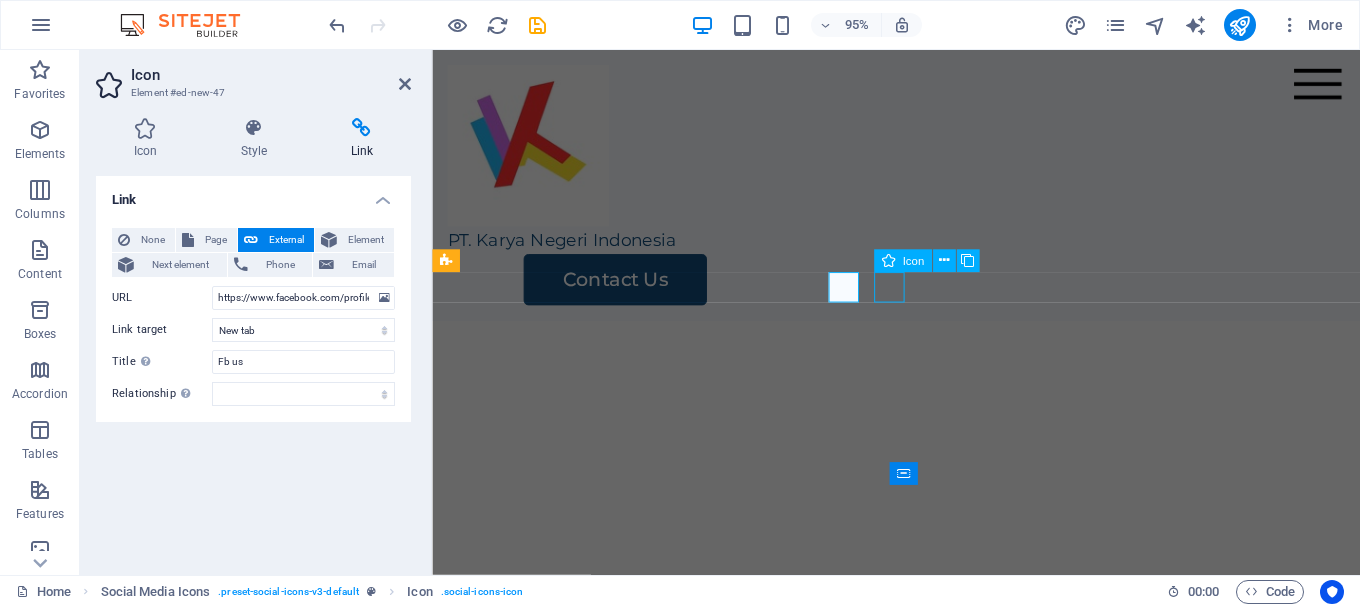 click at bounding box center [920, 677] 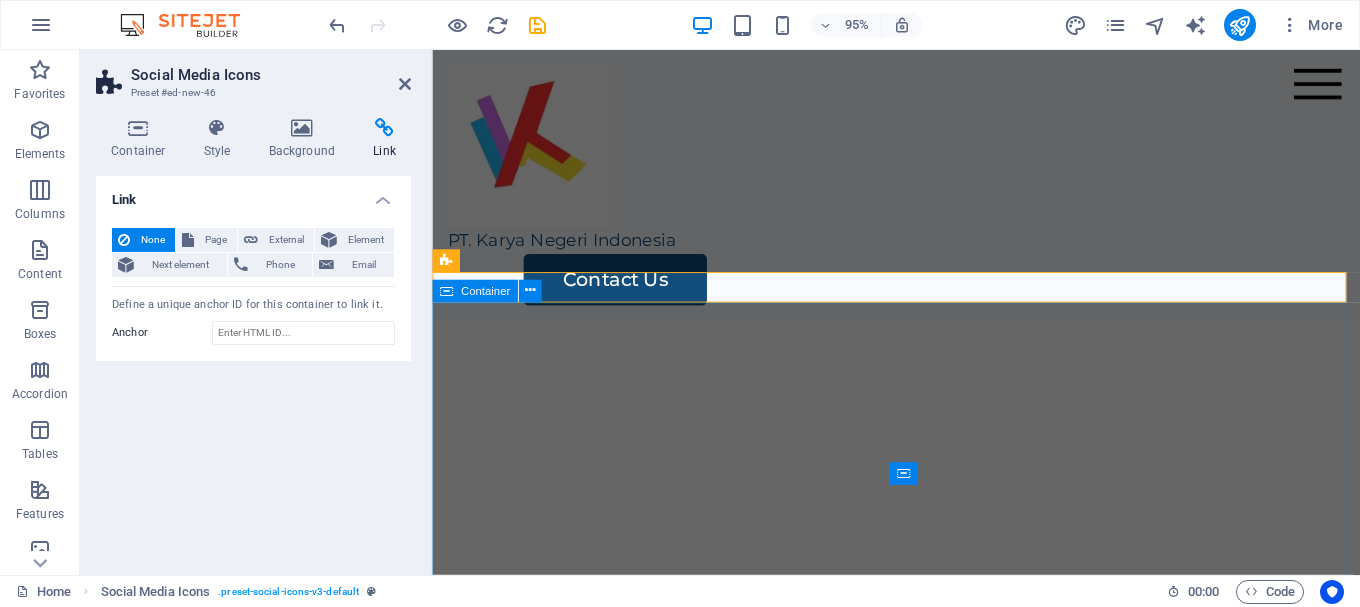 click at bounding box center (920, 677) 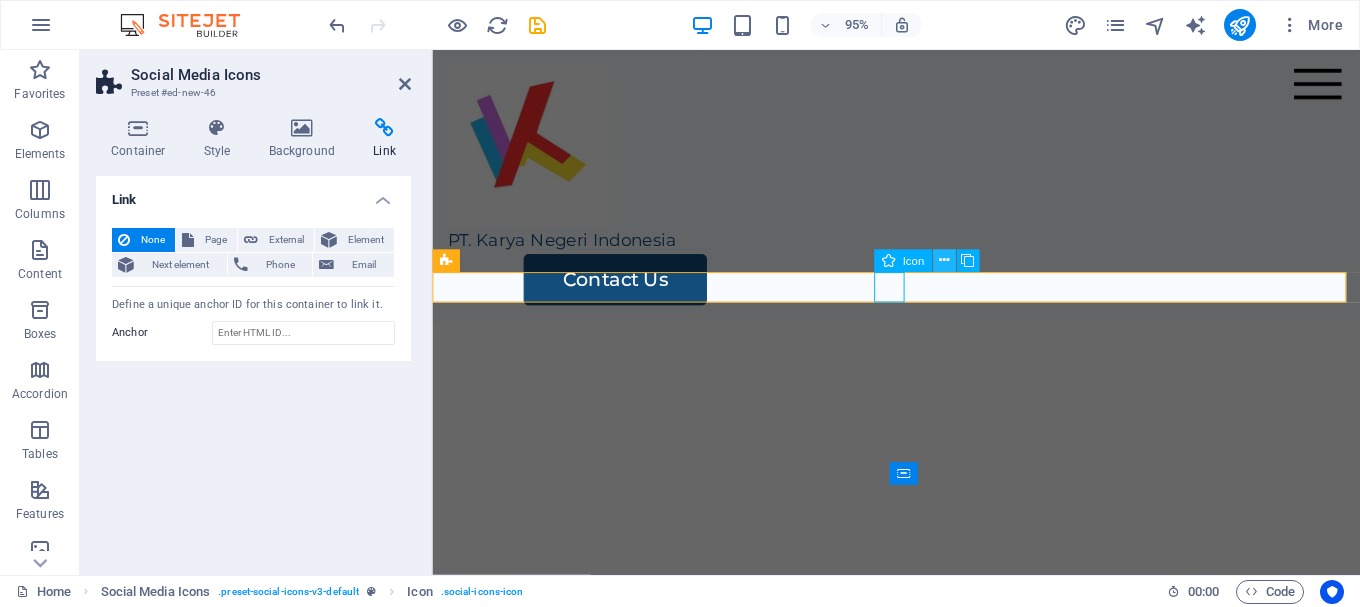 click at bounding box center (944, 261) 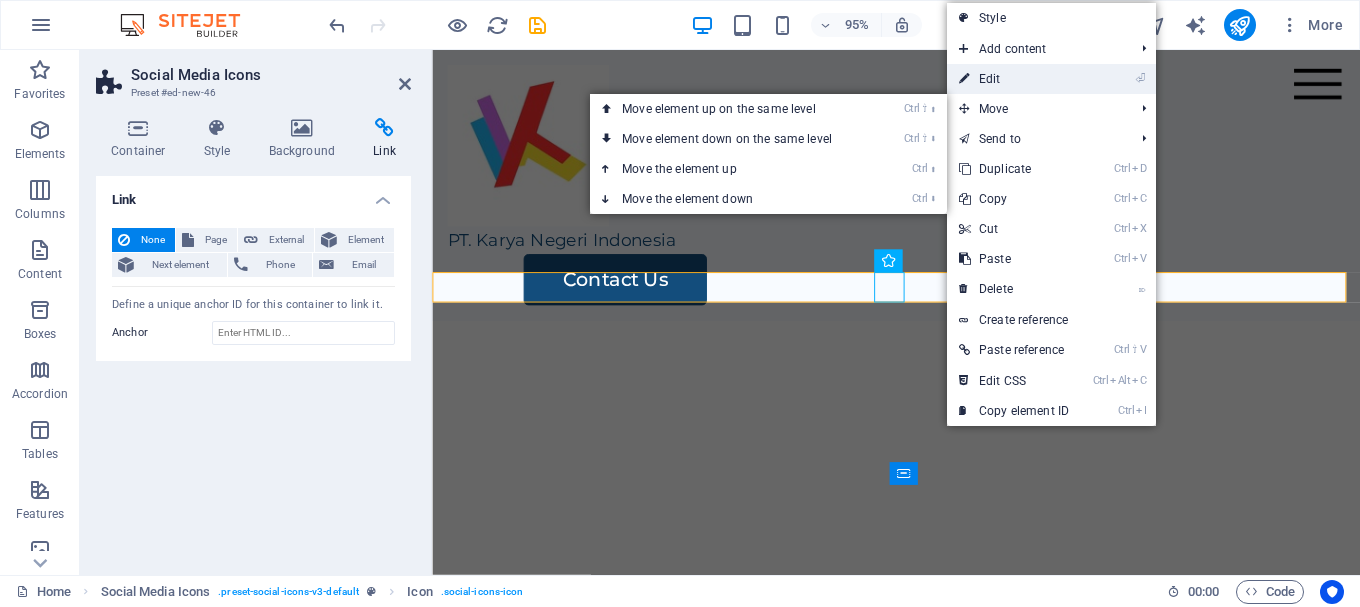click on "⏎  Edit" at bounding box center (1014, 79) 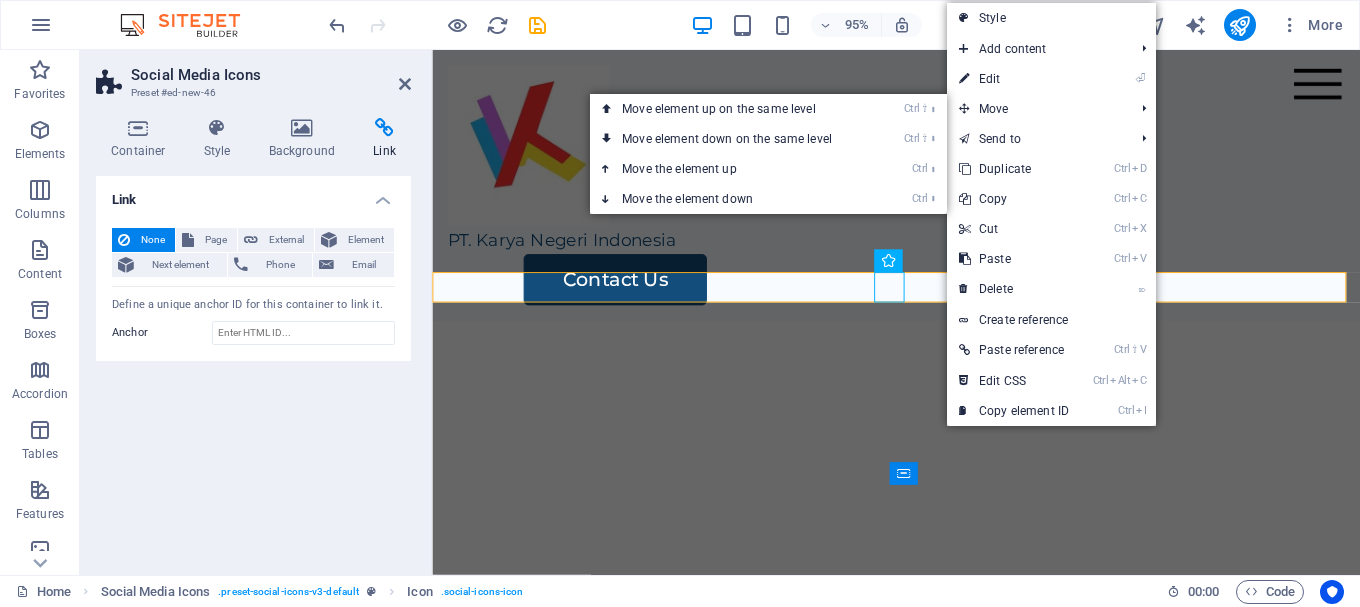 select on "xMidYMid" 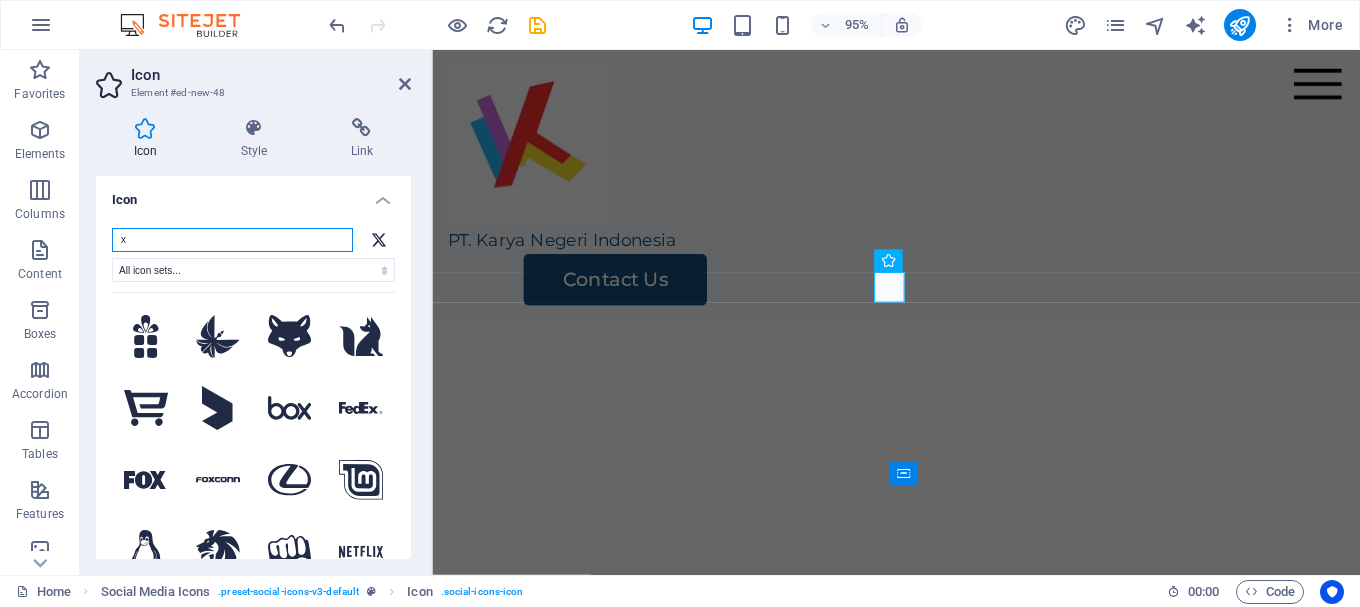 click on "x" at bounding box center (232, 240) 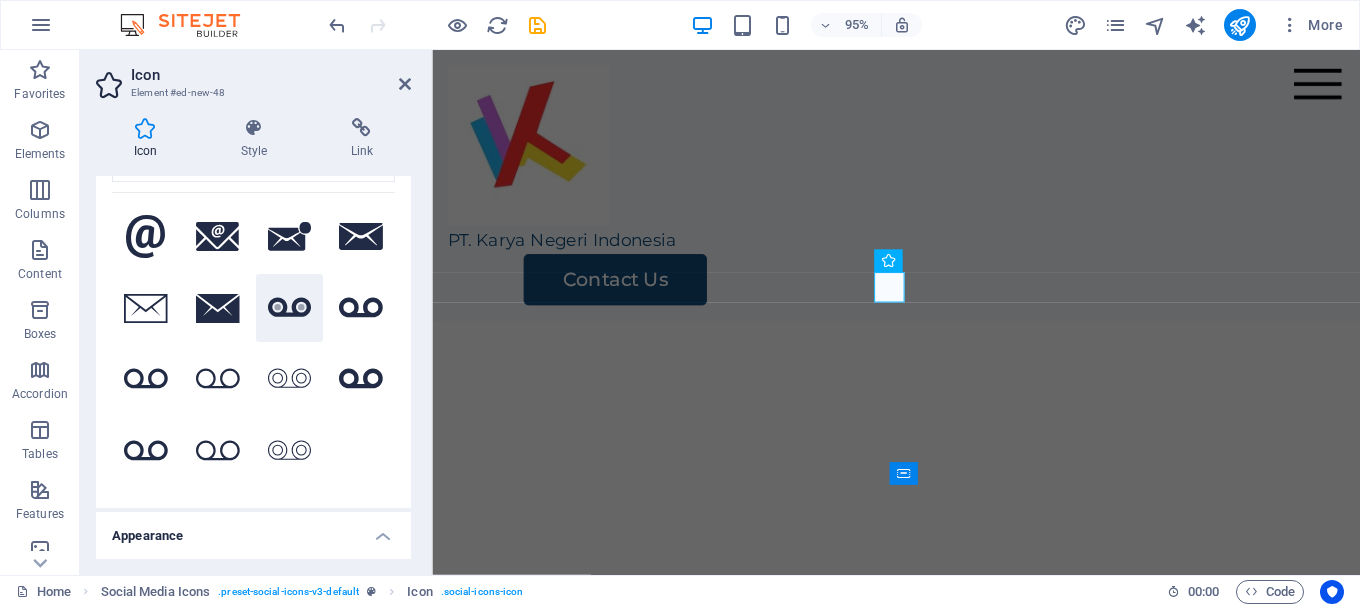 scroll, scrollTop: 0, scrollLeft: 0, axis: both 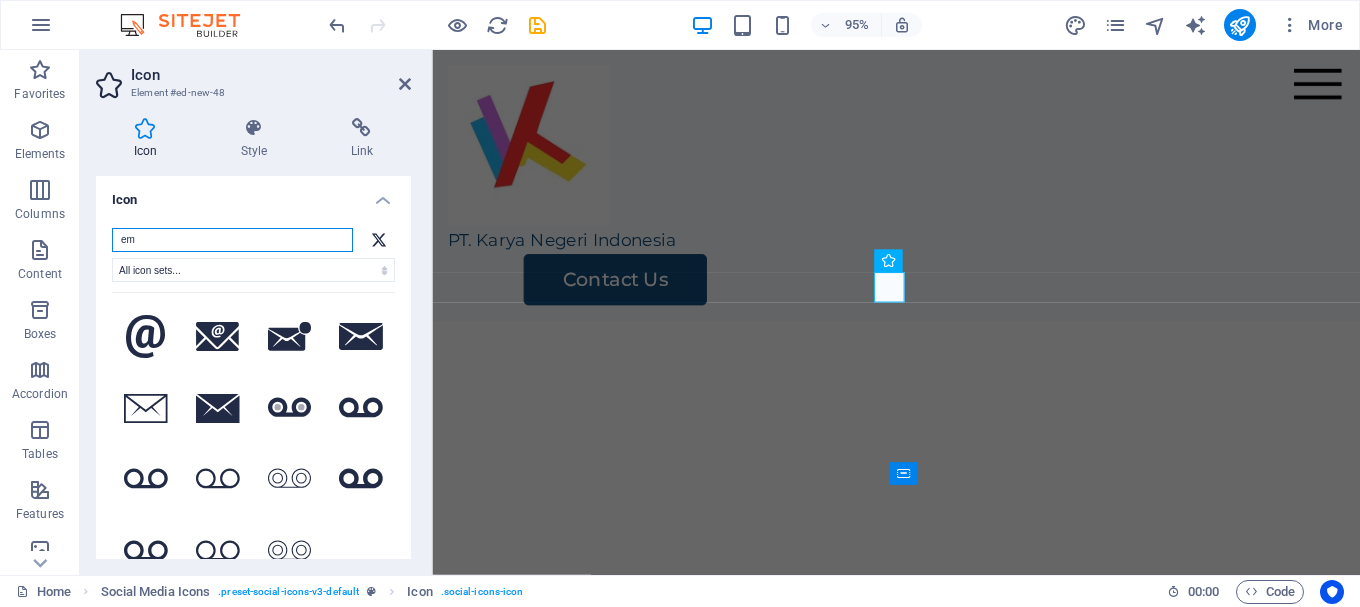 type on "e" 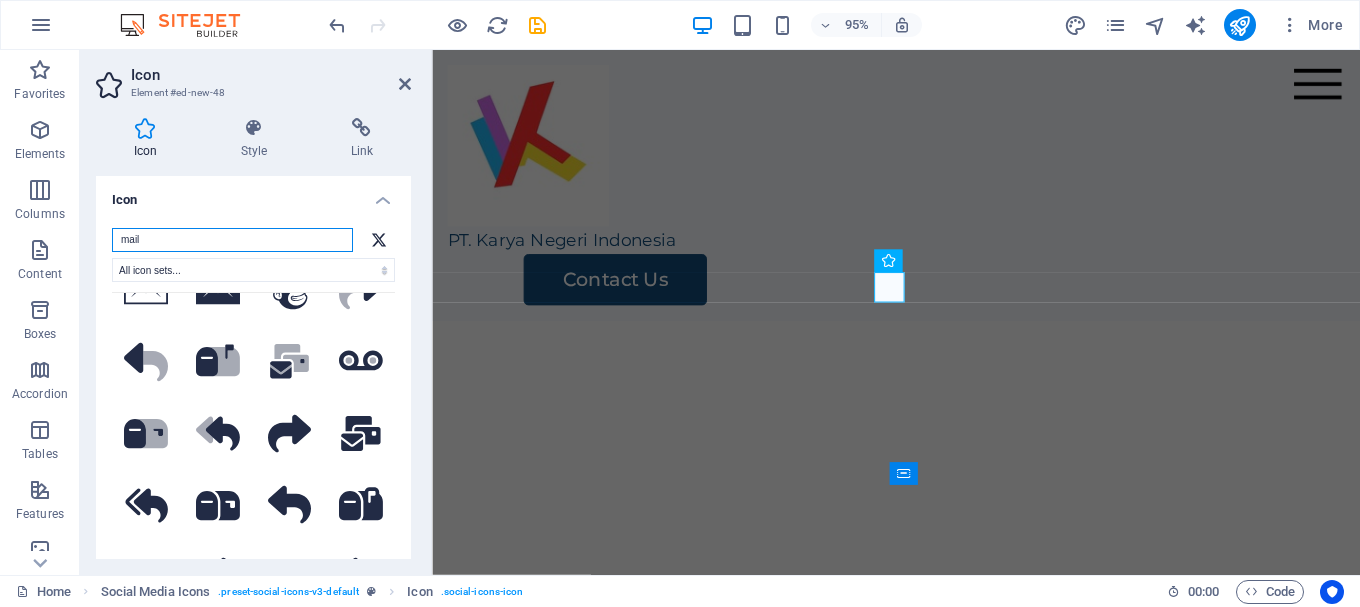 scroll, scrollTop: 142, scrollLeft: 0, axis: vertical 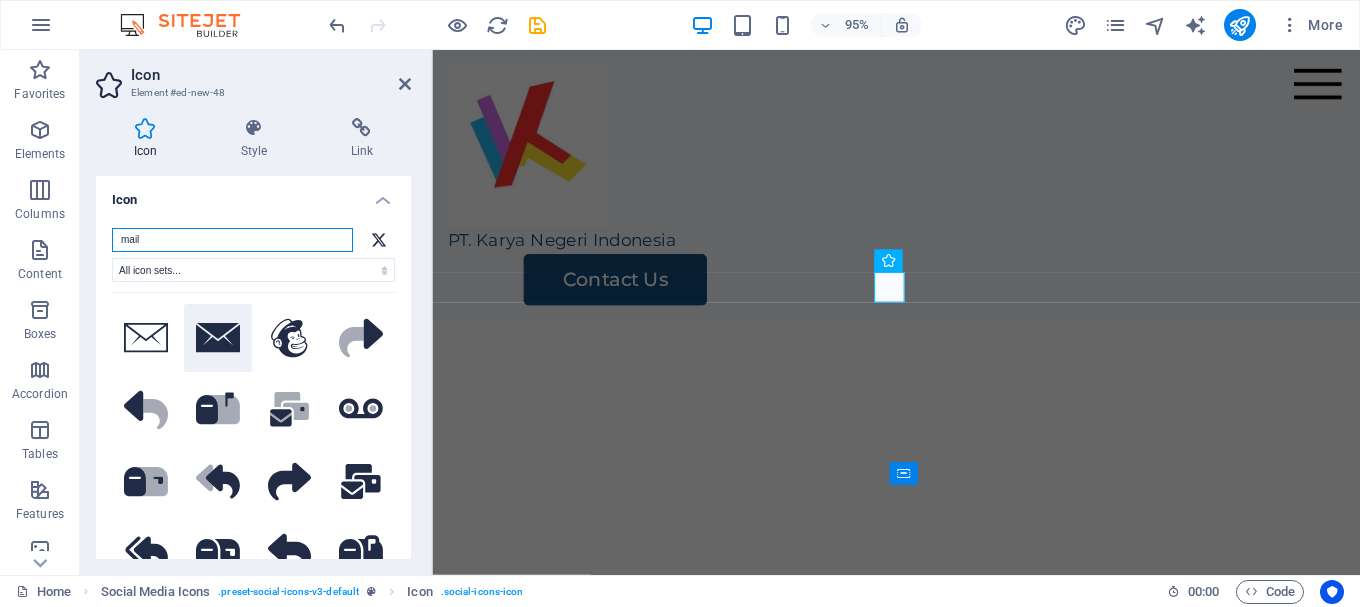 type on "mail" 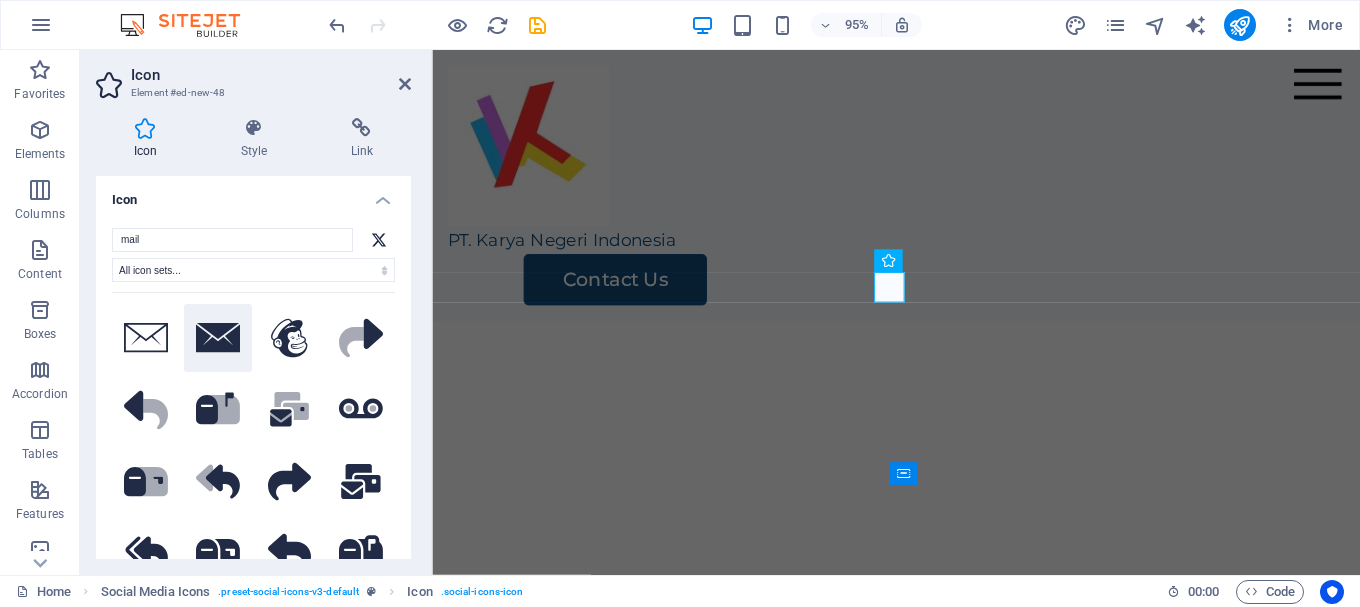 click 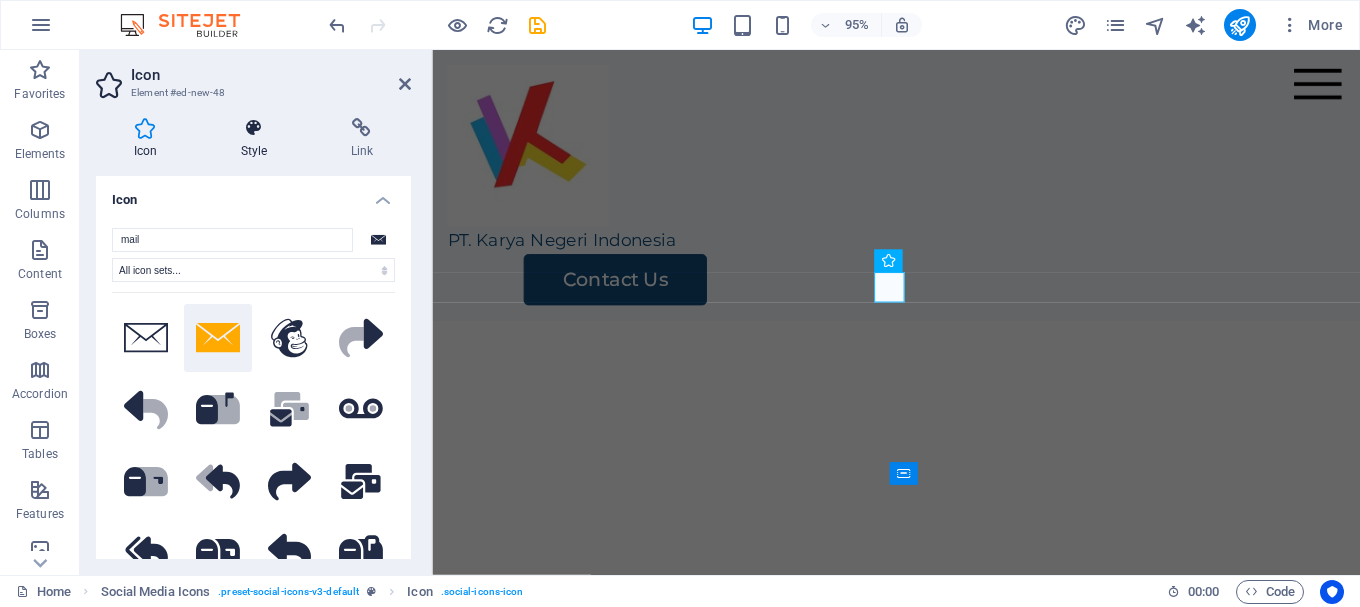 click at bounding box center (254, 128) 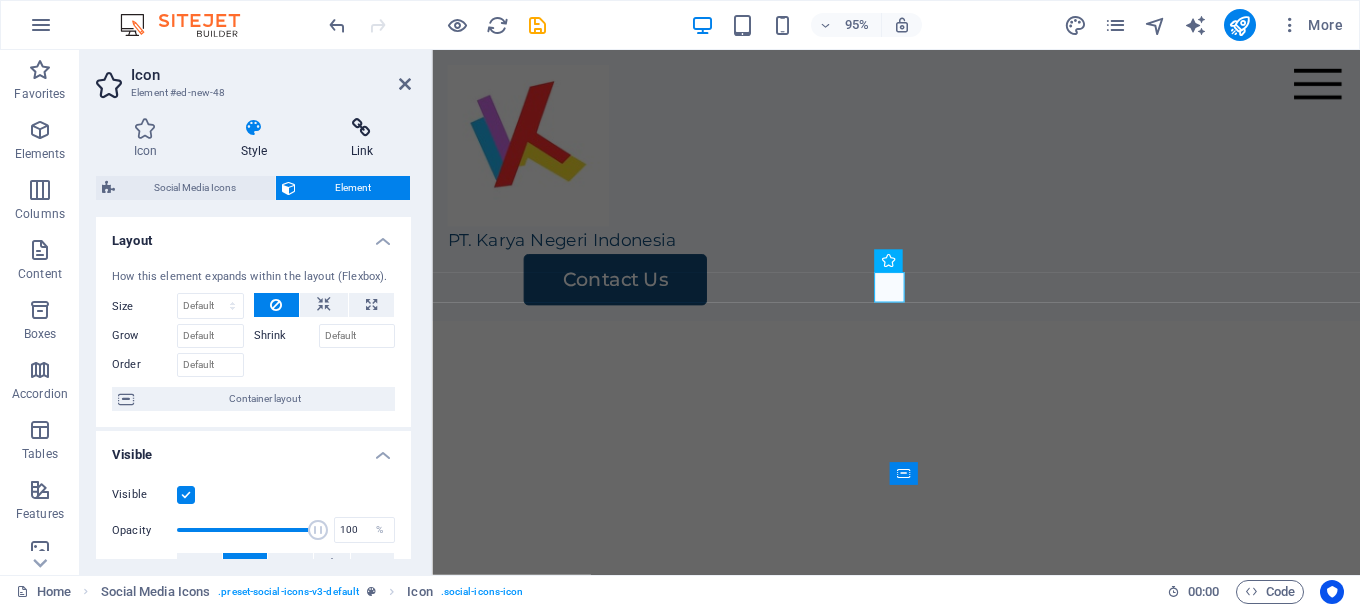 click on "Link" at bounding box center (362, 139) 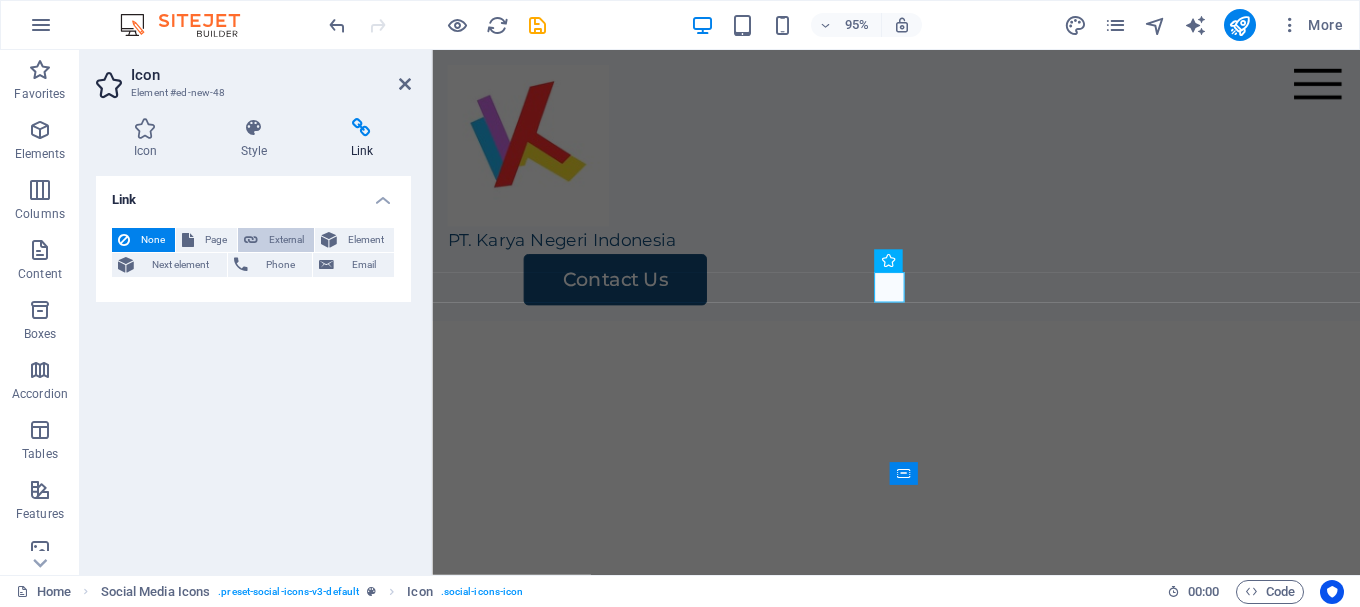 click on "External" at bounding box center [286, 240] 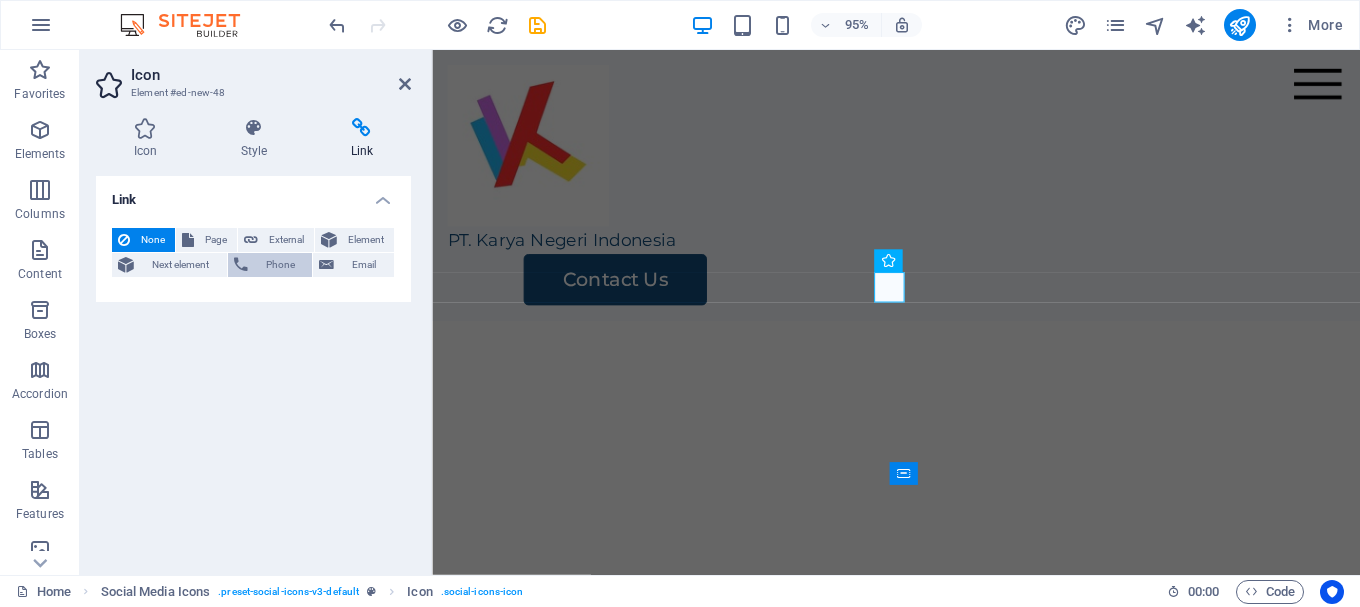 select on "blank" 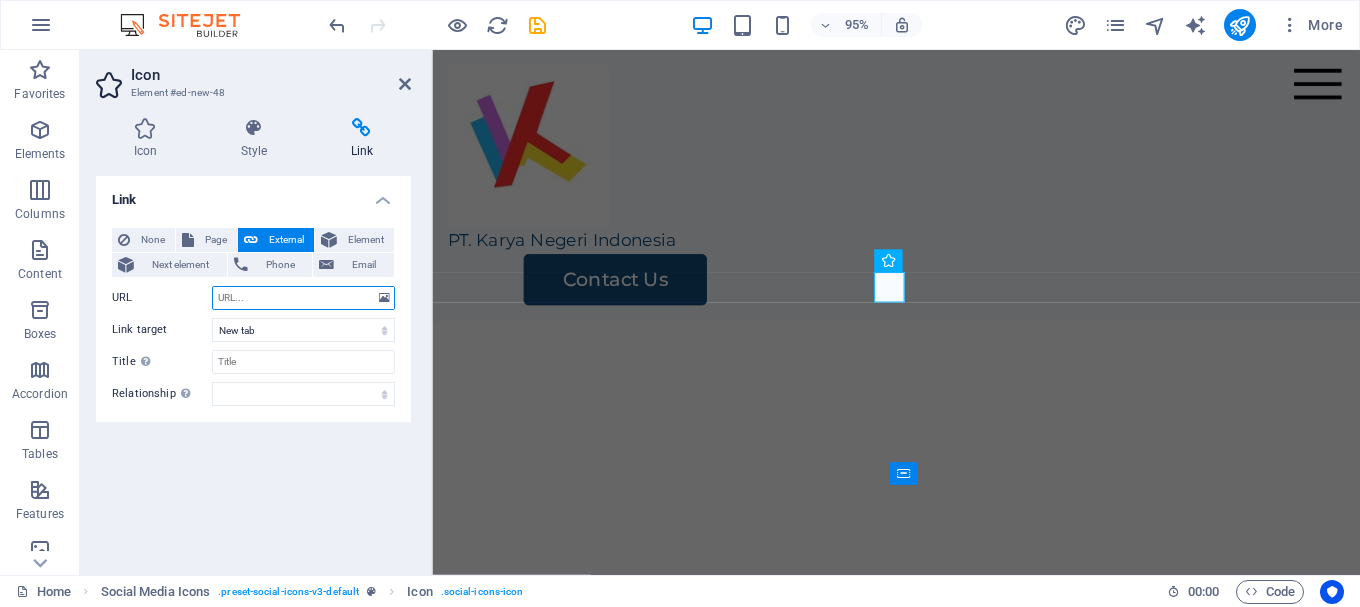 click on "URL" at bounding box center [303, 298] 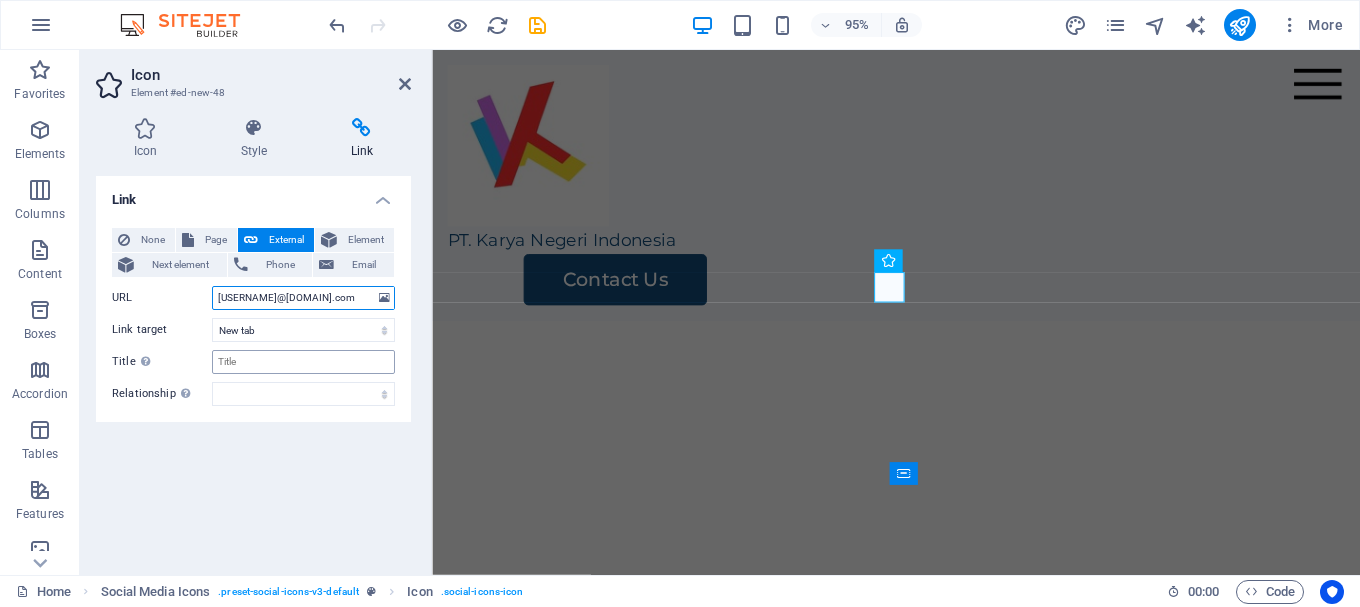 type on "karyanegeri.id@gmail.com" 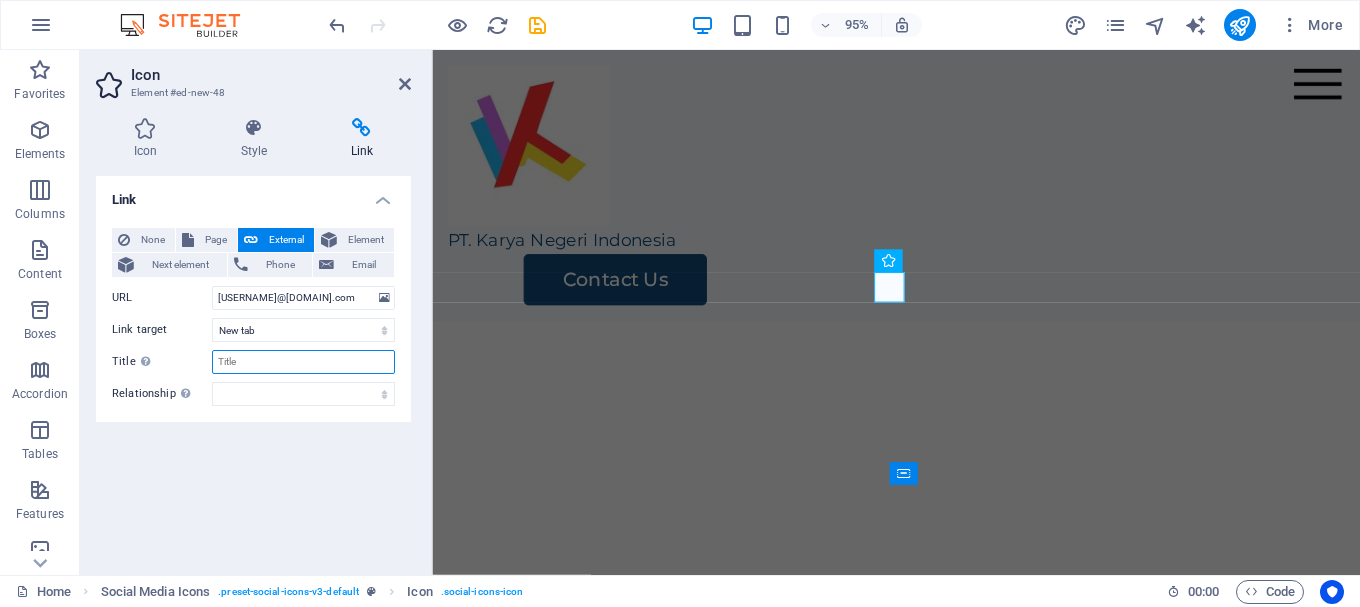 click on "Title Additional link description, should not be the same as the link text. The title is most often shown as a tooltip text when the mouse moves over the element. Leave empty if uncertain." at bounding box center [303, 362] 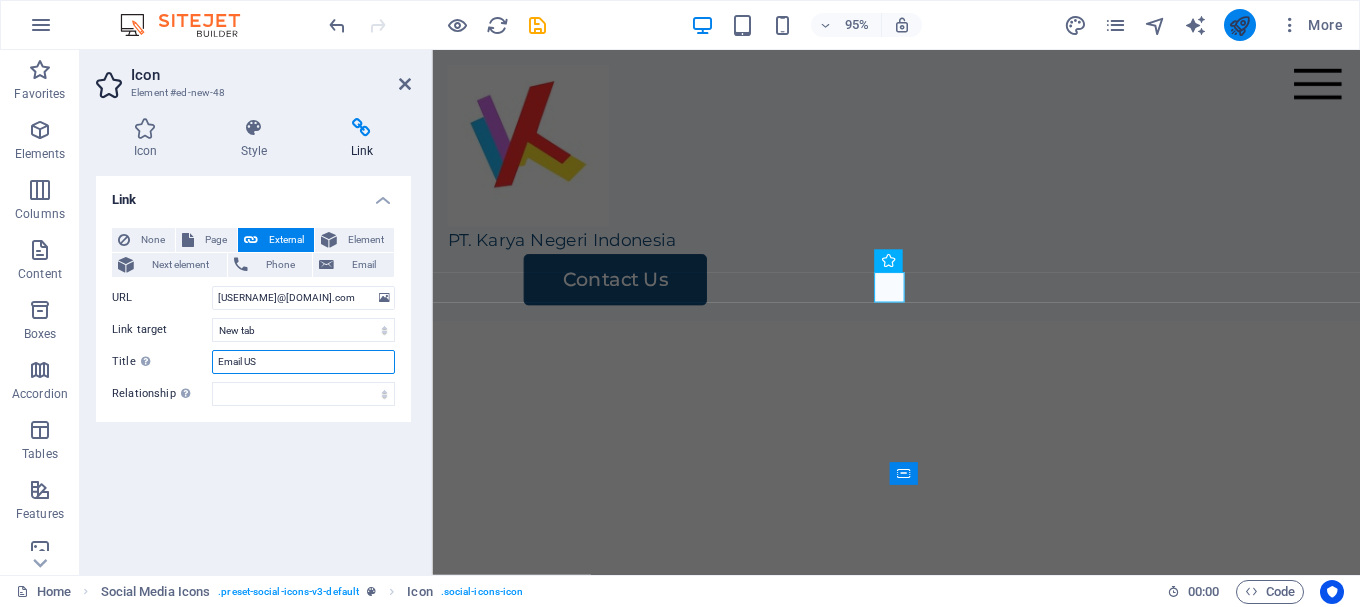 type on "Email US" 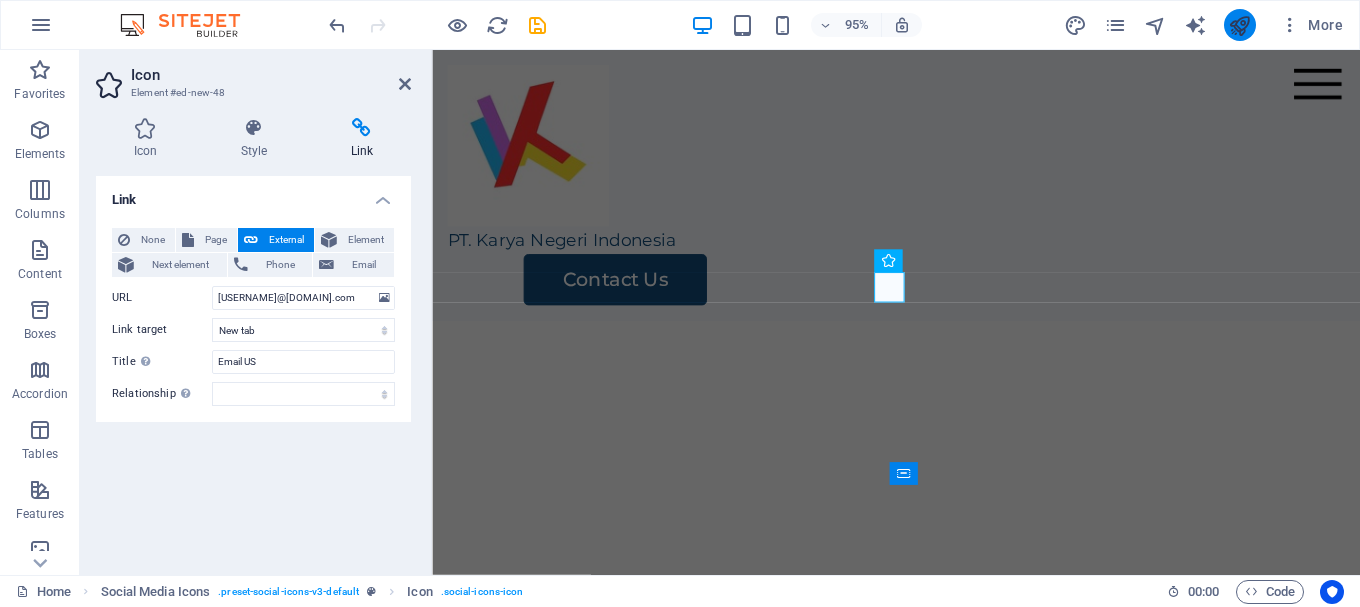 click at bounding box center [1239, 25] 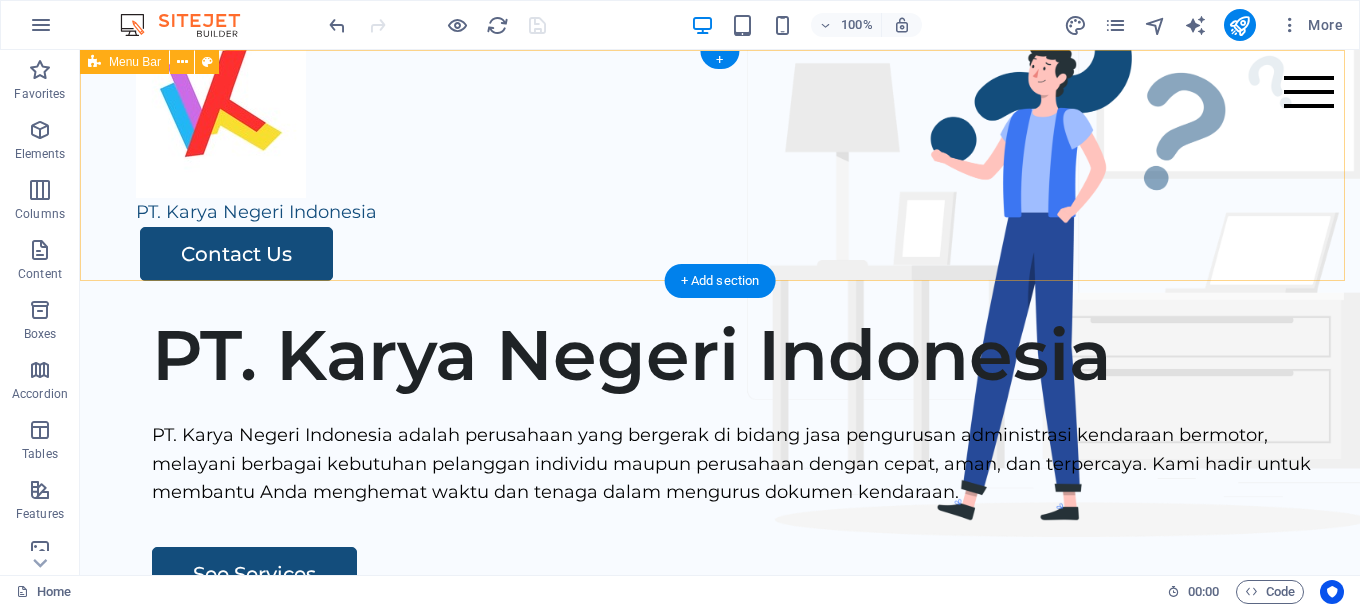 scroll, scrollTop: 0, scrollLeft: 0, axis: both 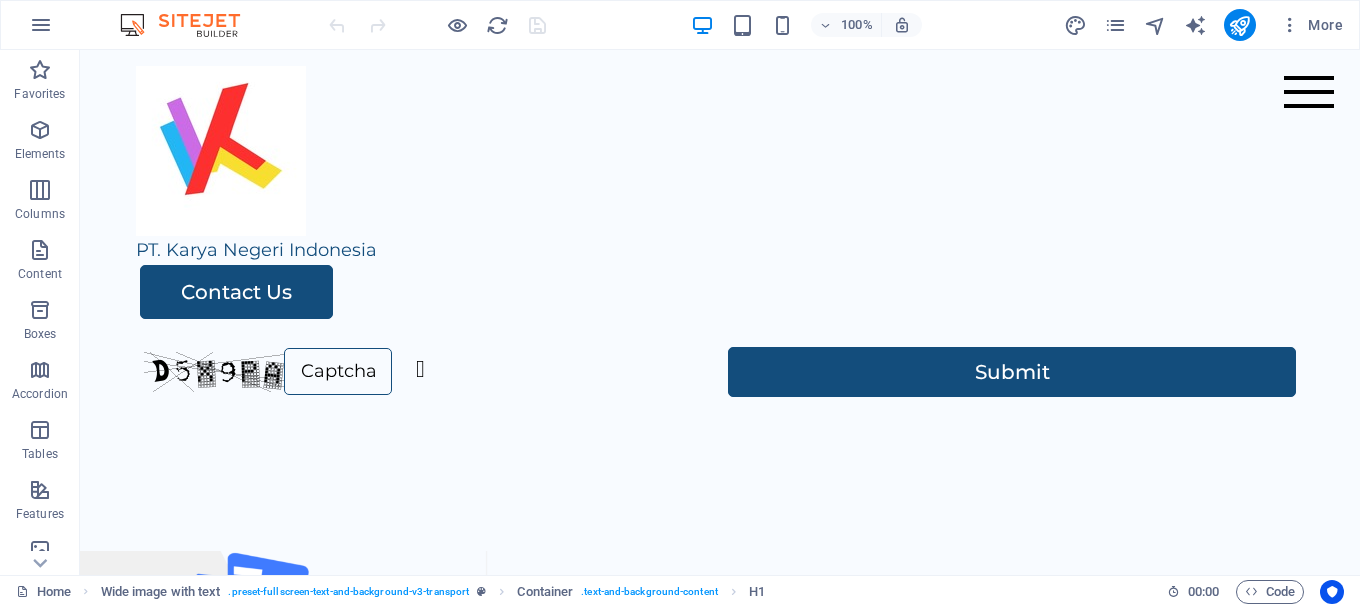 click at bounding box center (720, 762) 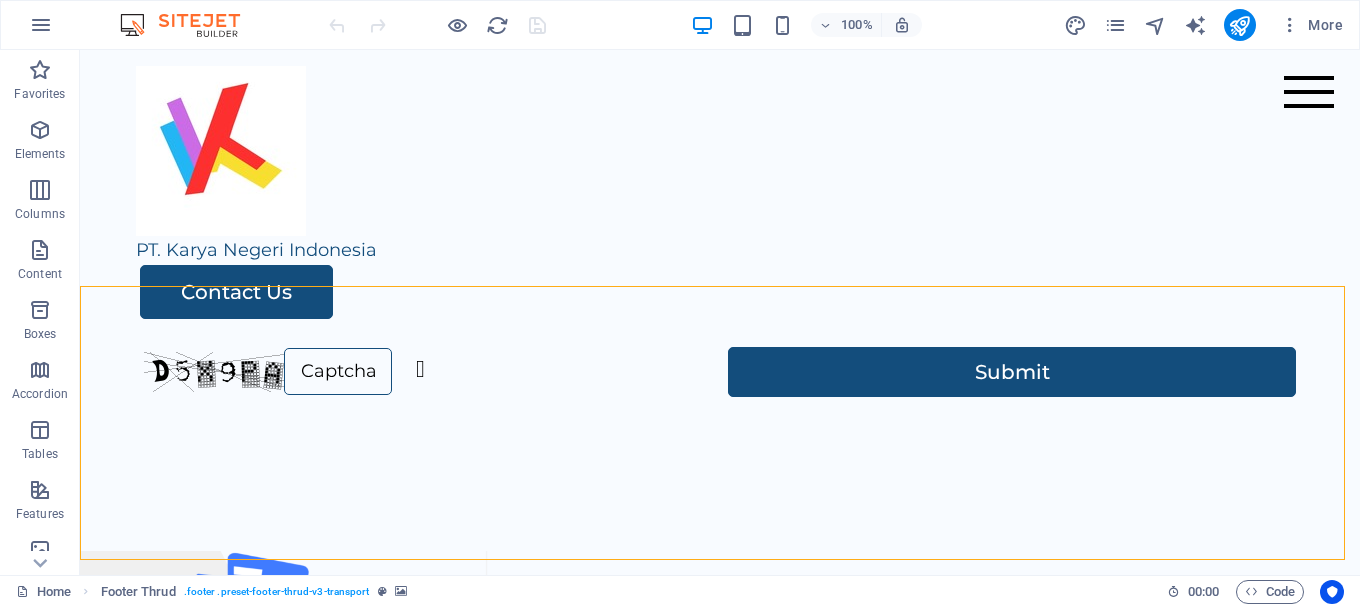 click at bounding box center [720, 762] 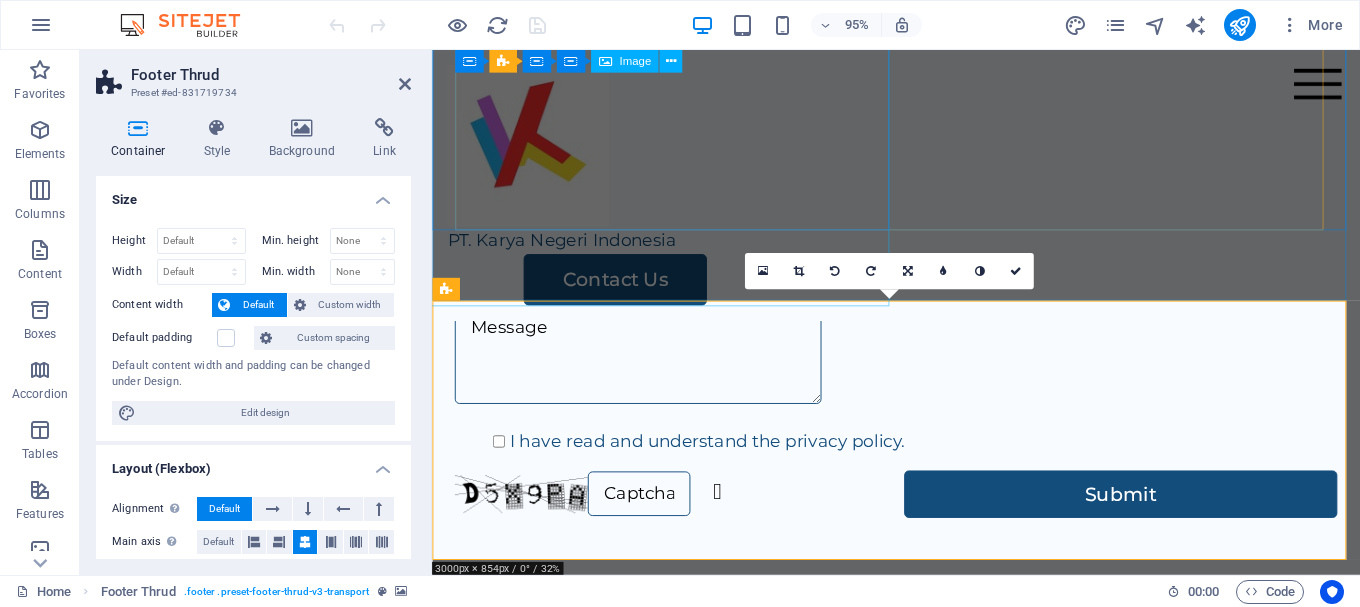 scroll, scrollTop: 3668, scrollLeft: 0, axis: vertical 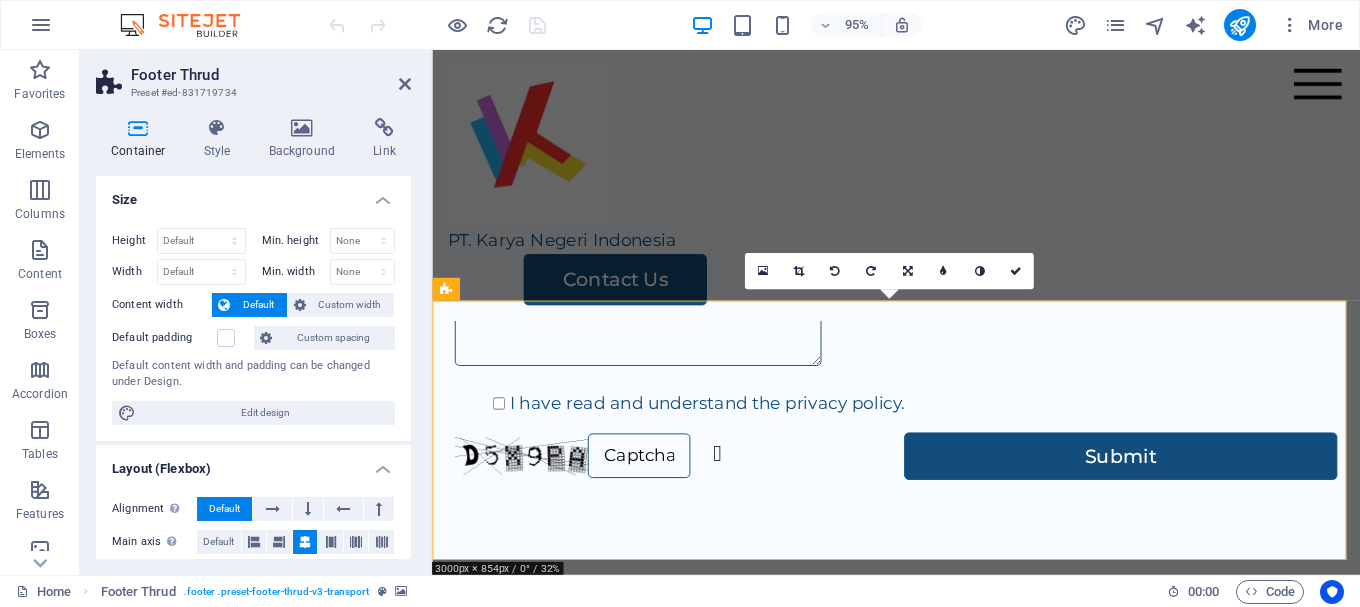 click at bounding box center [920, 868] 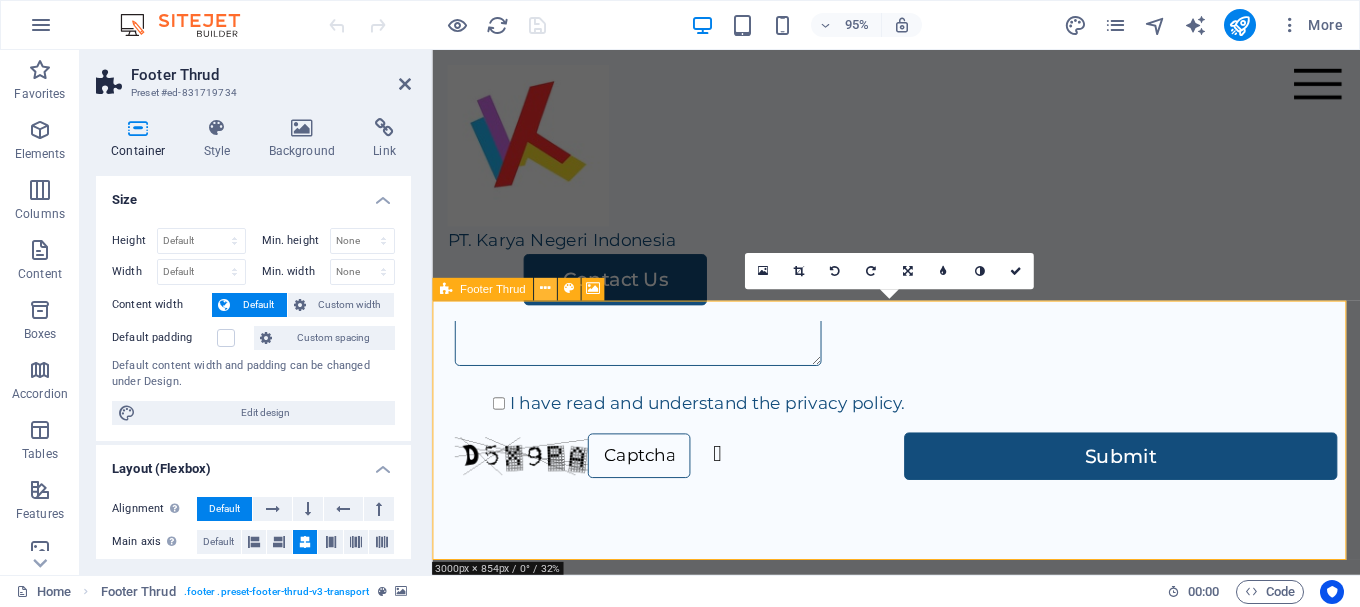 click at bounding box center (545, 289) 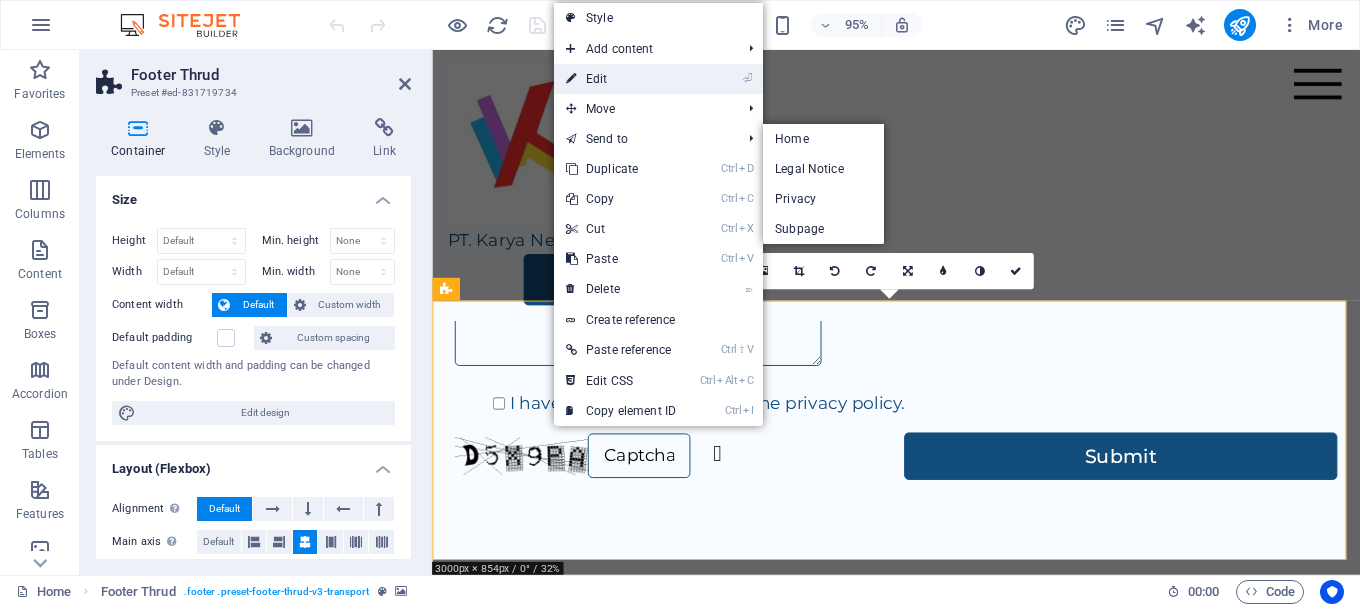 click on "⏎  Edit" at bounding box center (621, 79) 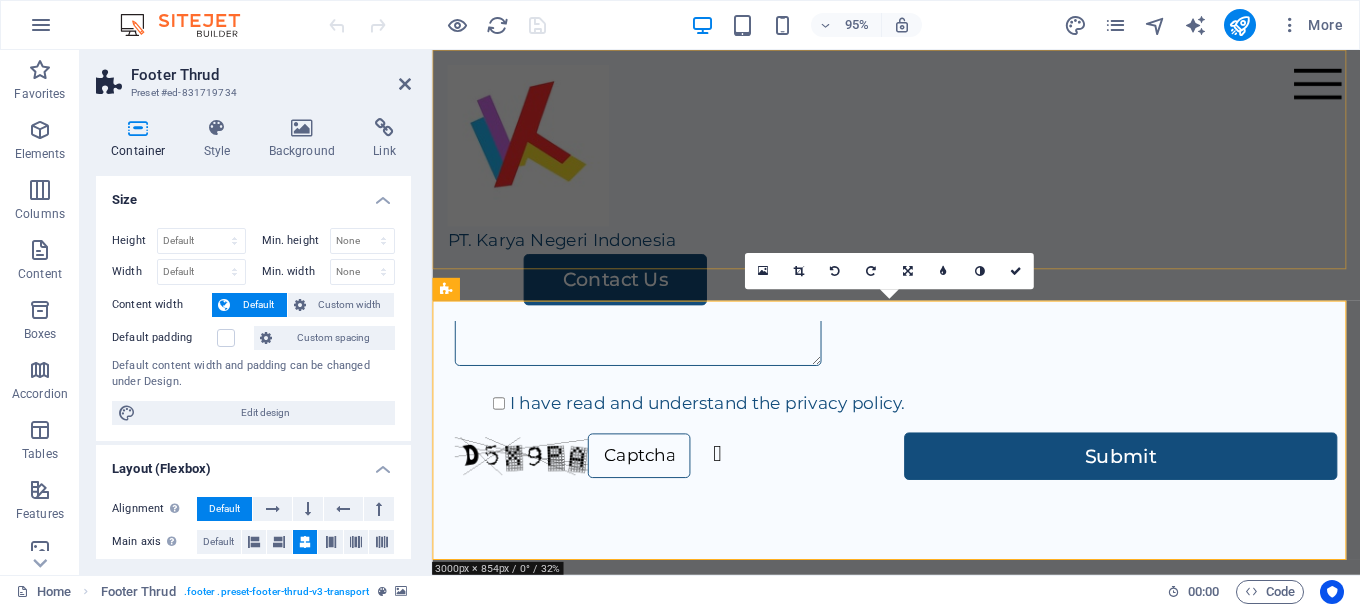 click on "PT. Karya Negeri Indonesia Home Services About Us Pricing Contact Us" at bounding box center [920, 192] 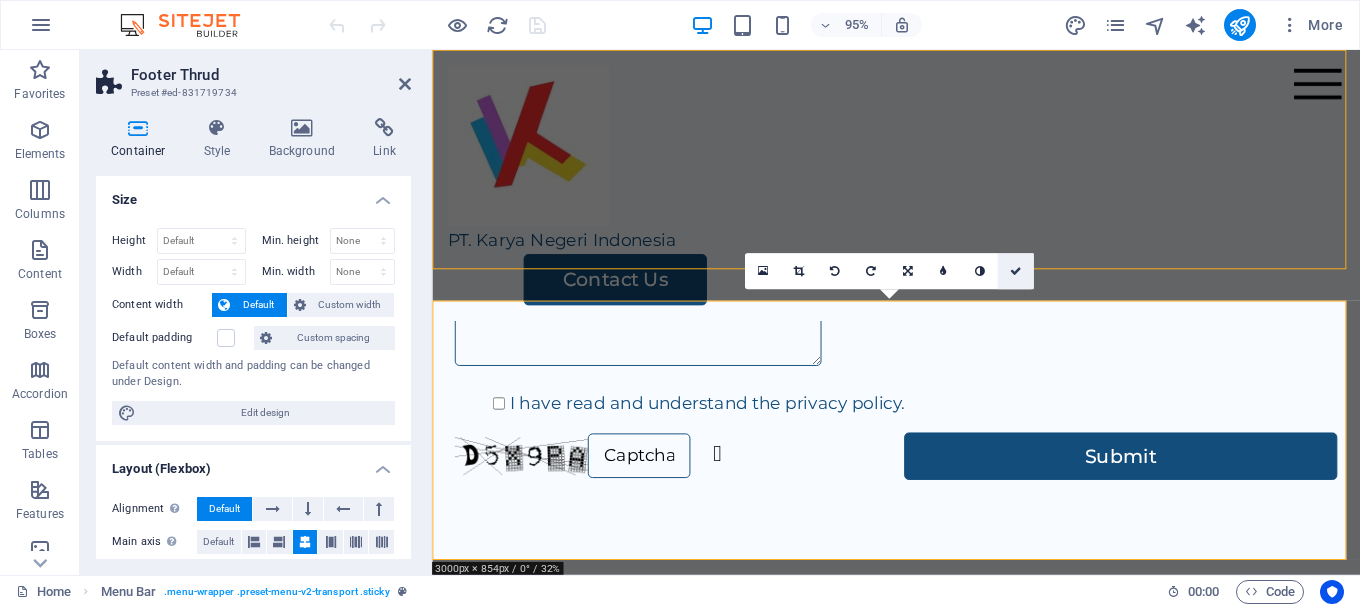 click at bounding box center (1016, 270) 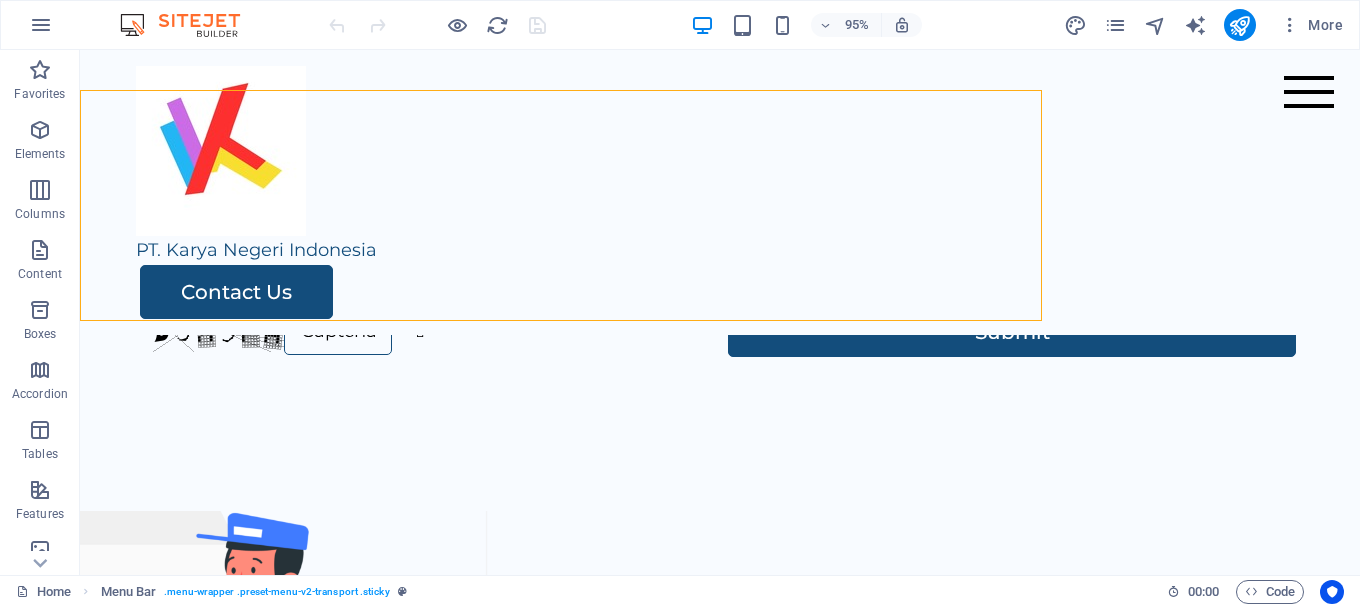 scroll, scrollTop: 3628, scrollLeft: 0, axis: vertical 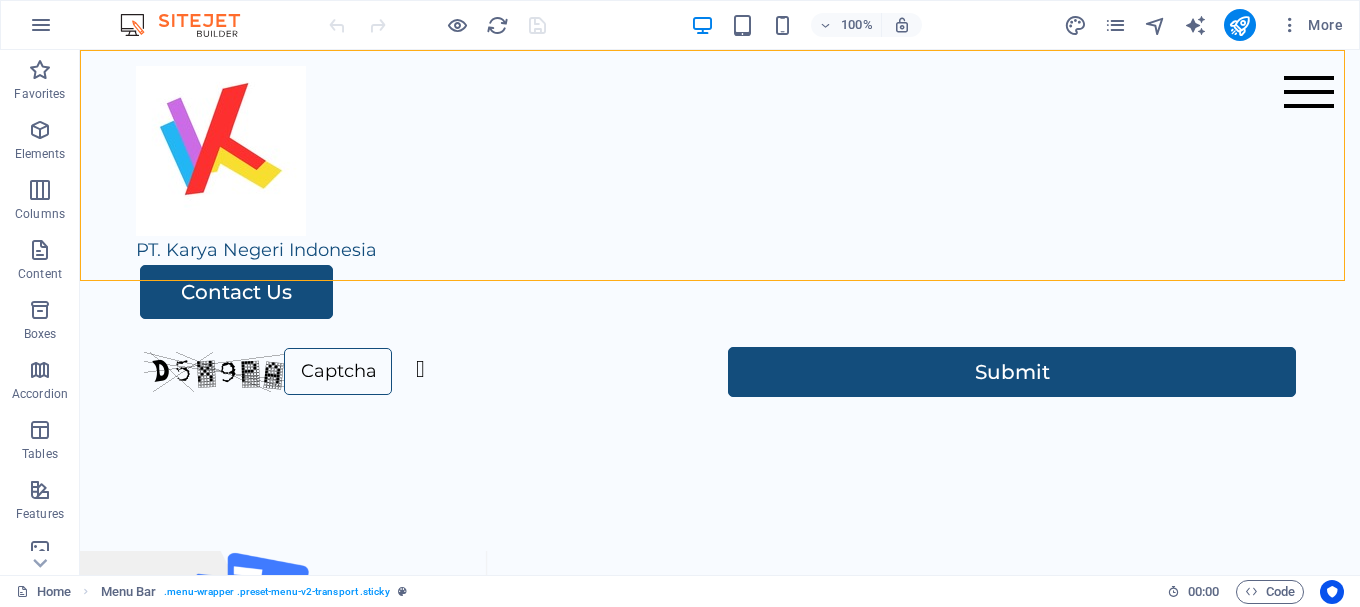 click at bounding box center (720, 762) 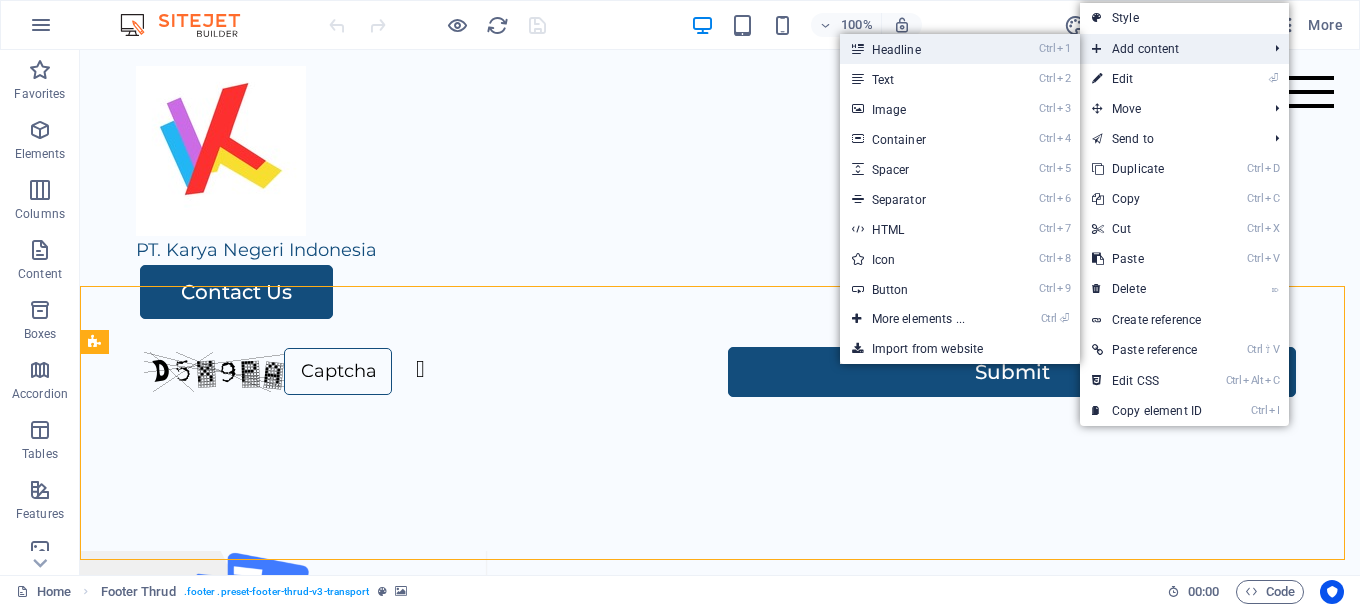 click on "Ctrl 1  Headline" at bounding box center (922, 49) 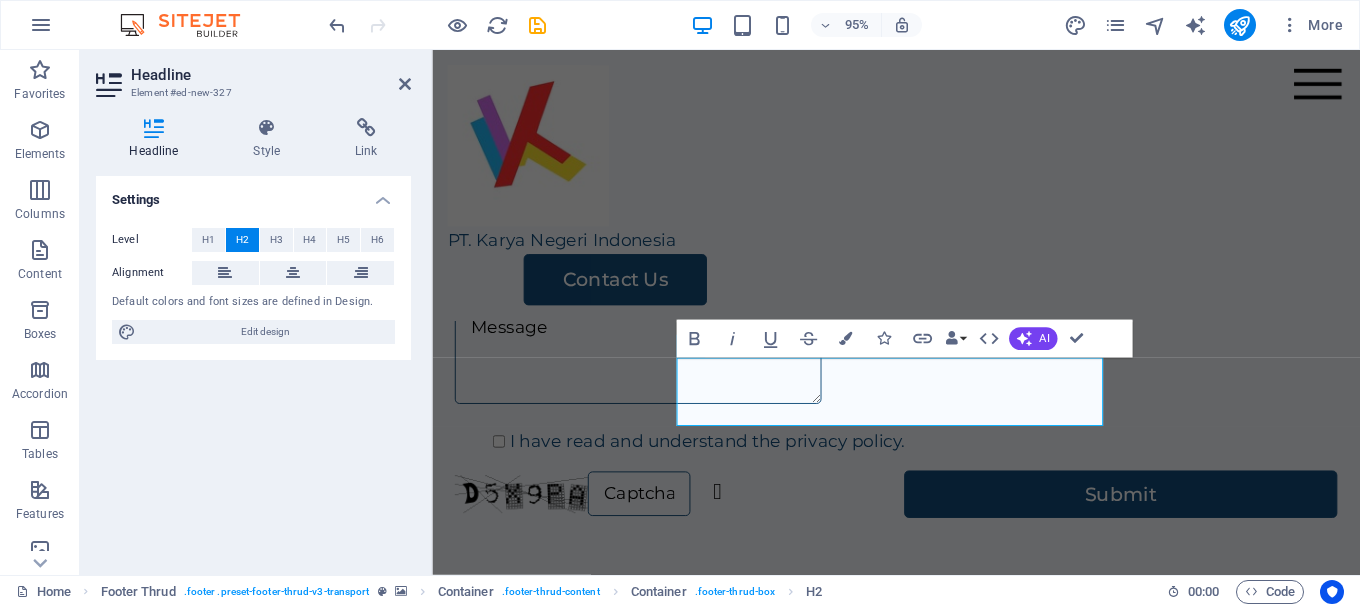 scroll, scrollTop: 3688, scrollLeft: 0, axis: vertical 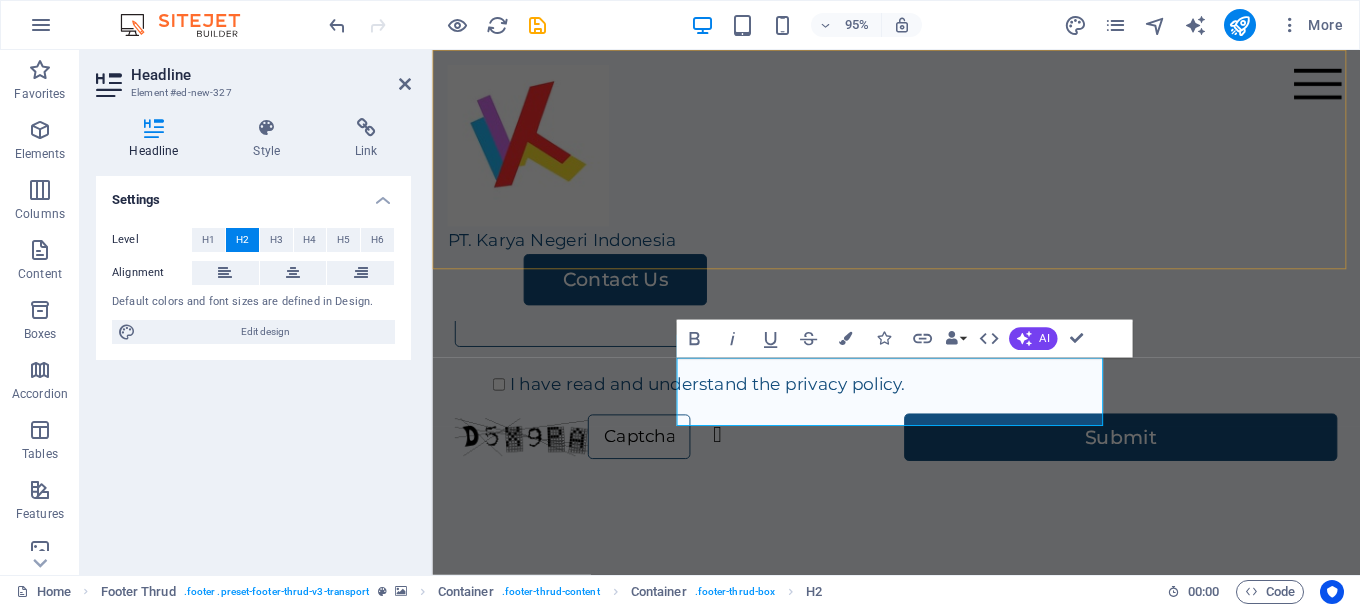 click on "PT. Karya Negeri Indonesia Home Services About Us Pricing Contact Us" at bounding box center (920, 192) 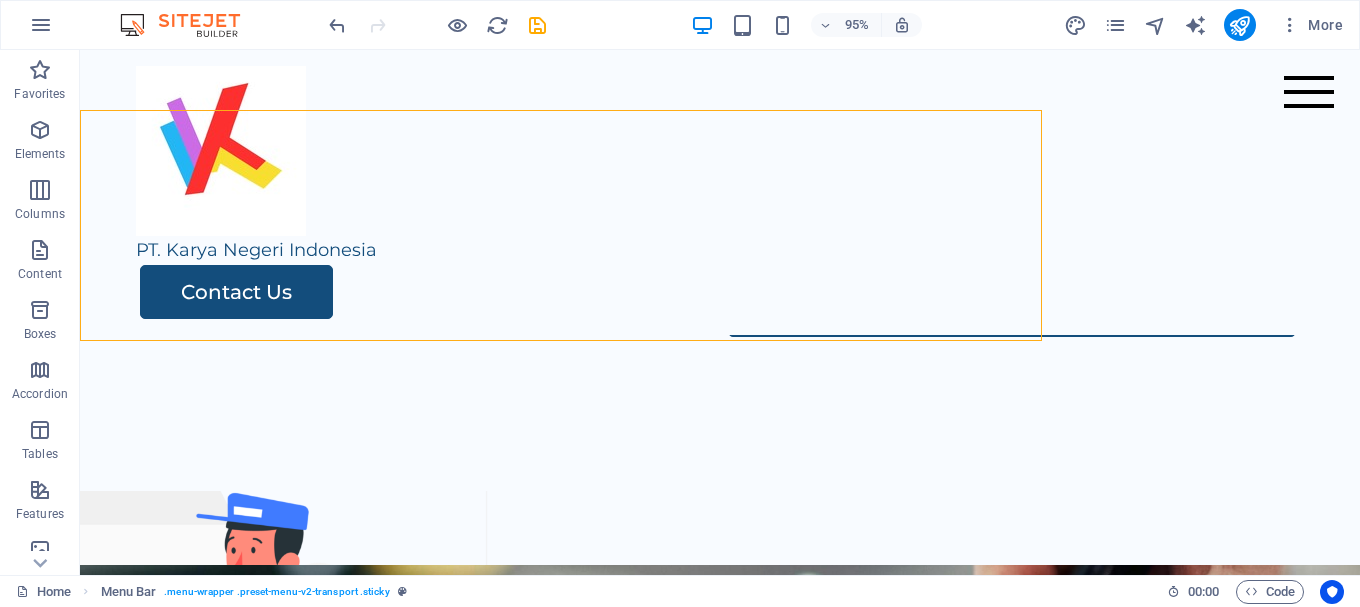 scroll, scrollTop: 3628, scrollLeft: 0, axis: vertical 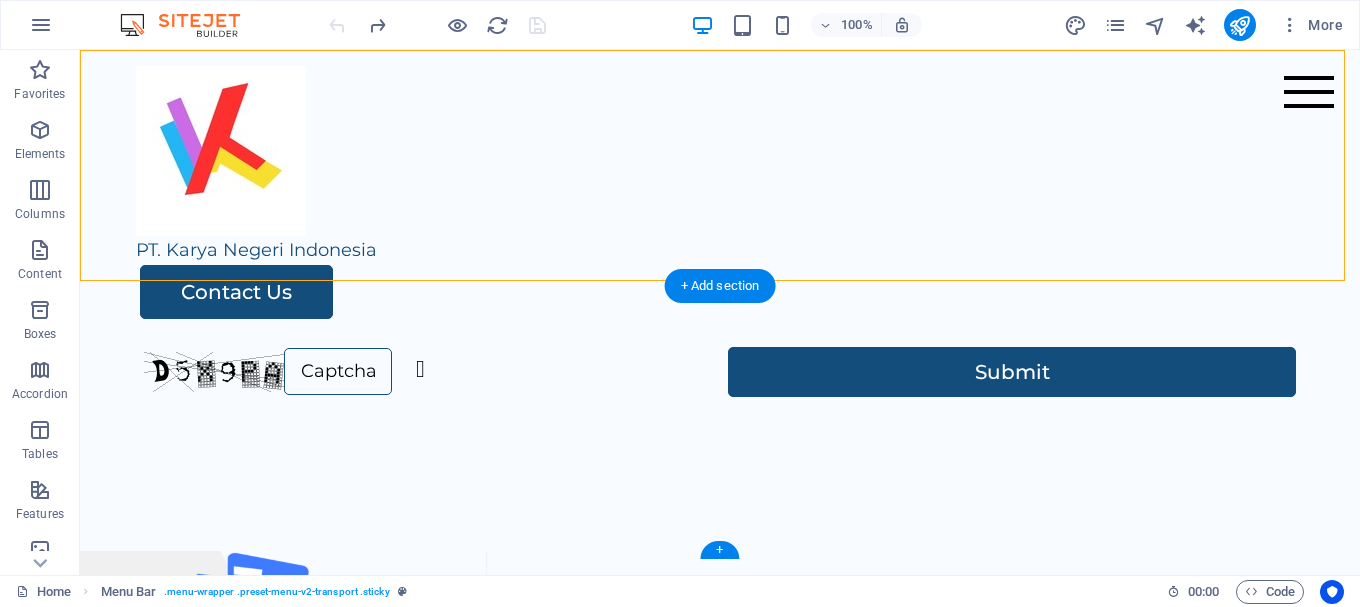 click on "Our Whatsapp" at bounding box center (428, 1016) 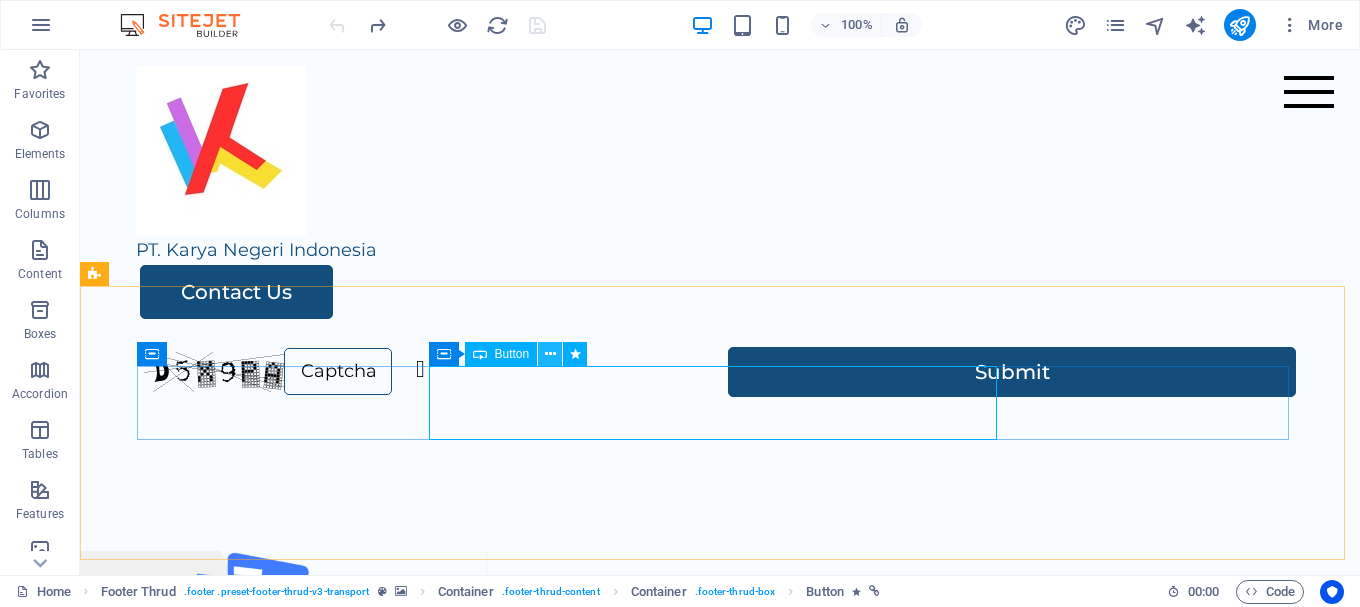 click at bounding box center (550, 354) 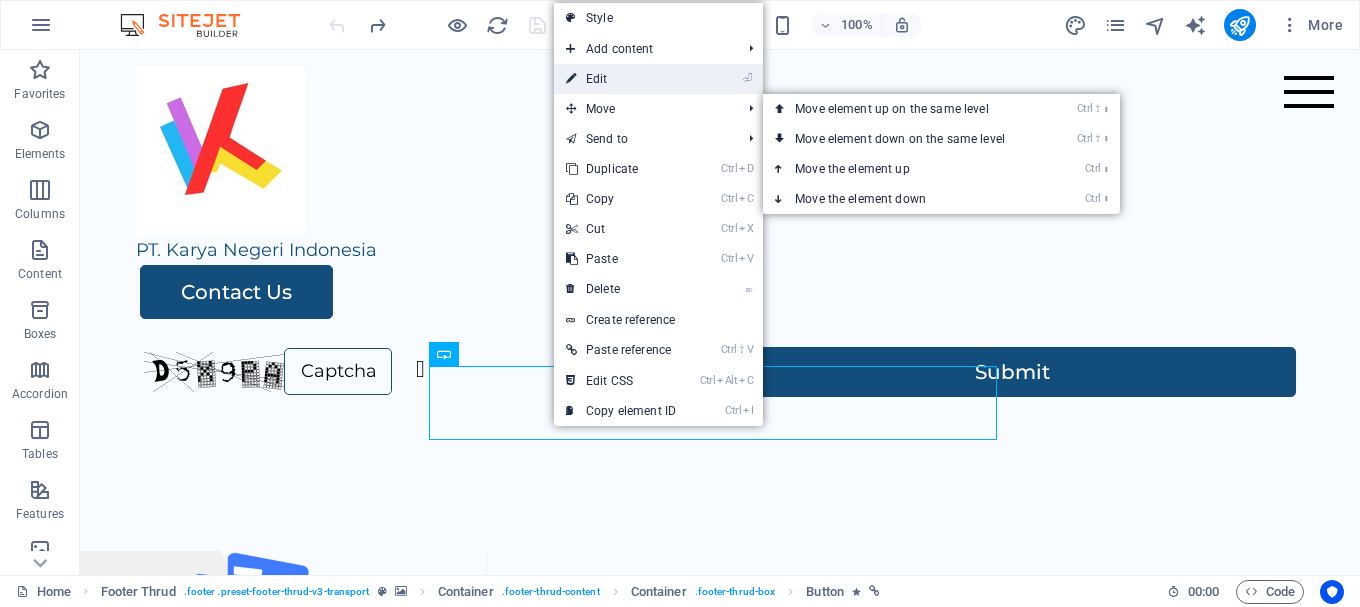 click on "⏎  Edit" at bounding box center (621, 79) 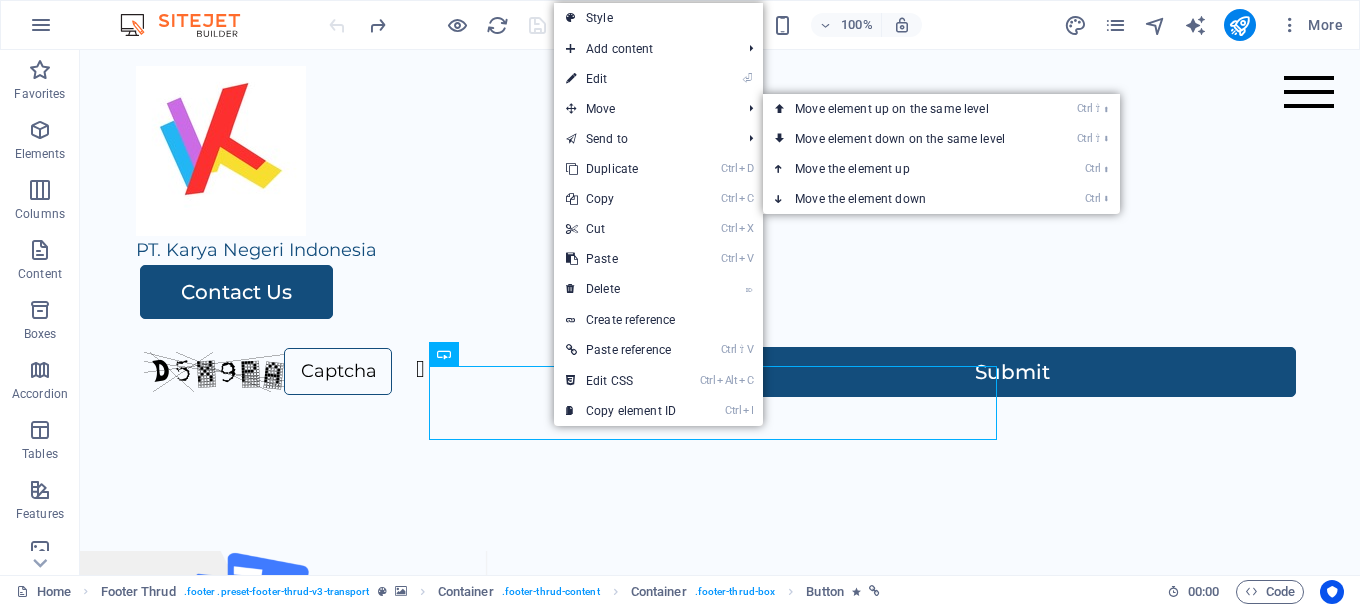select on "px" 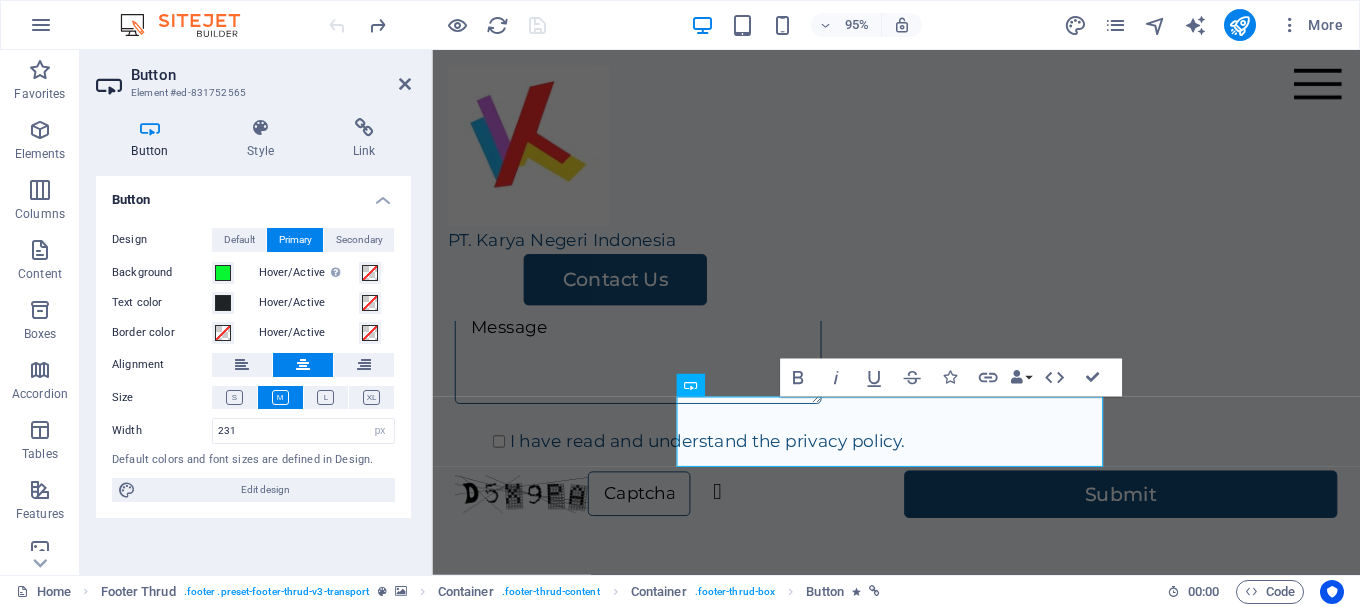 scroll, scrollTop: 3647, scrollLeft: 0, axis: vertical 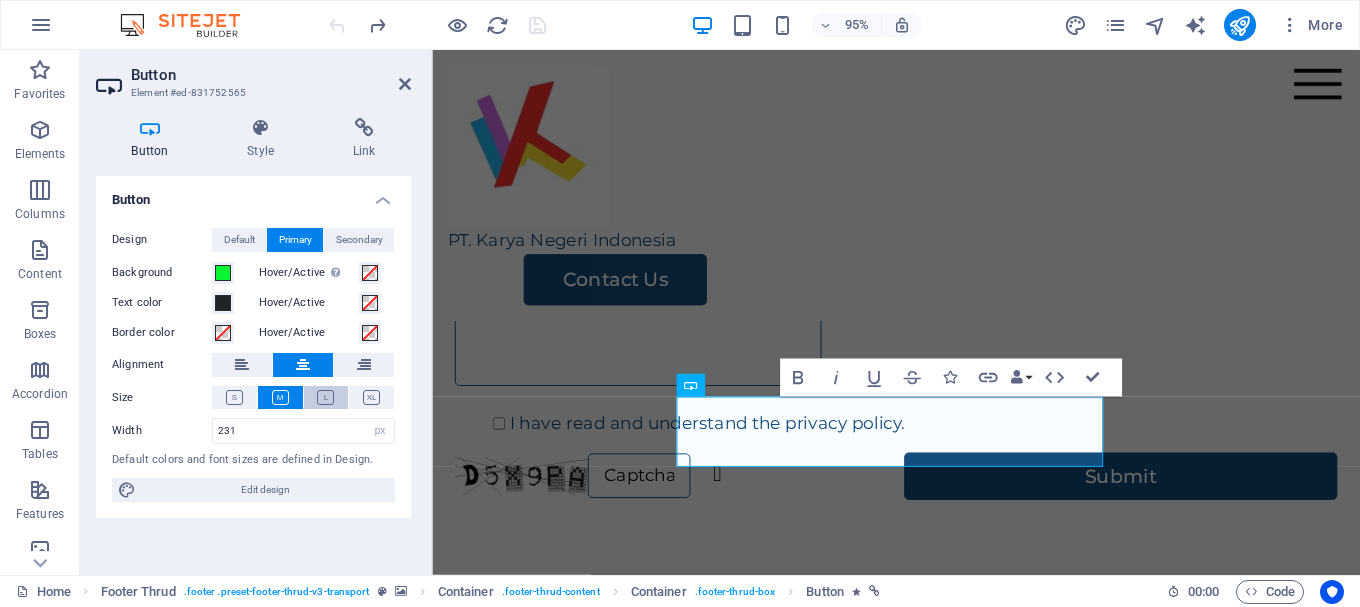 click at bounding box center [325, 397] 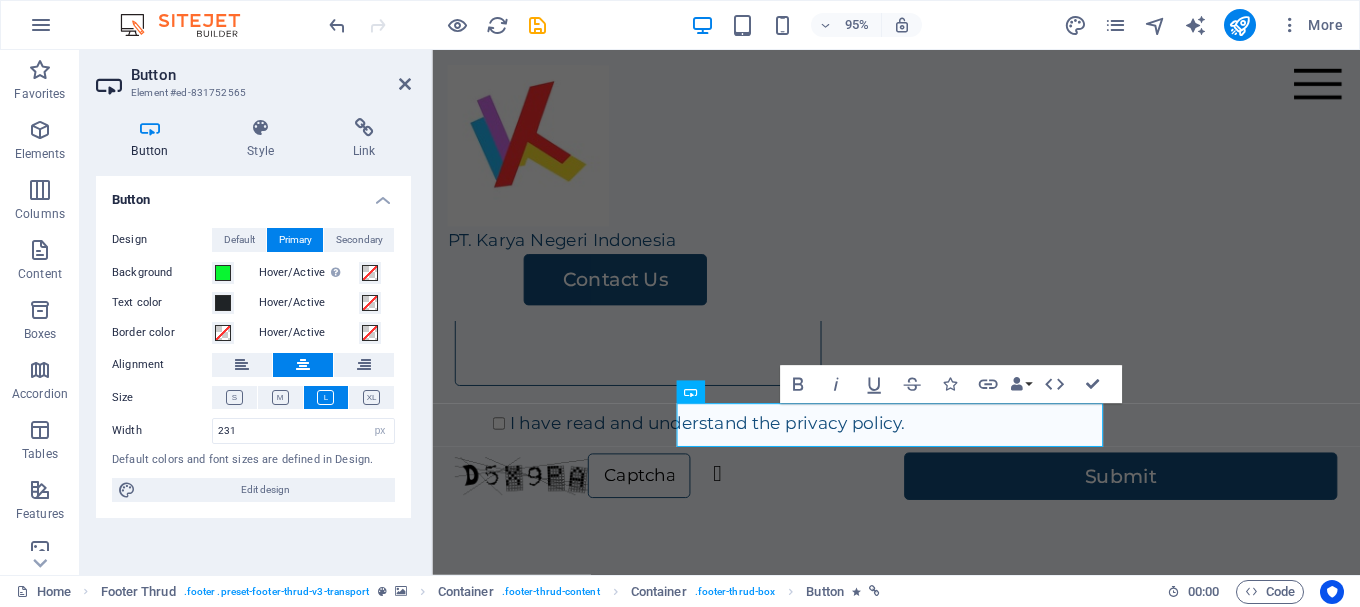 scroll, scrollTop: 3640, scrollLeft: 0, axis: vertical 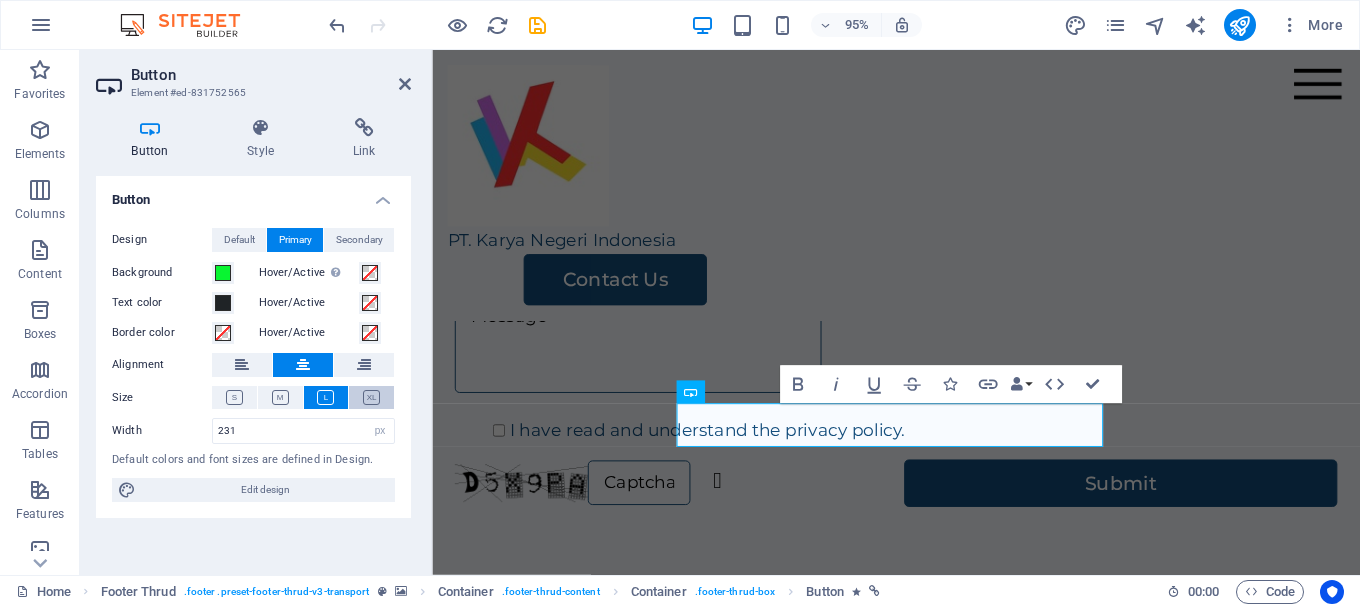 click at bounding box center [371, 397] 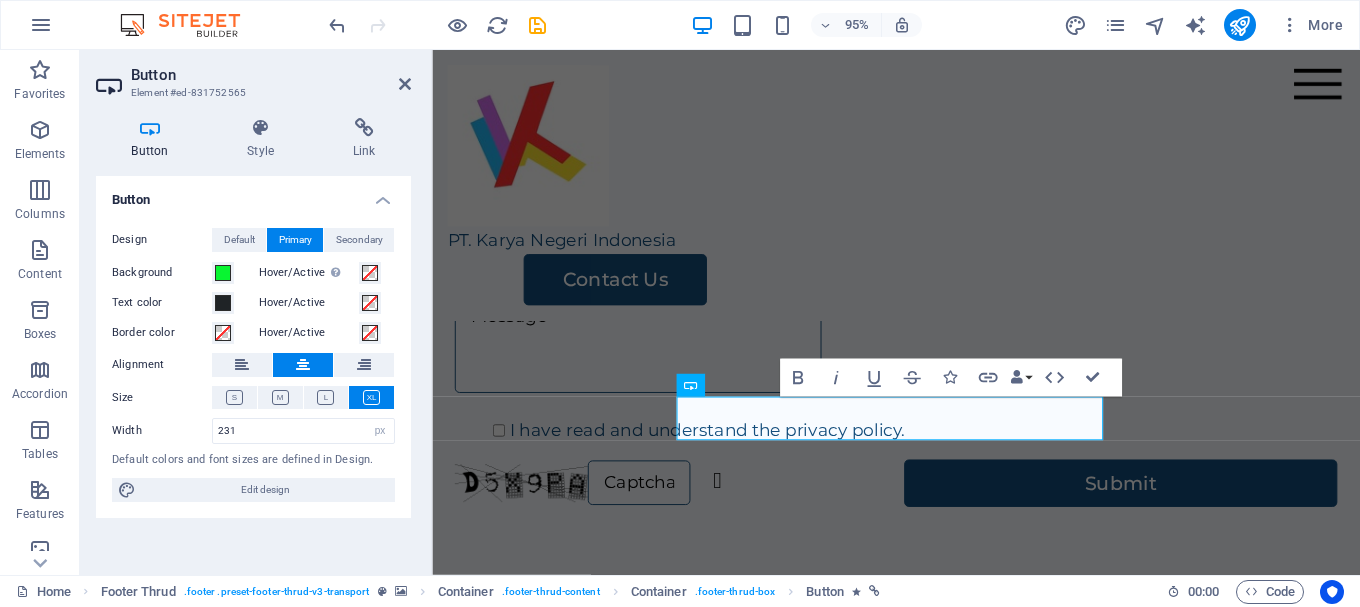 scroll, scrollTop: 3647, scrollLeft: 0, axis: vertical 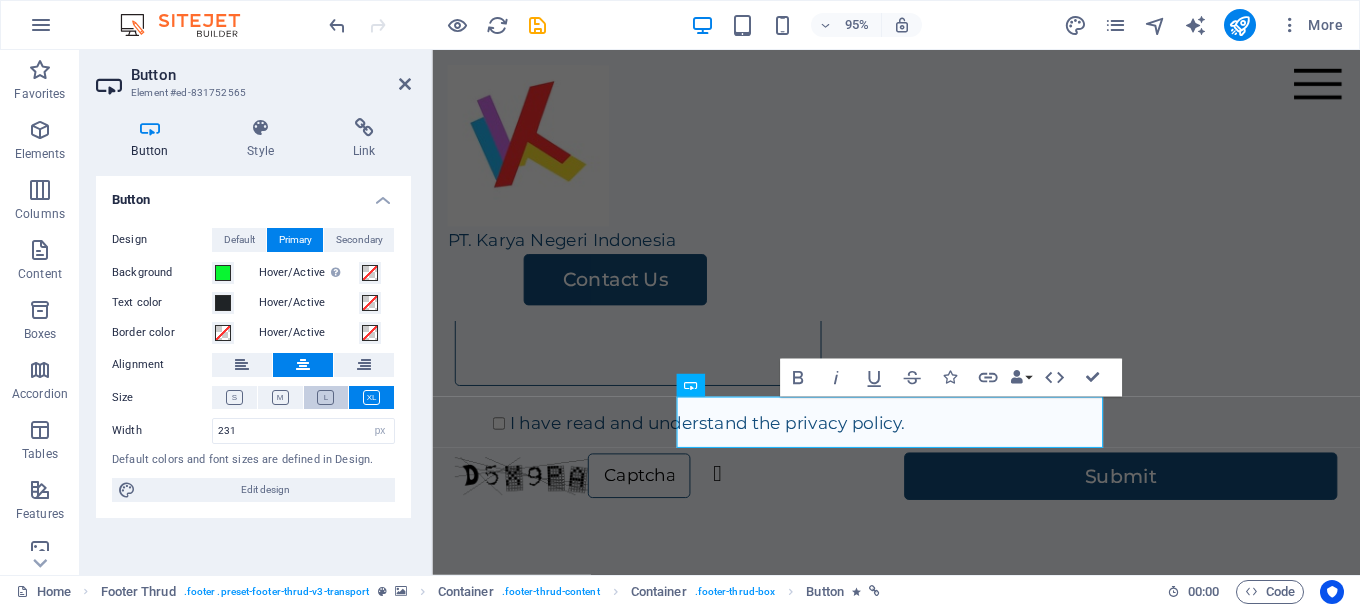 click at bounding box center [326, 397] 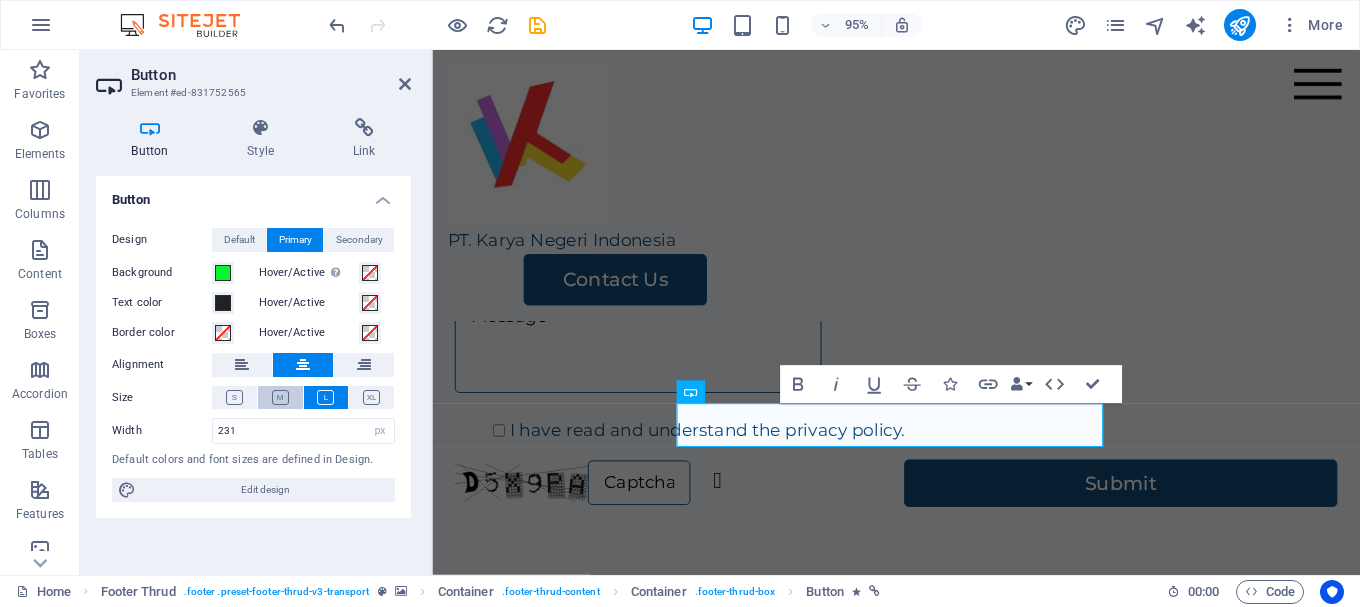 click at bounding box center [280, 397] 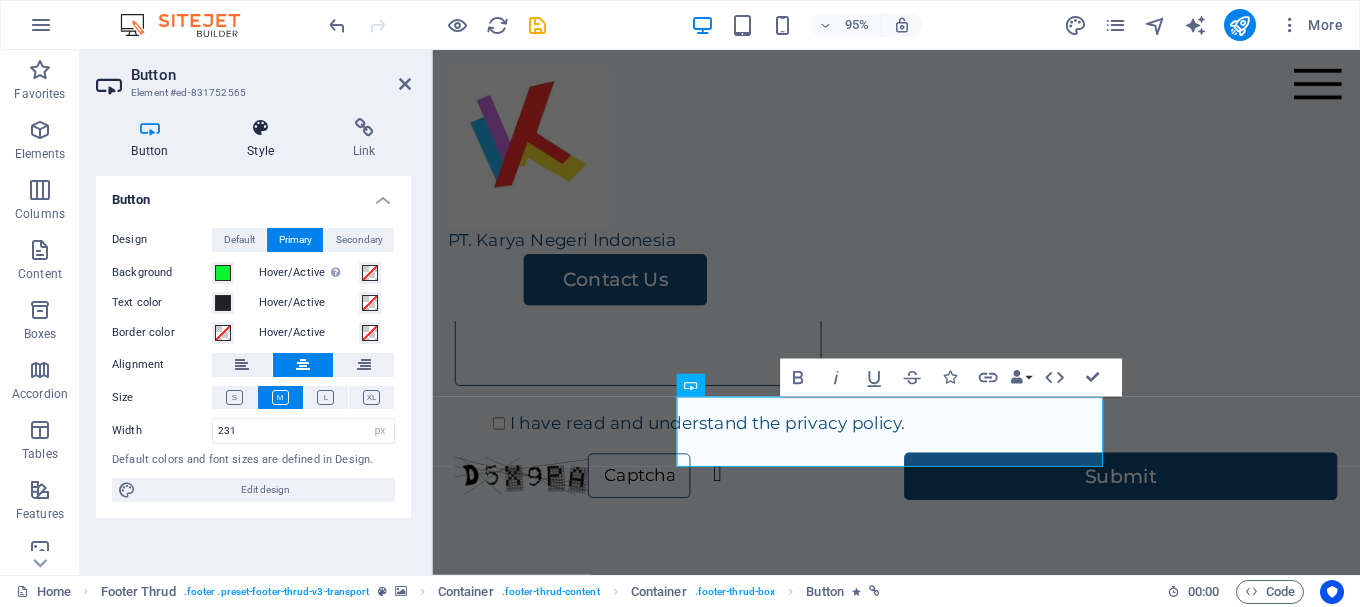 click at bounding box center (261, 128) 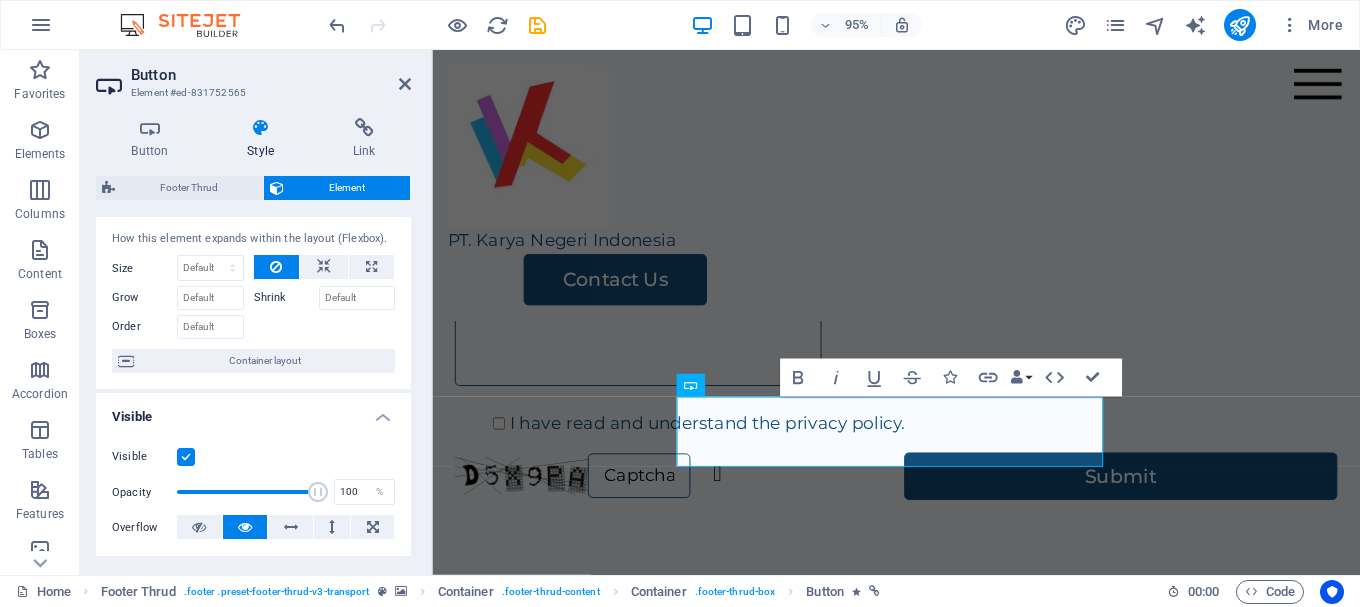 scroll, scrollTop: 0, scrollLeft: 0, axis: both 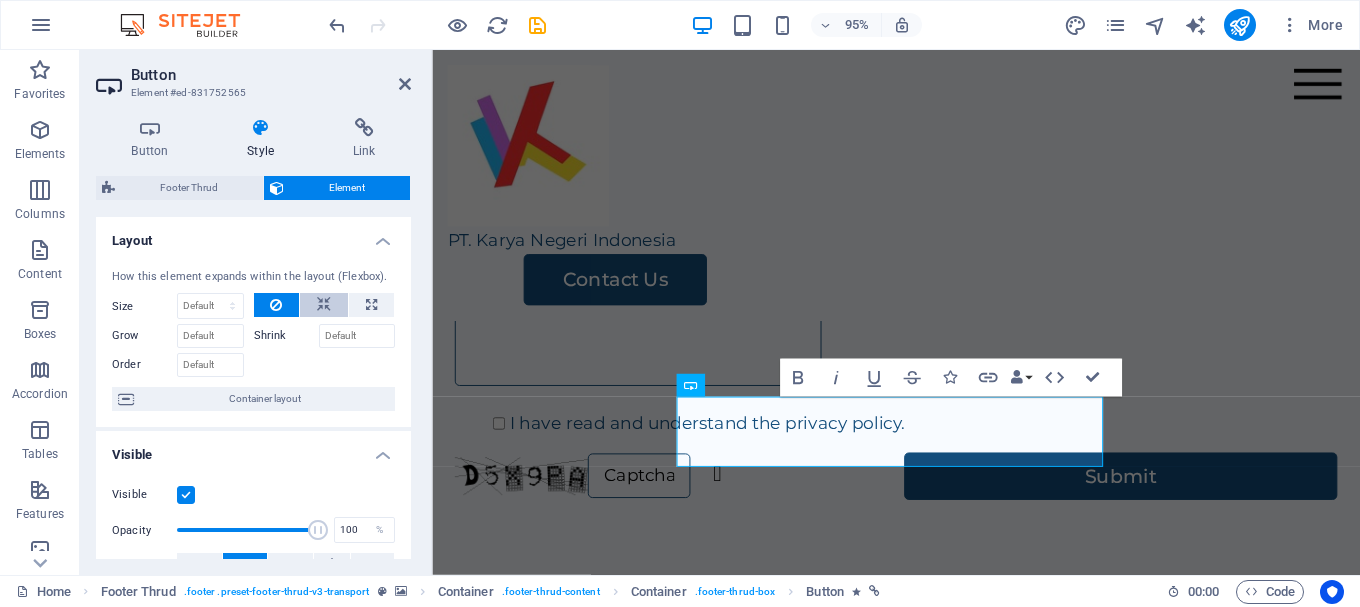 click at bounding box center [324, 305] 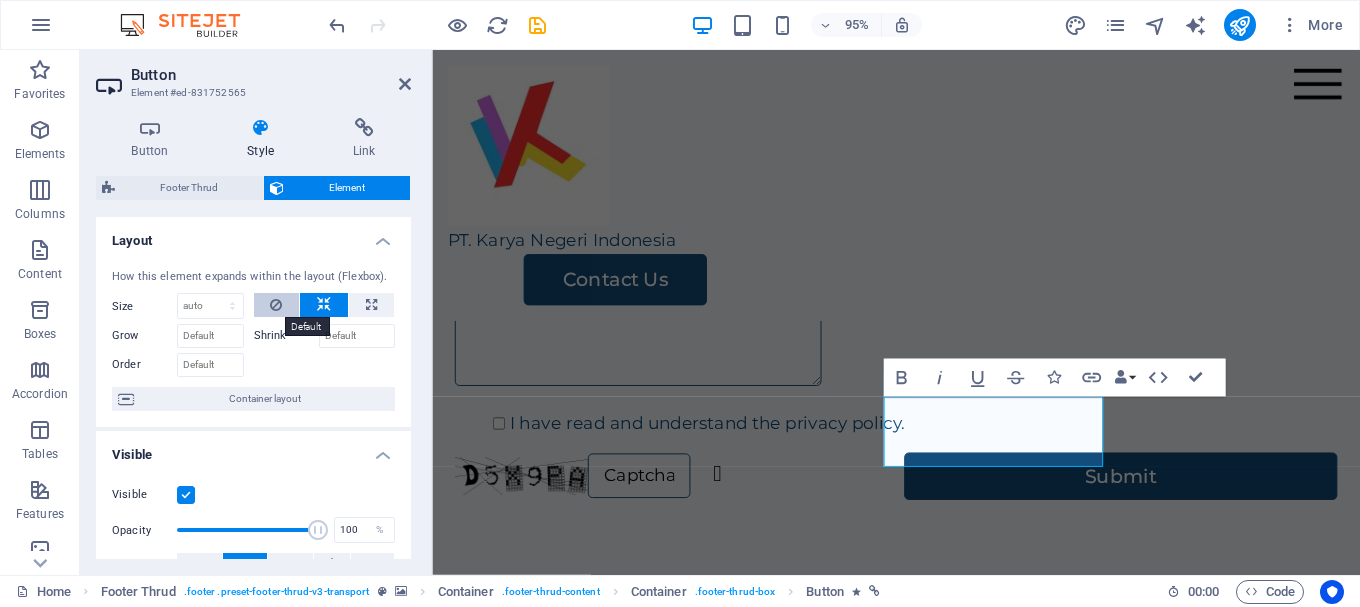 click at bounding box center [277, 305] 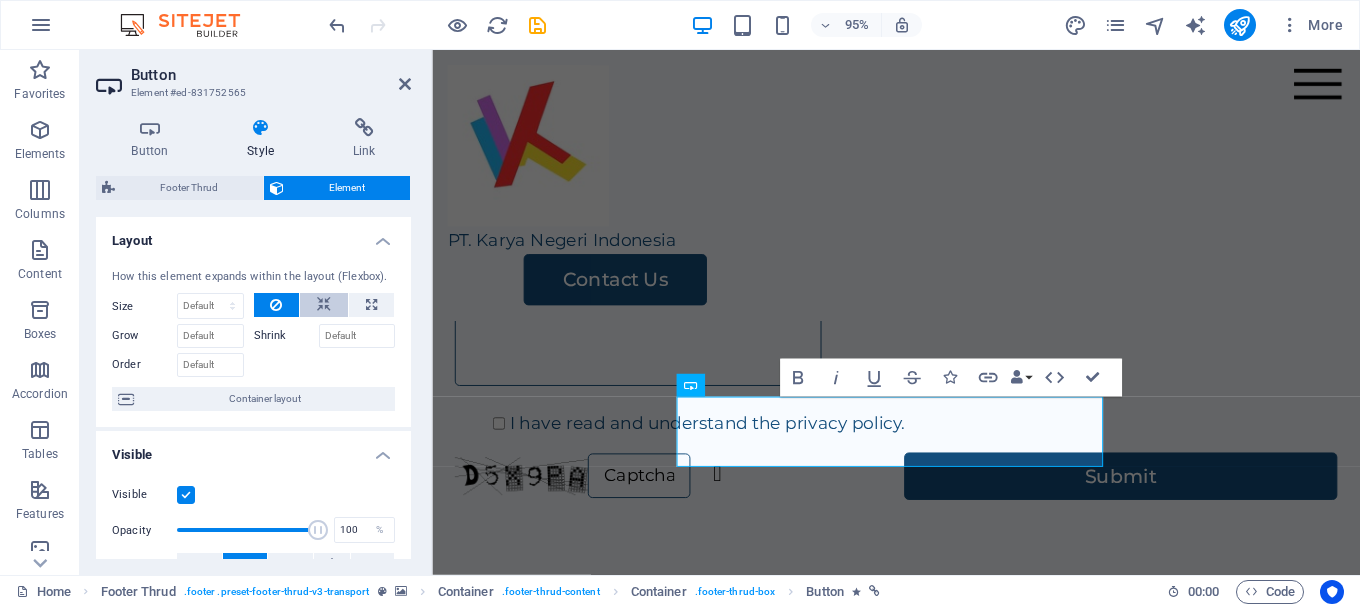 click at bounding box center [324, 305] 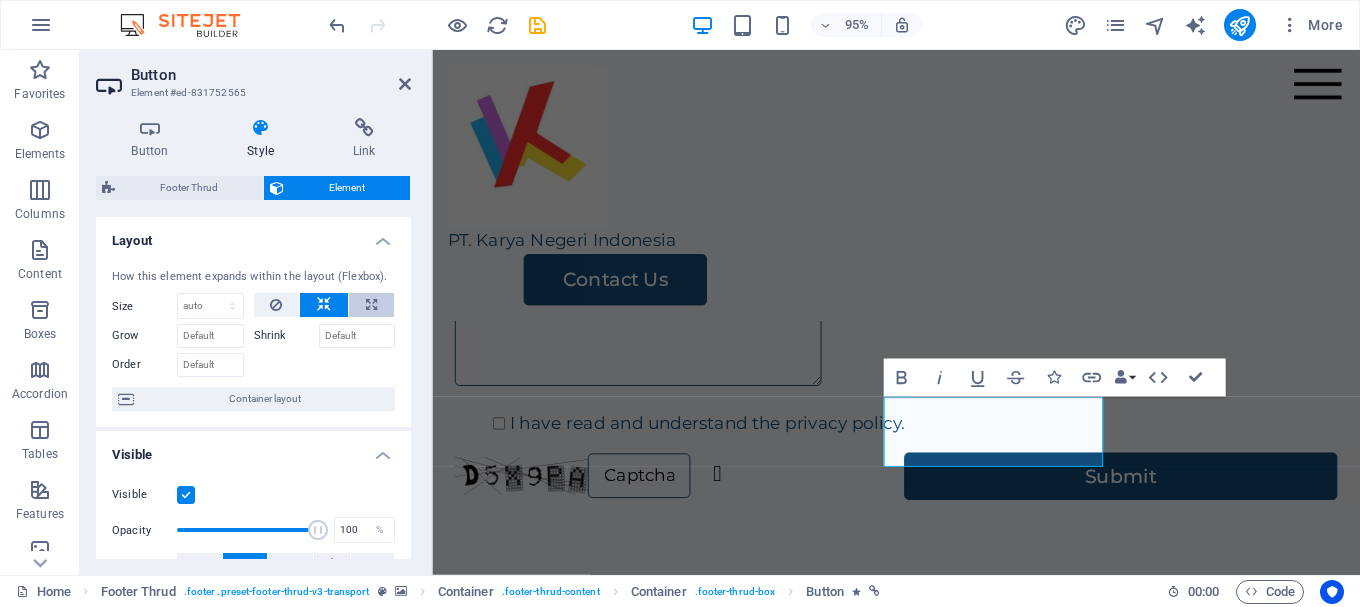 click at bounding box center (371, 305) 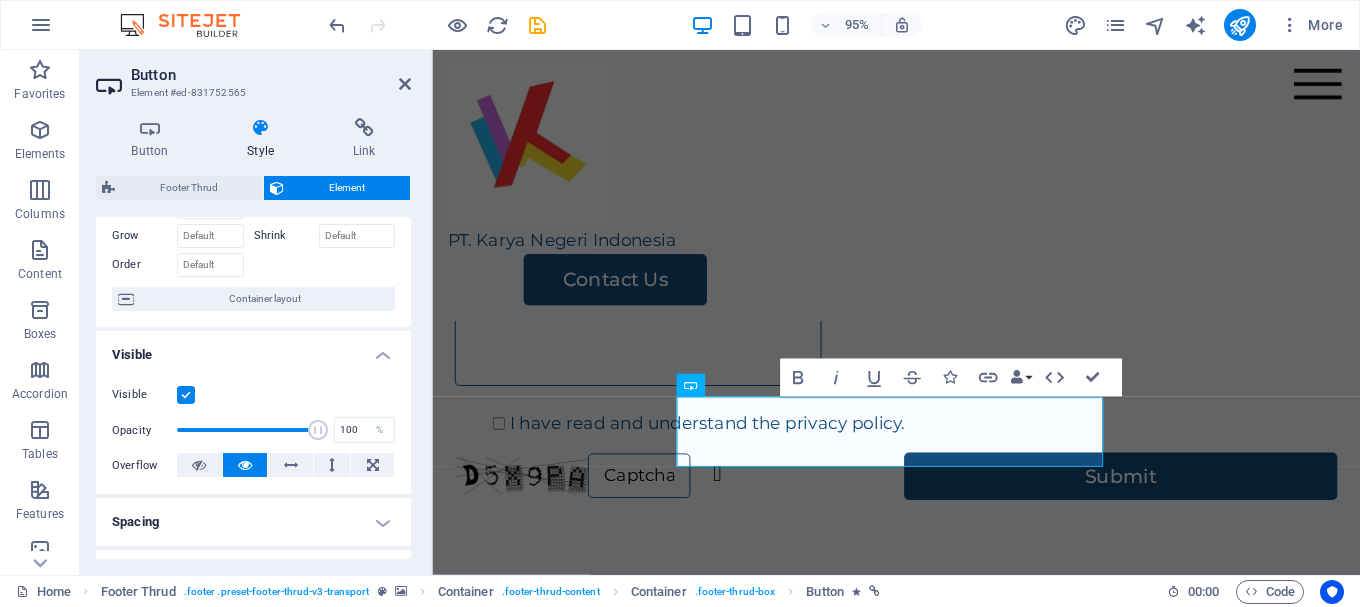 scroll, scrollTop: 200, scrollLeft: 0, axis: vertical 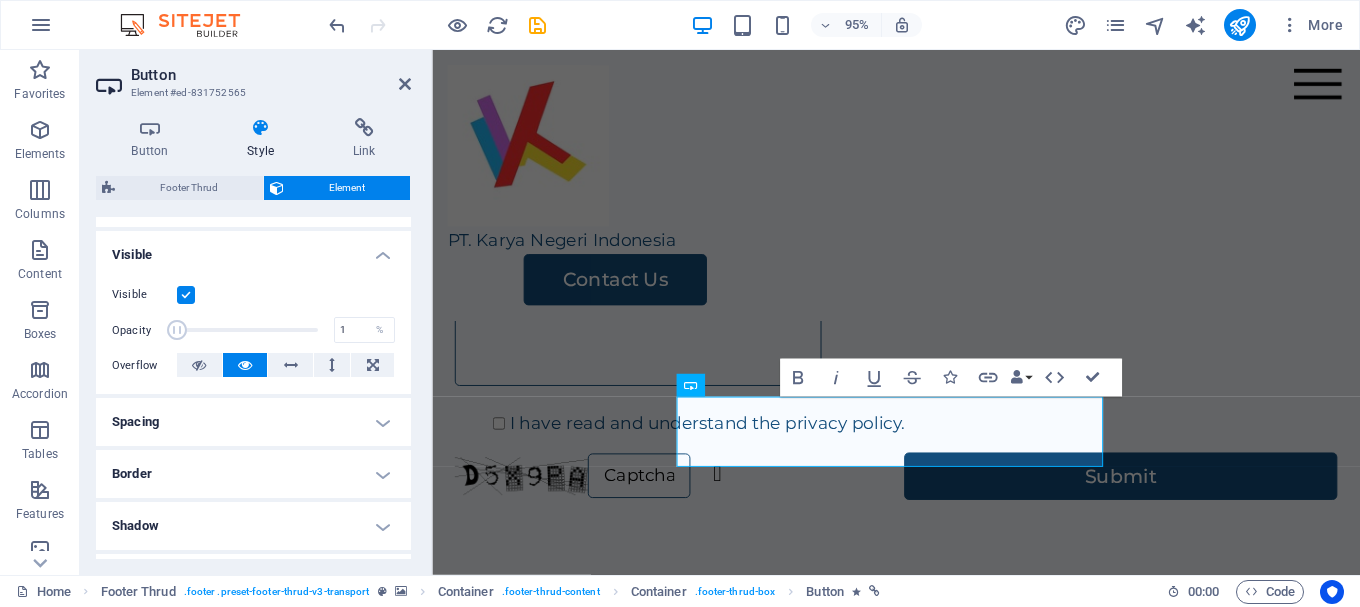 drag, startPoint x: 311, startPoint y: 330, endPoint x: 148, endPoint y: 315, distance: 163.68874 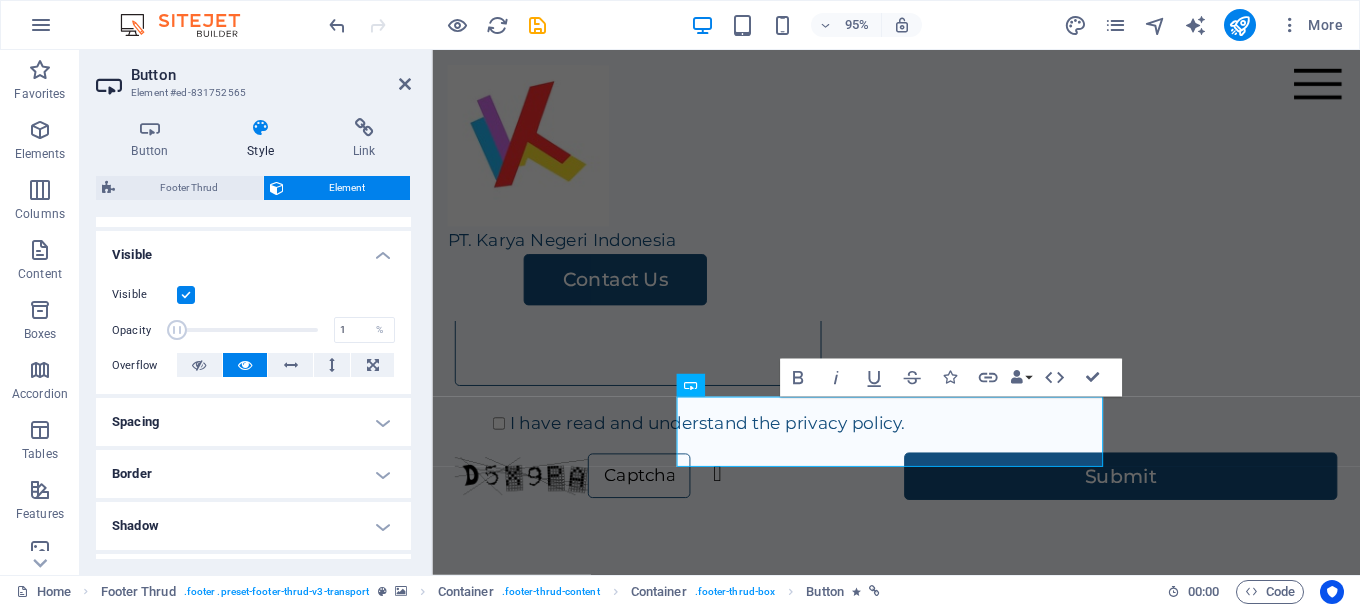 click on "Opacity 1 %" at bounding box center (253, 330) 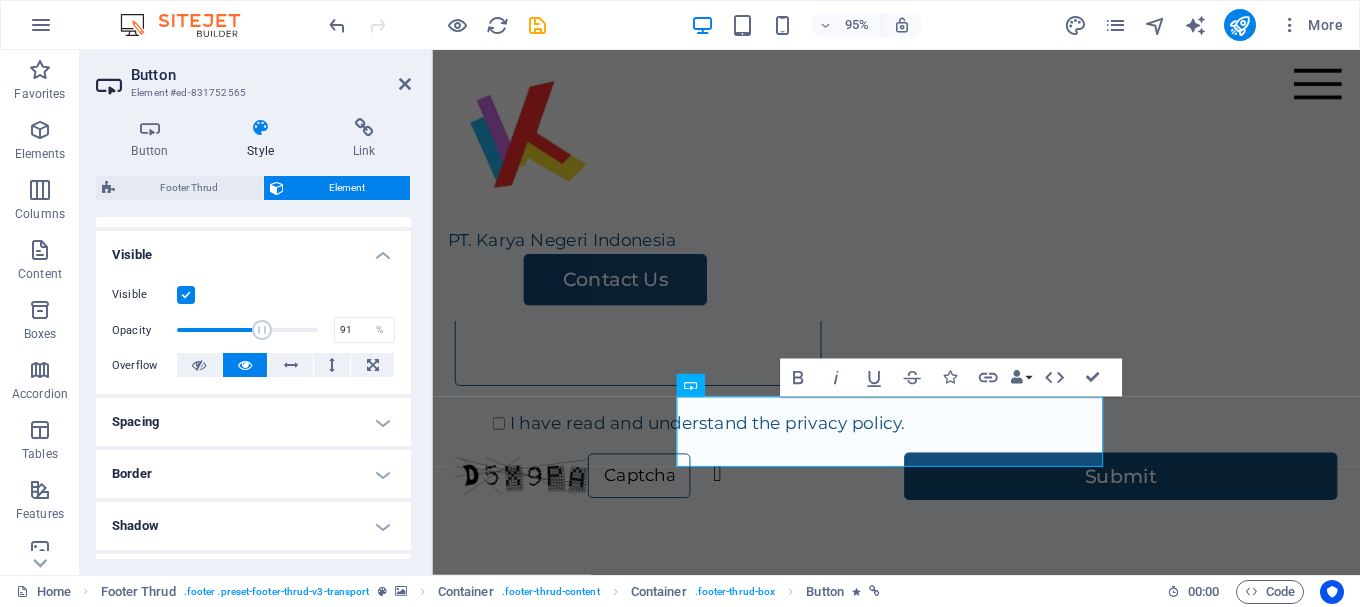 type on "100" 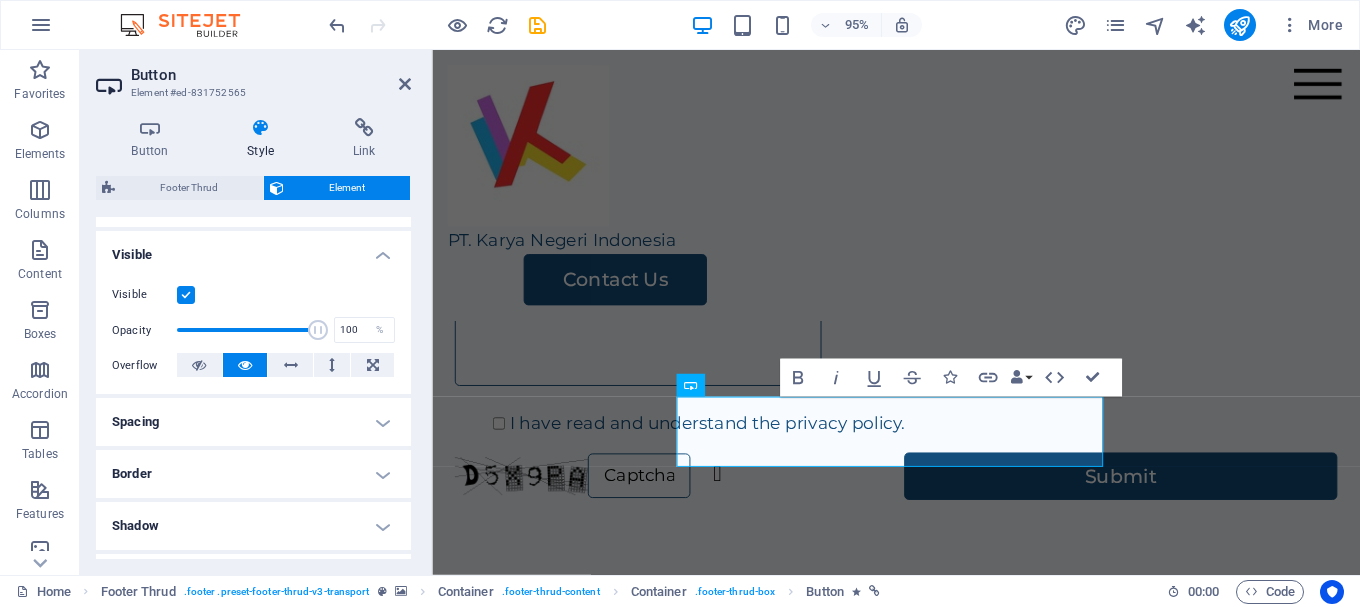 drag, startPoint x: 178, startPoint y: 325, endPoint x: 344, endPoint y: 351, distance: 168.0238 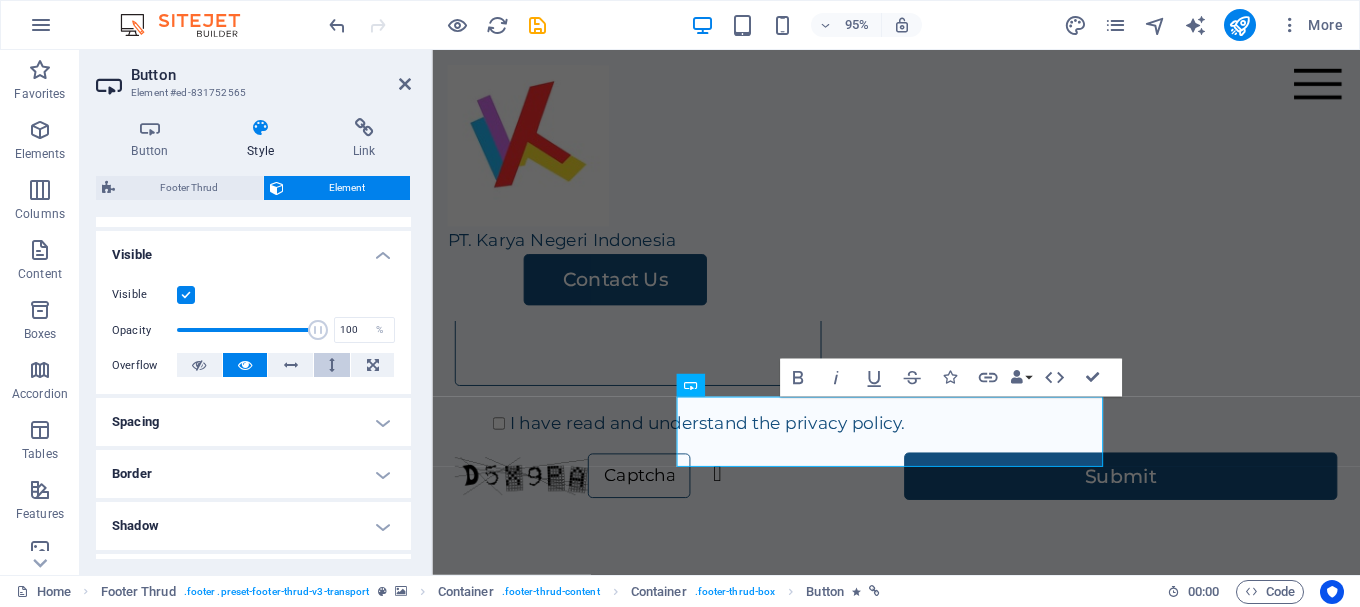 click at bounding box center [332, 365] 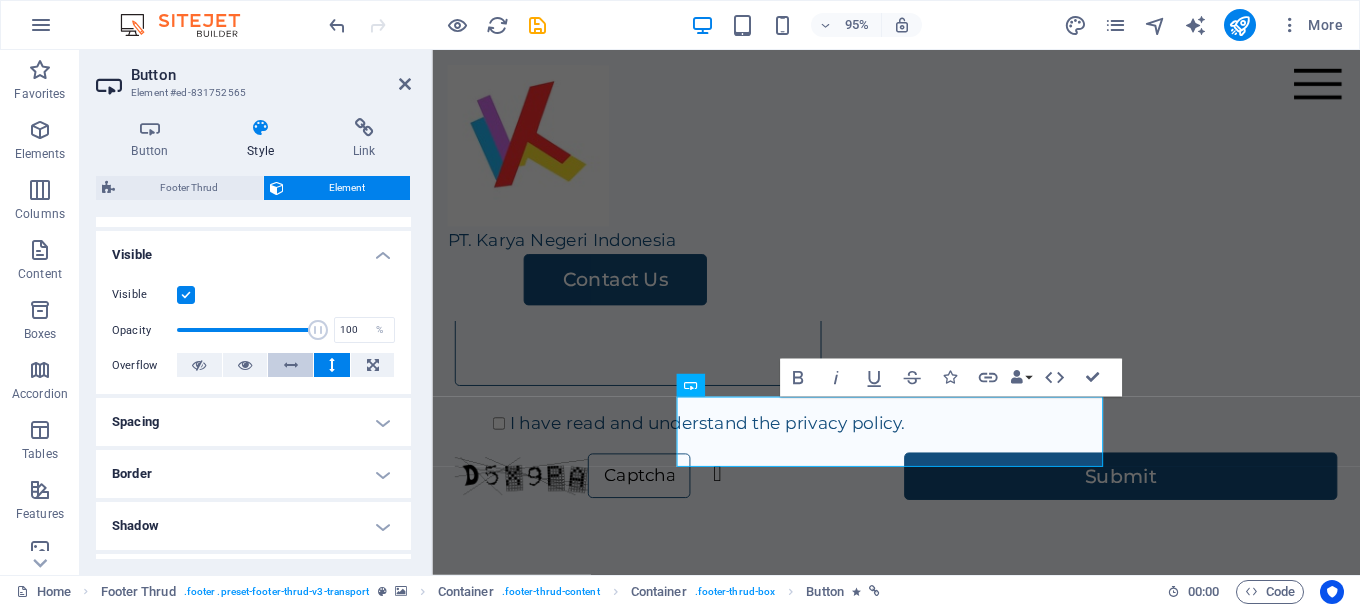 click at bounding box center [290, 365] 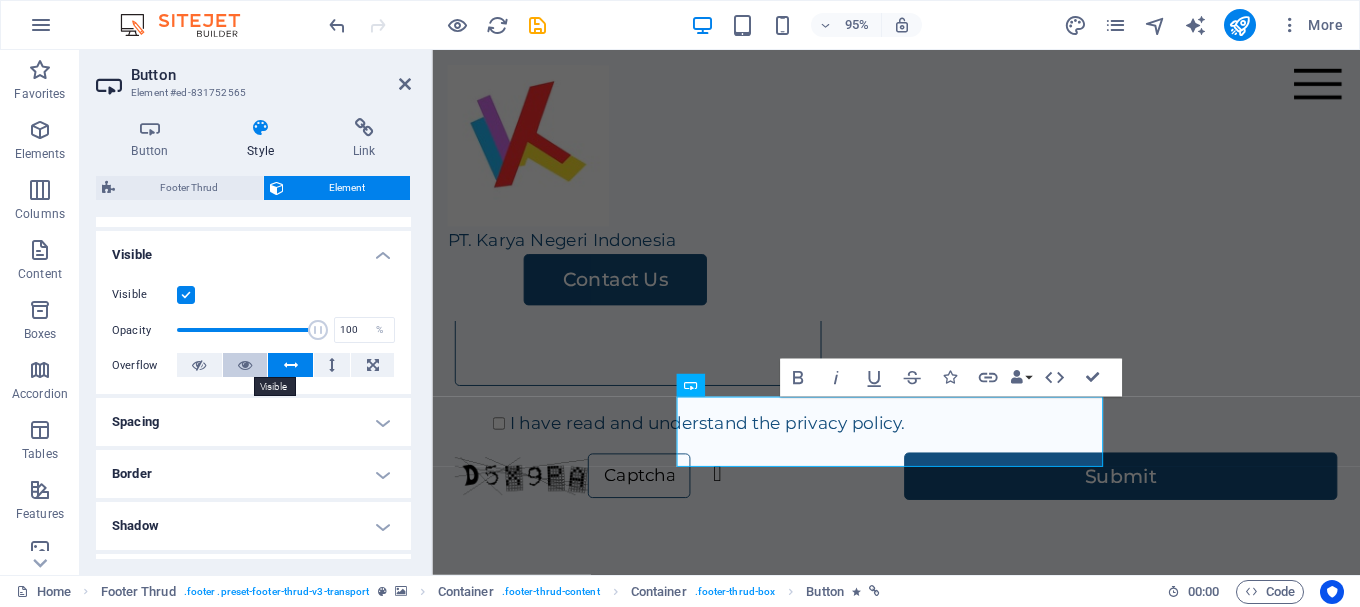 click at bounding box center (245, 365) 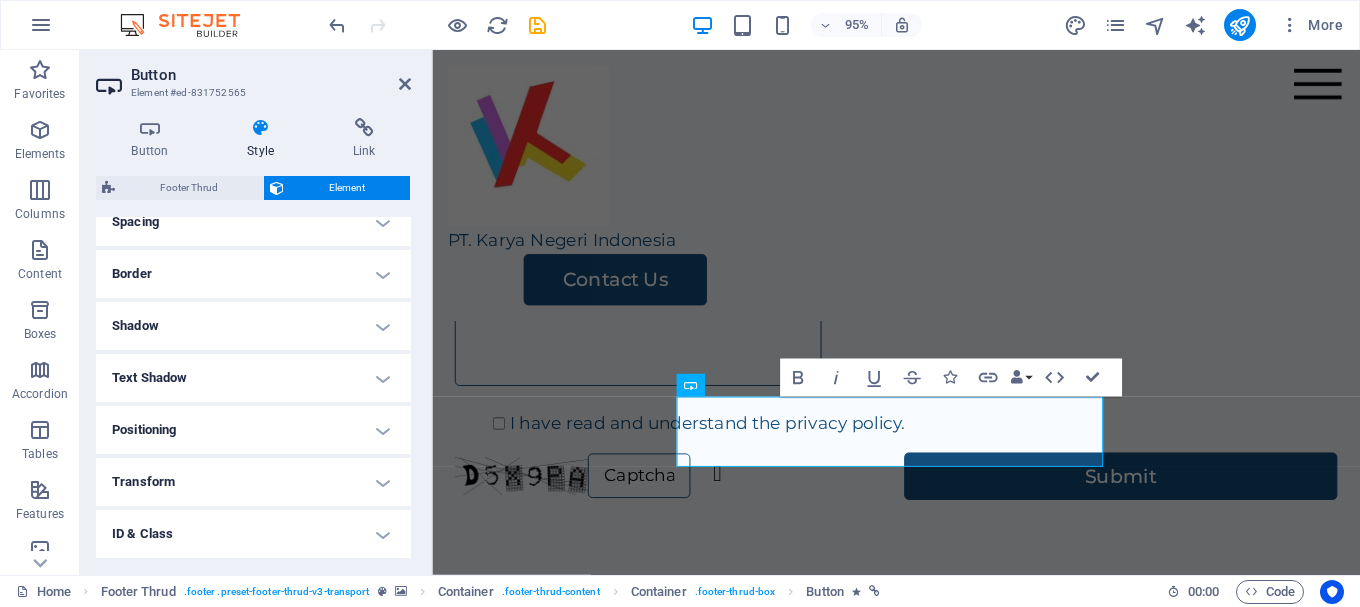 scroll, scrollTop: 500, scrollLeft: 0, axis: vertical 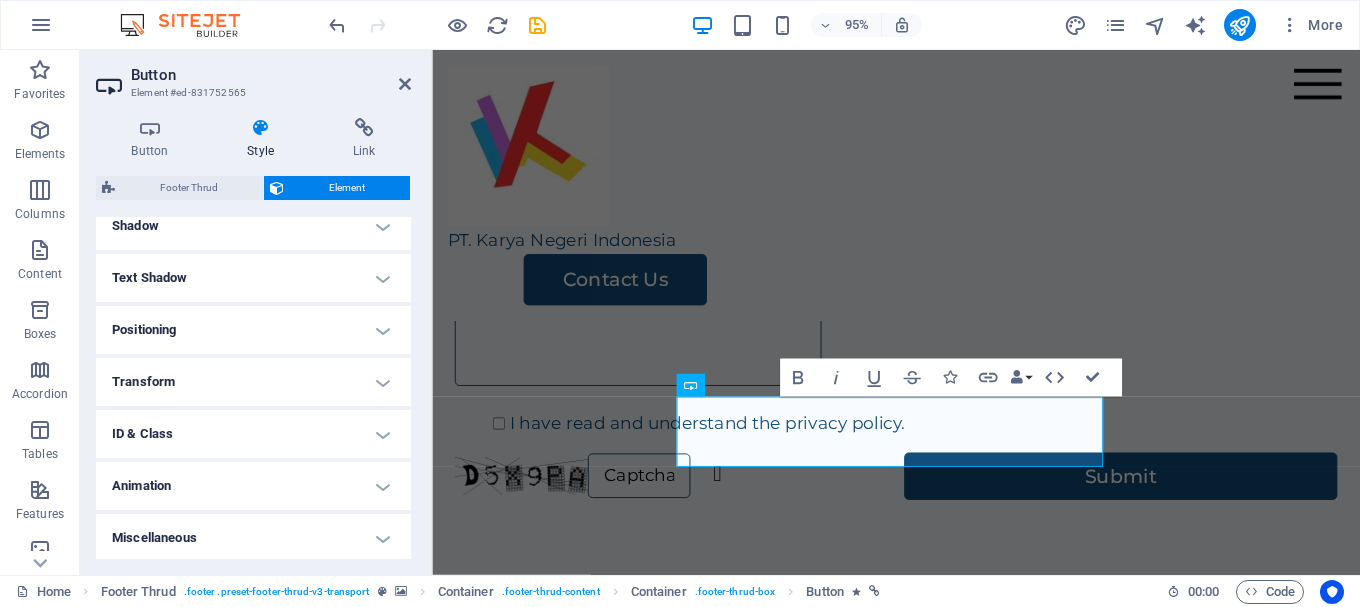 click on "Positioning" at bounding box center (253, 330) 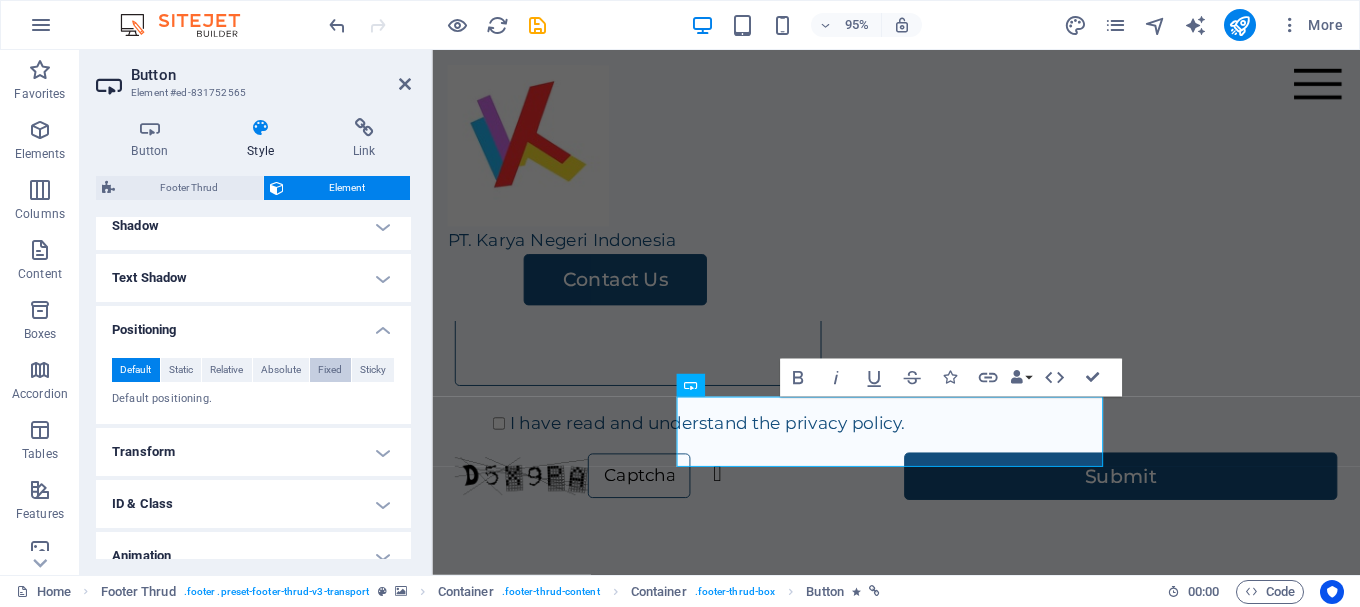 click on "Fixed" at bounding box center [330, 370] 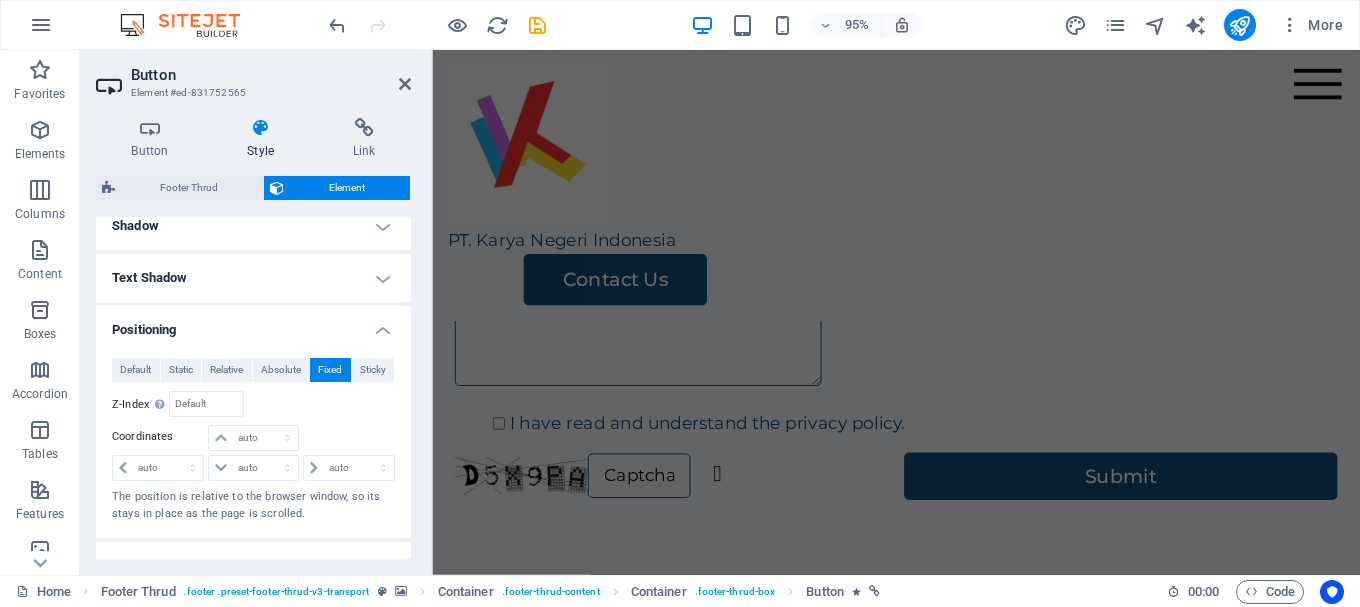 scroll, scrollTop: 3594, scrollLeft: 0, axis: vertical 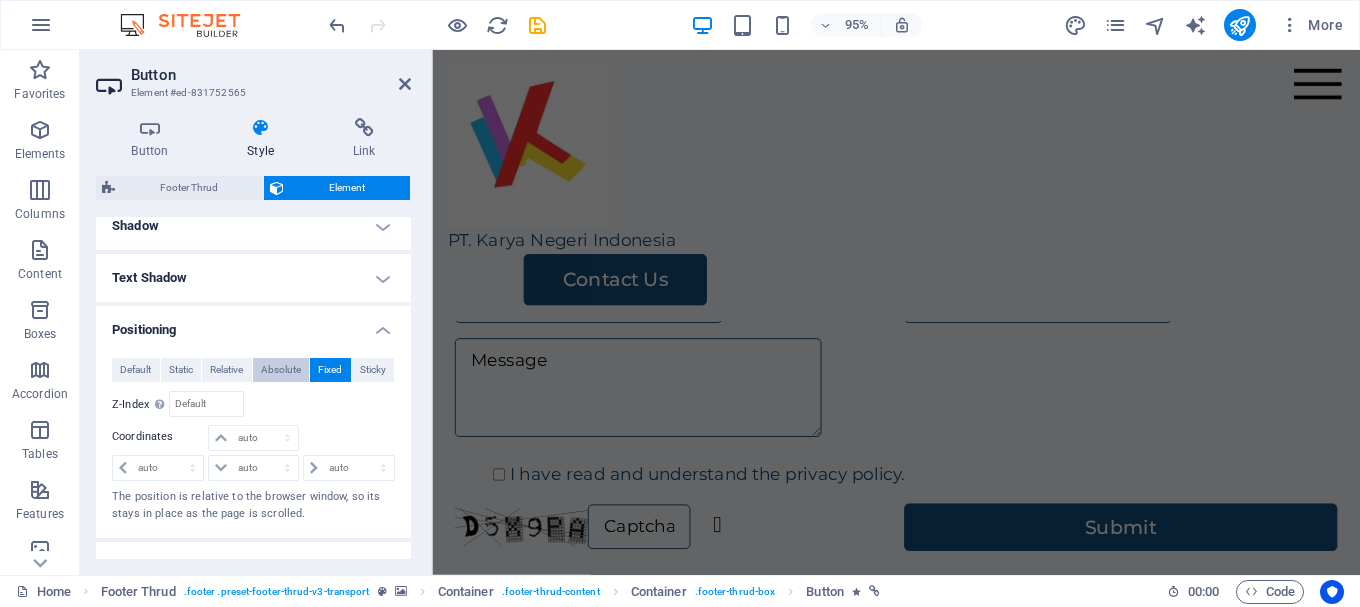 click on "Absolute" at bounding box center [281, 370] 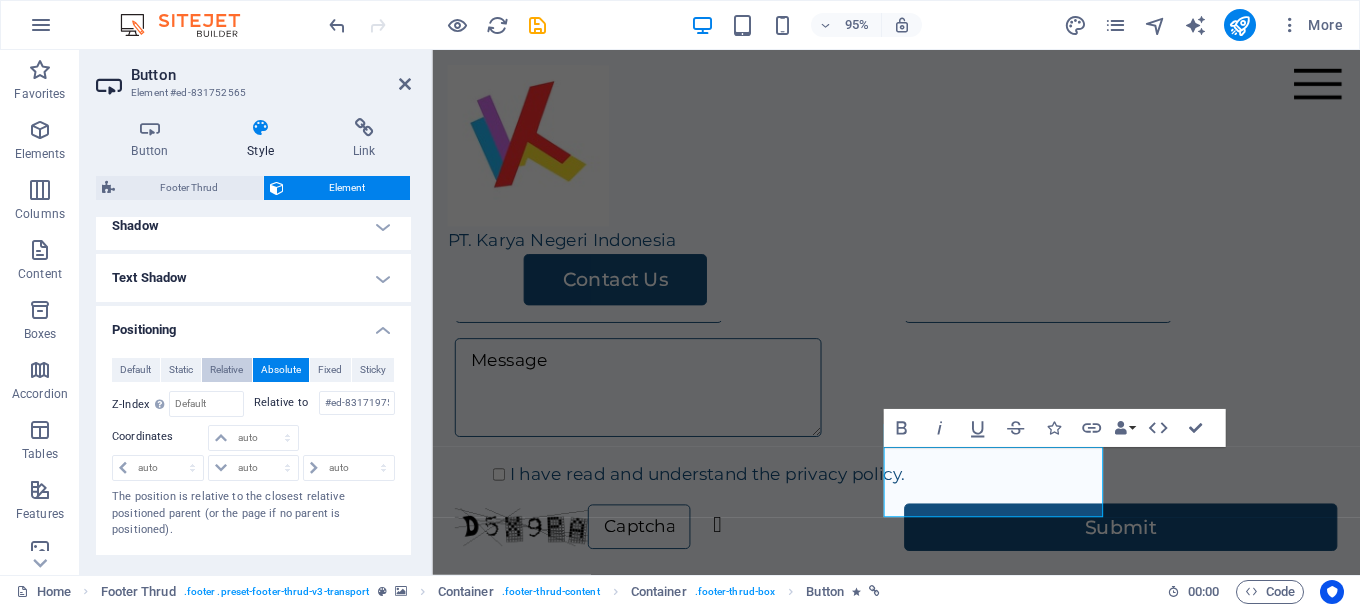 click on "Relative" at bounding box center [226, 370] 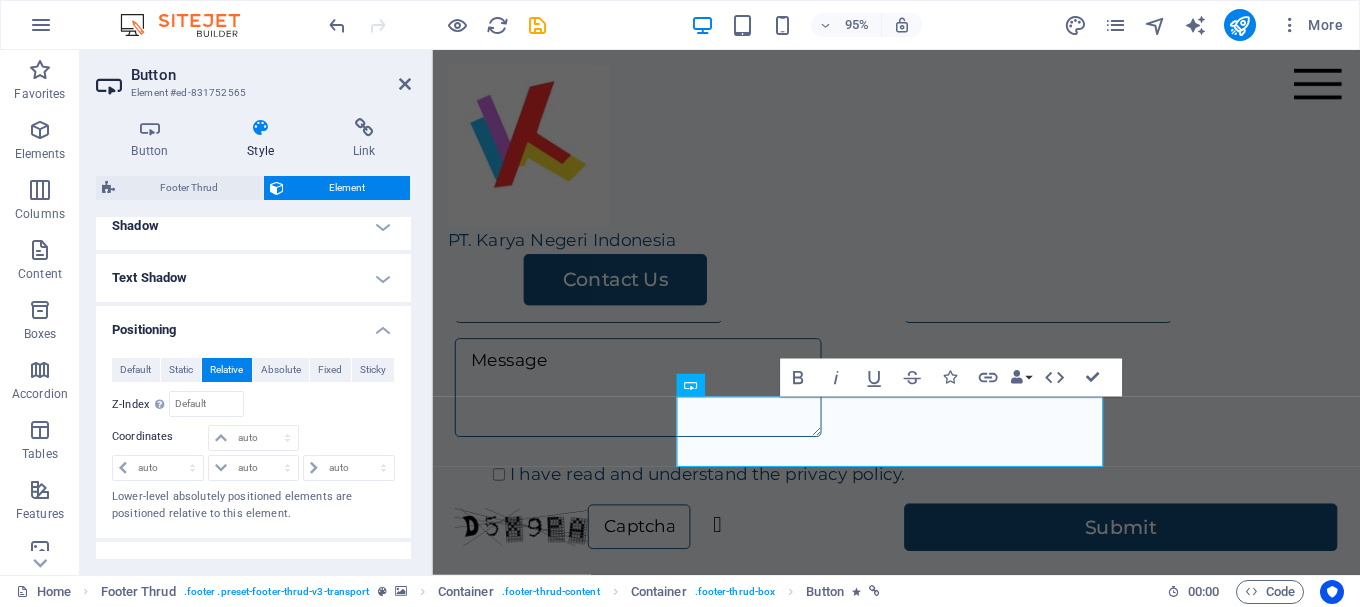 scroll, scrollTop: 3647, scrollLeft: 0, axis: vertical 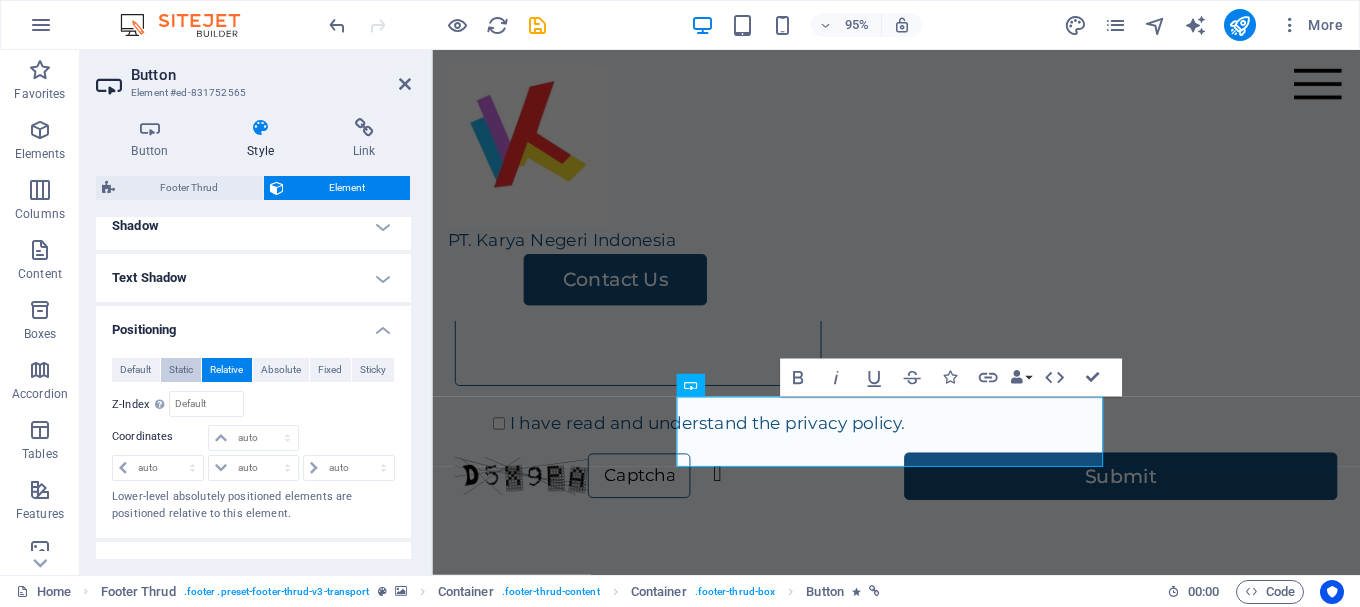 click on "Static" at bounding box center (181, 370) 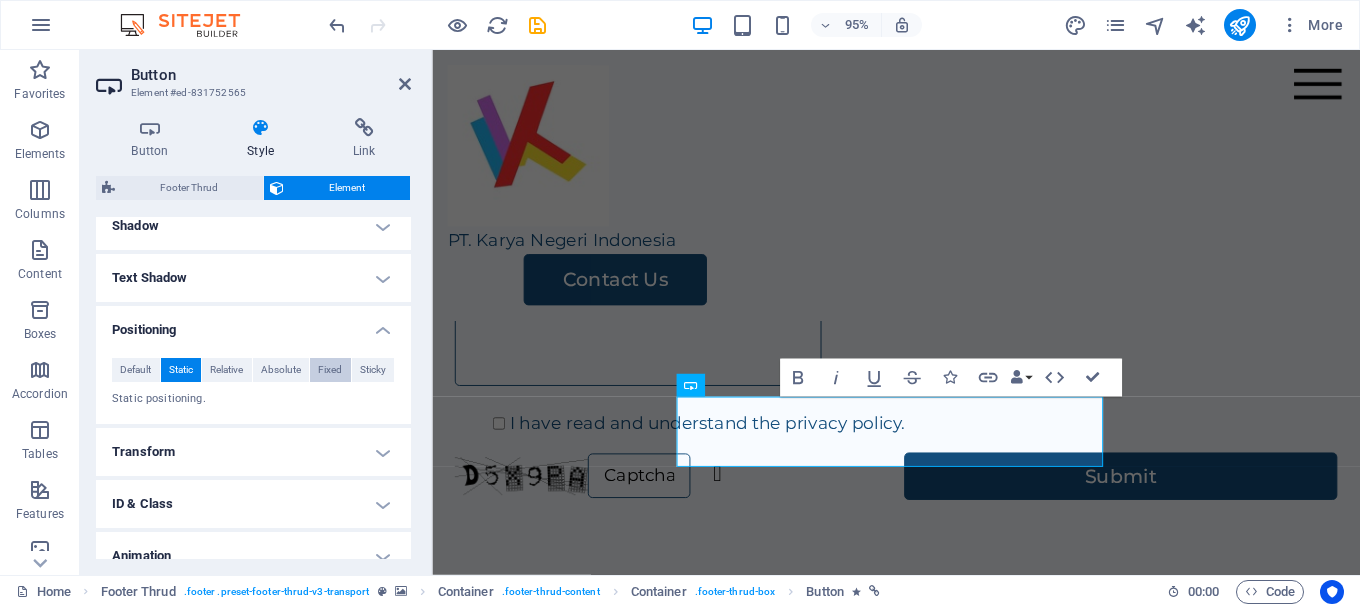 click on "Fixed" at bounding box center (330, 370) 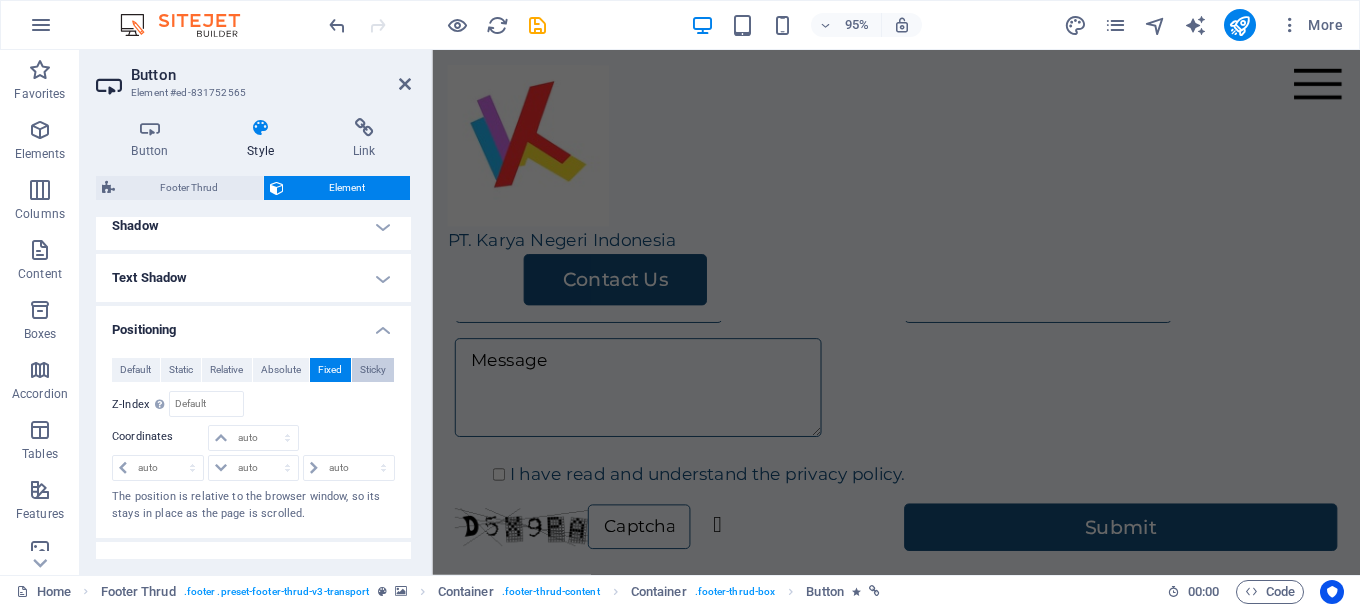 click on "Sticky" at bounding box center [373, 370] 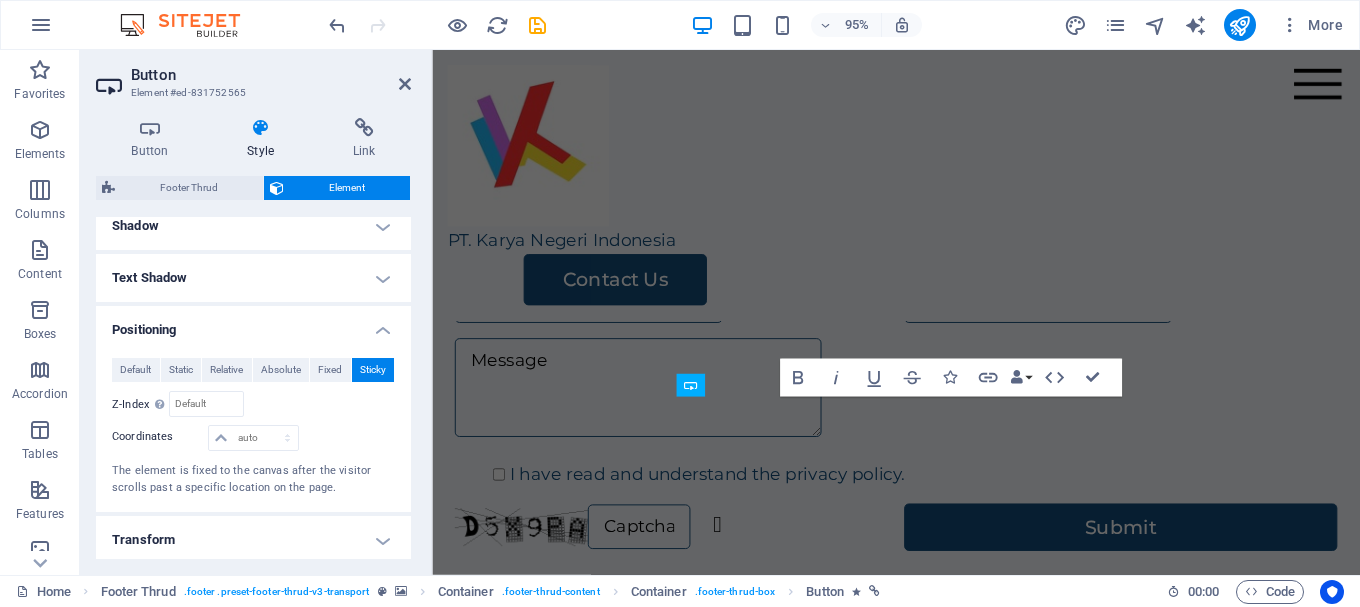 scroll, scrollTop: 3647, scrollLeft: 0, axis: vertical 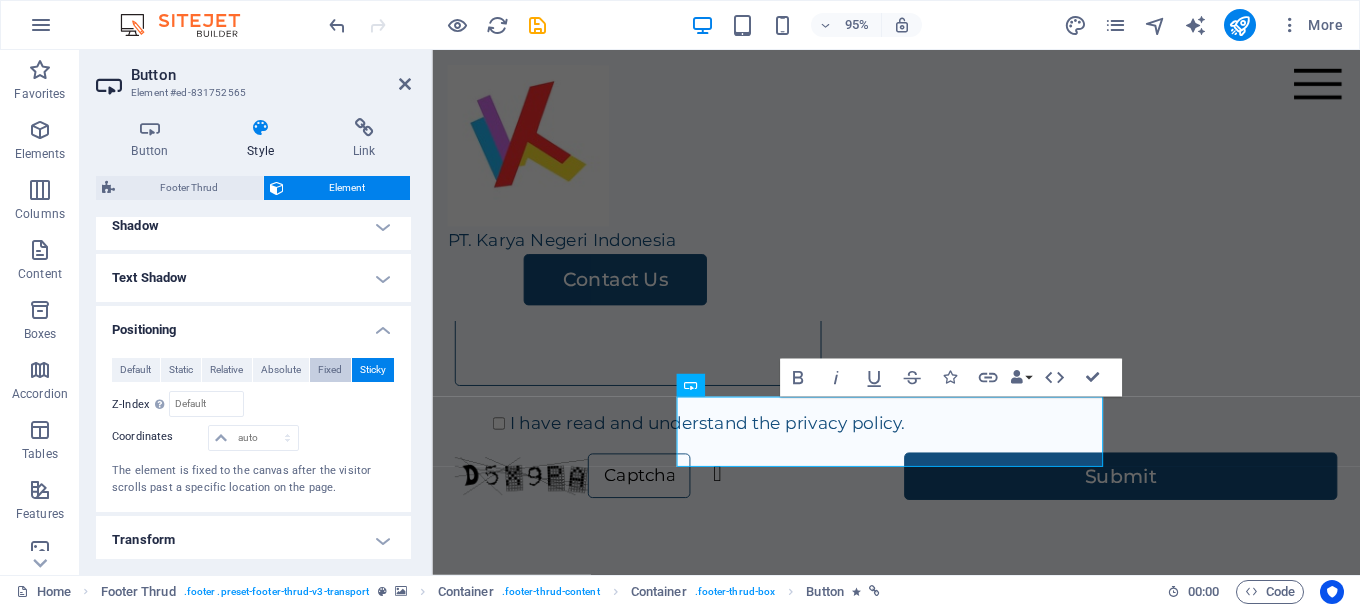 click on "Fixed" at bounding box center [330, 370] 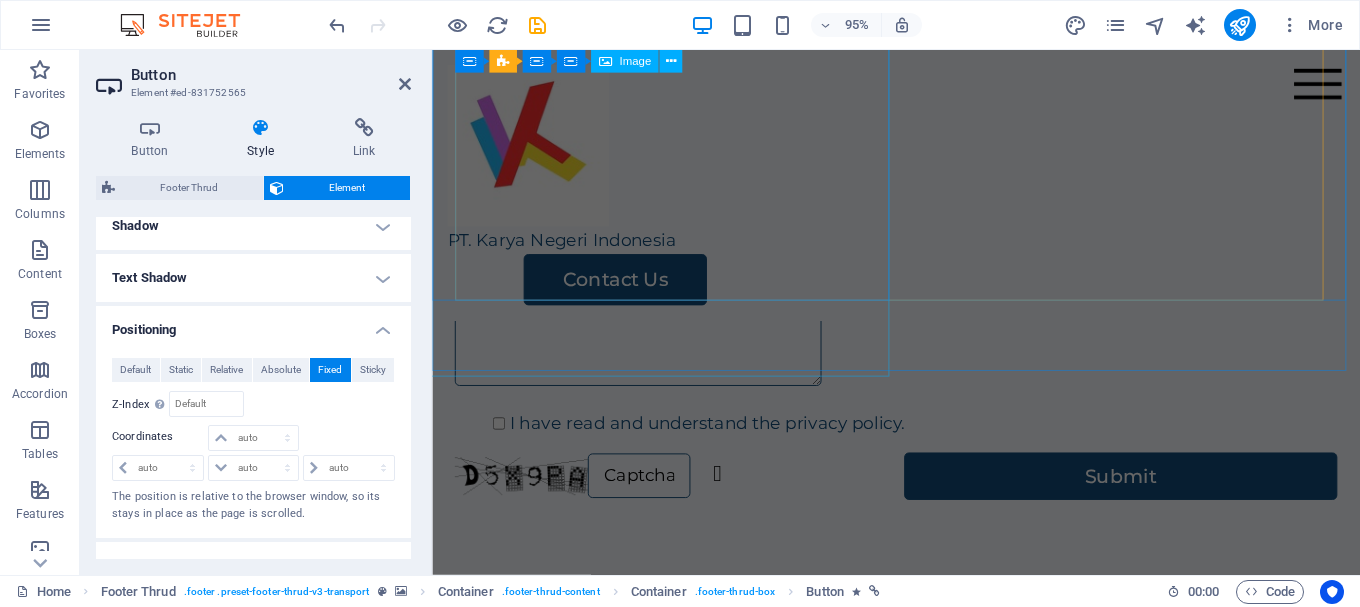 scroll, scrollTop: 3594, scrollLeft: 0, axis: vertical 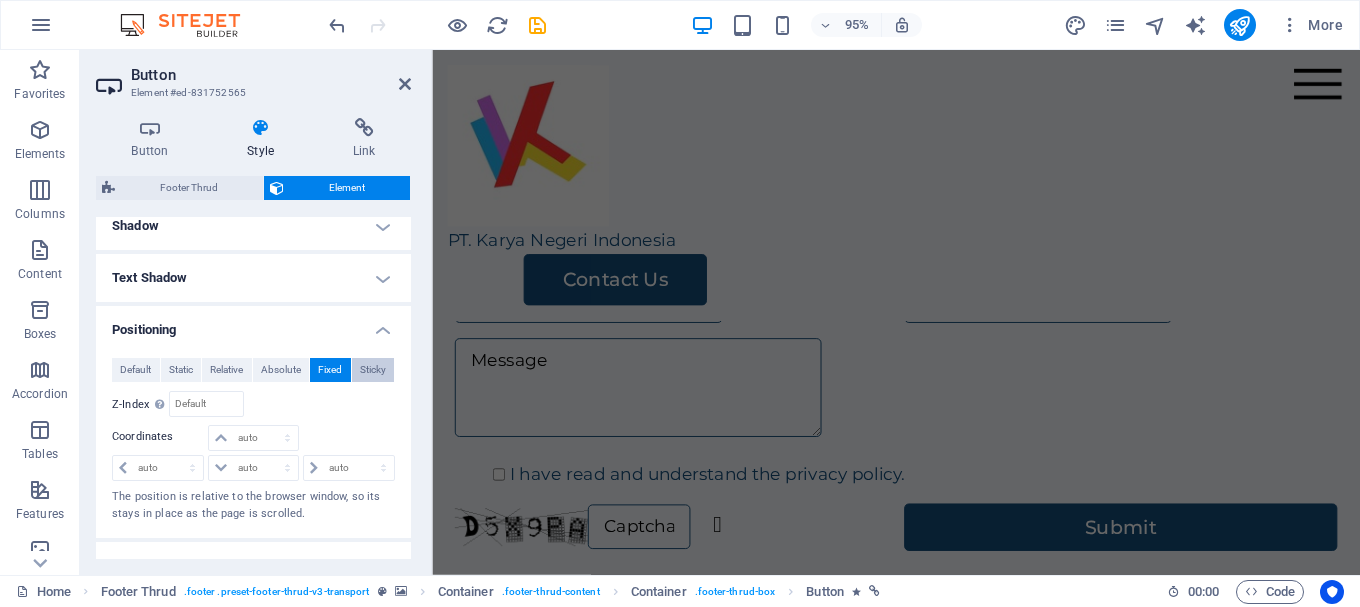 click on "Sticky" at bounding box center (373, 370) 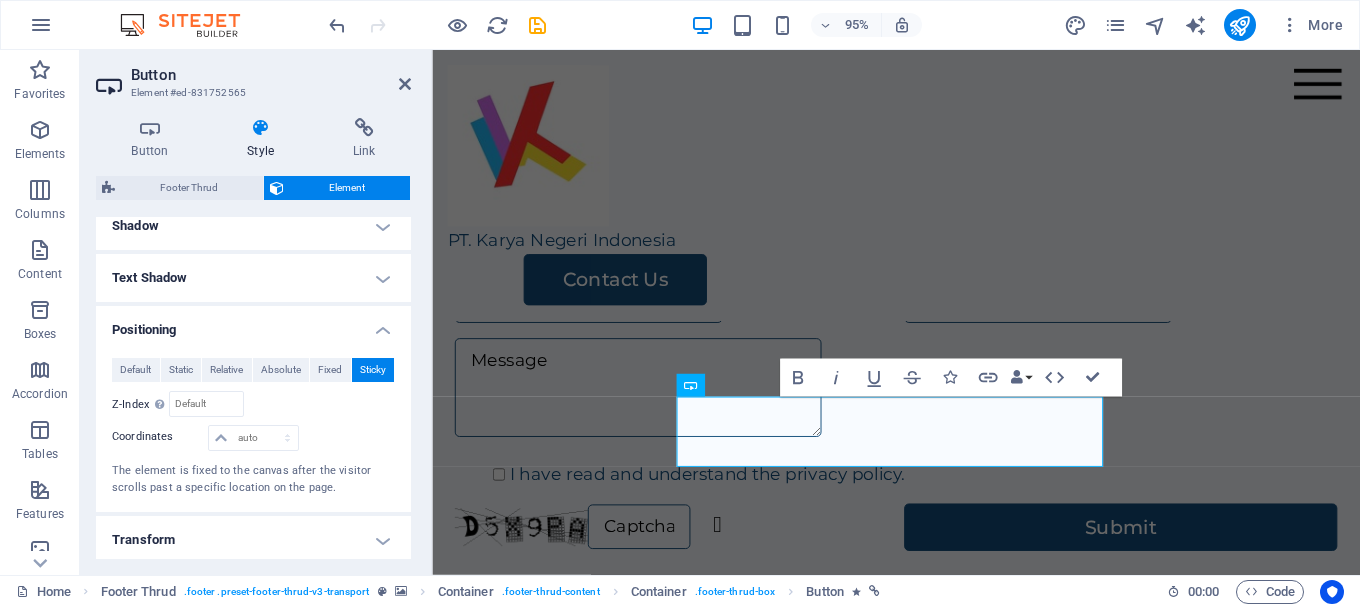 scroll, scrollTop: 3647, scrollLeft: 0, axis: vertical 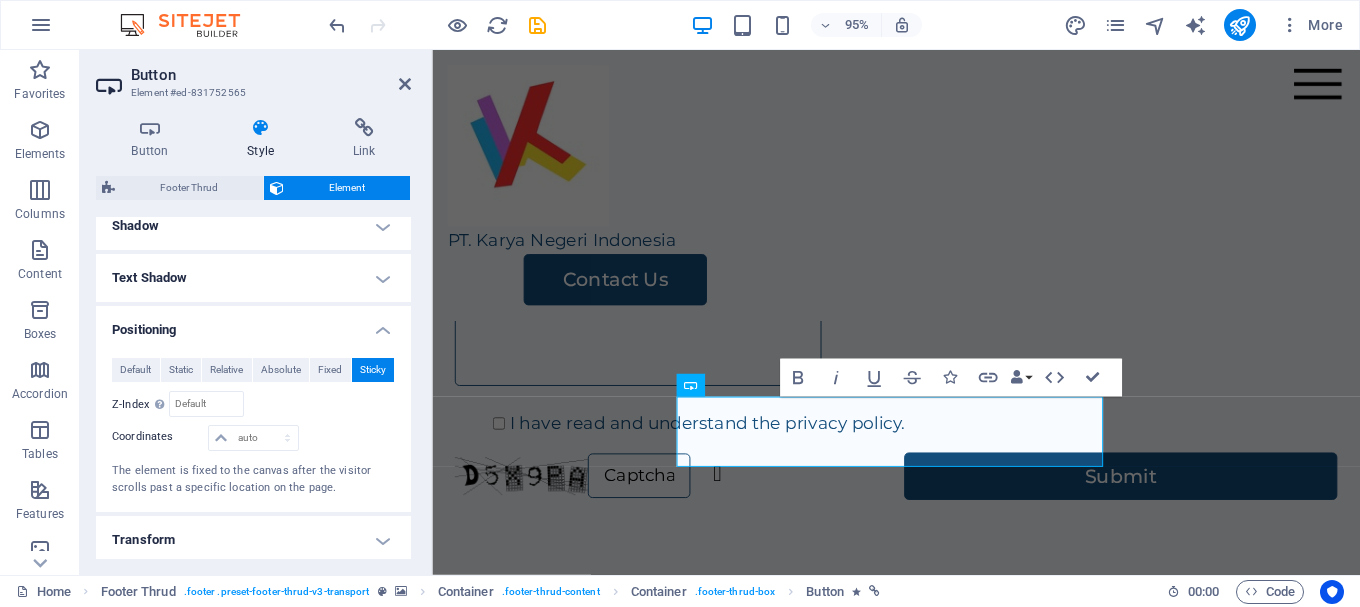 drag, startPoint x: 136, startPoint y: 366, endPoint x: 326, endPoint y: 444, distance: 205.38744 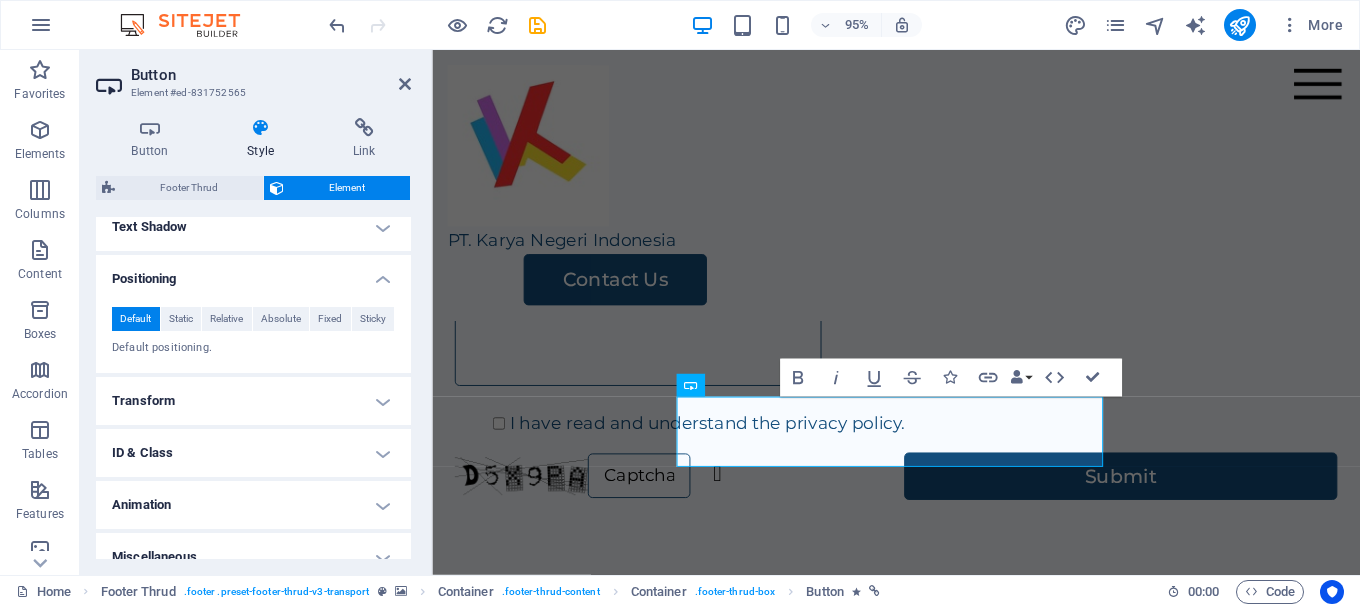 scroll, scrollTop: 573, scrollLeft: 0, axis: vertical 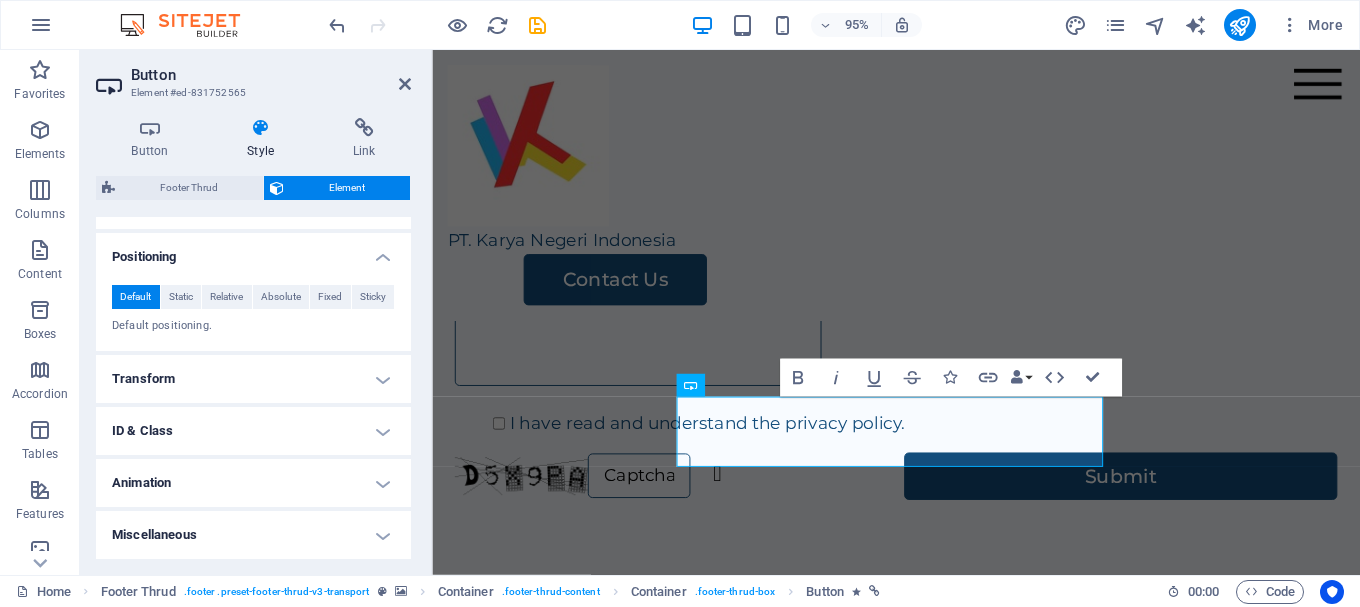 click on "Transform" at bounding box center (253, 379) 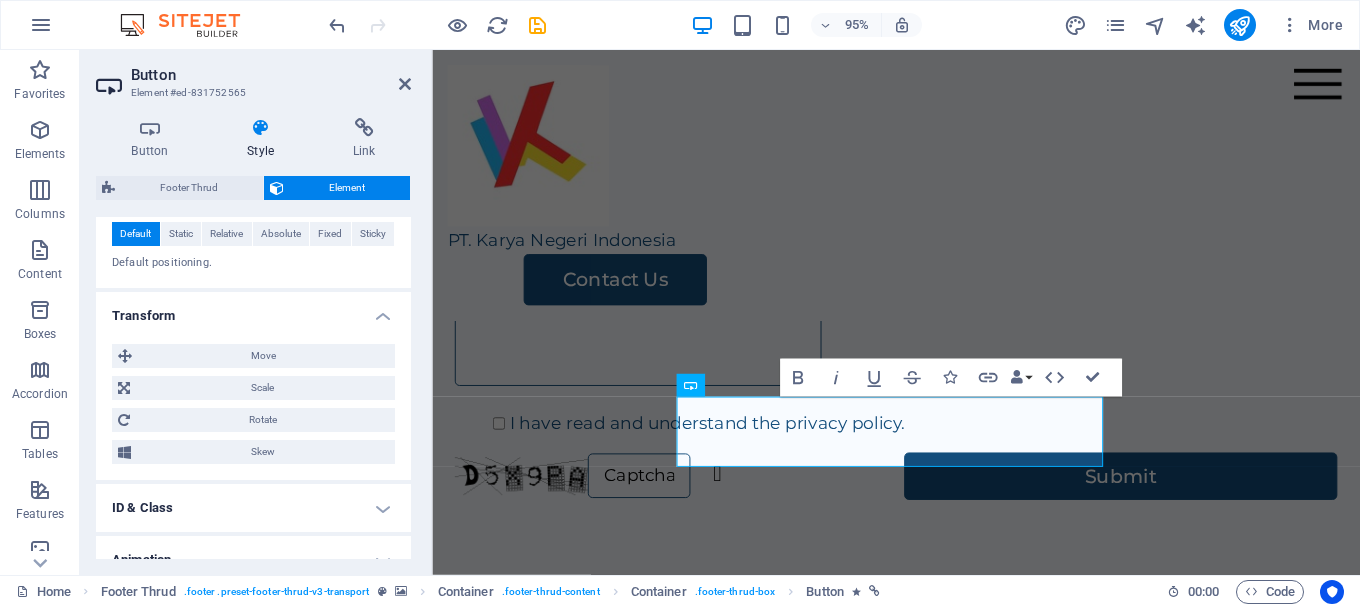 scroll, scrollTop: 673, scrollLeft: 0, axis: vertical 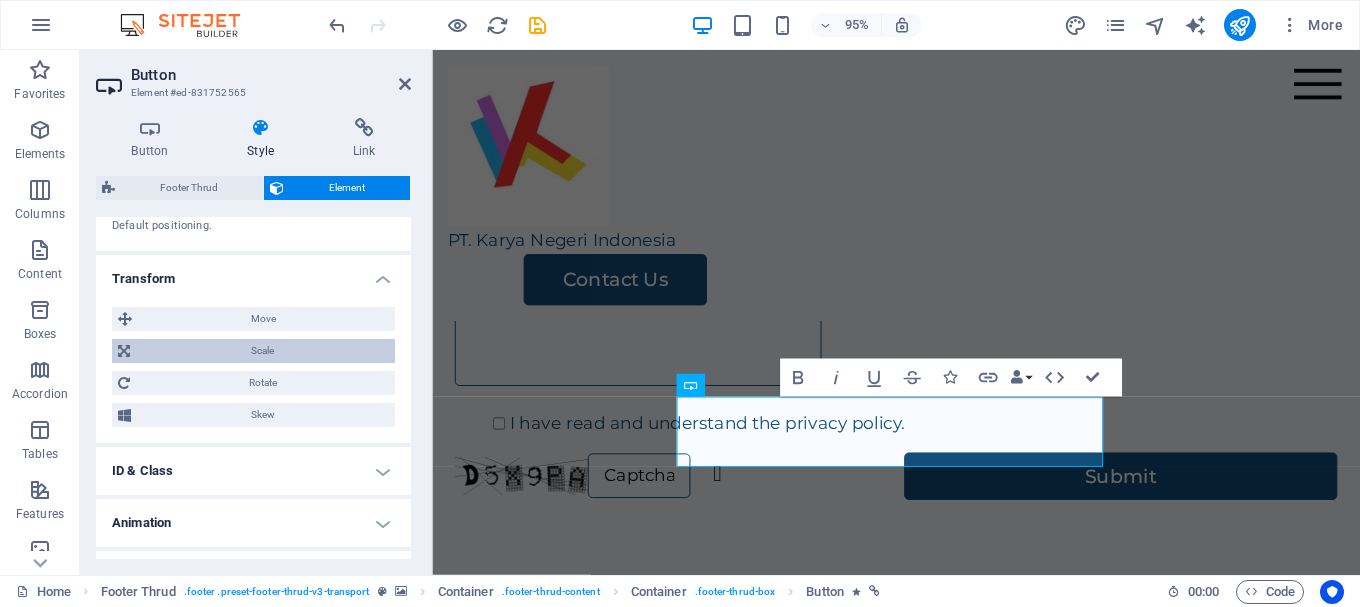 click on "Scale" at bounding box center [262, 351] 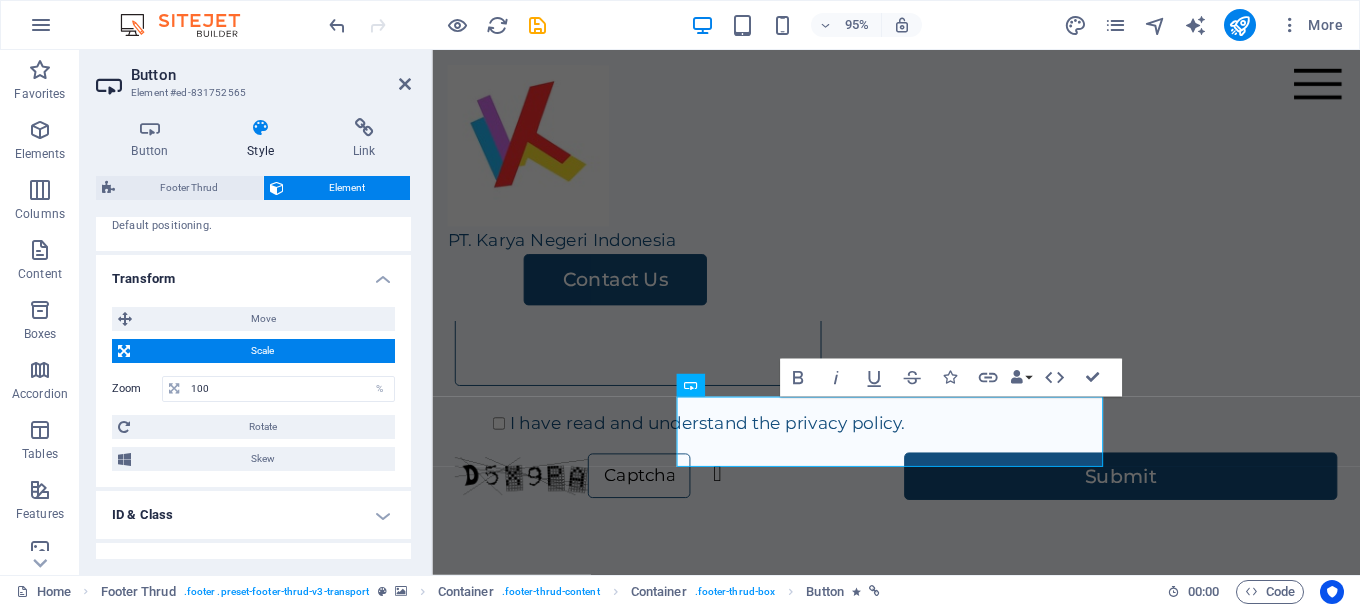 click on "Scale" at bounding box center [262, 351] 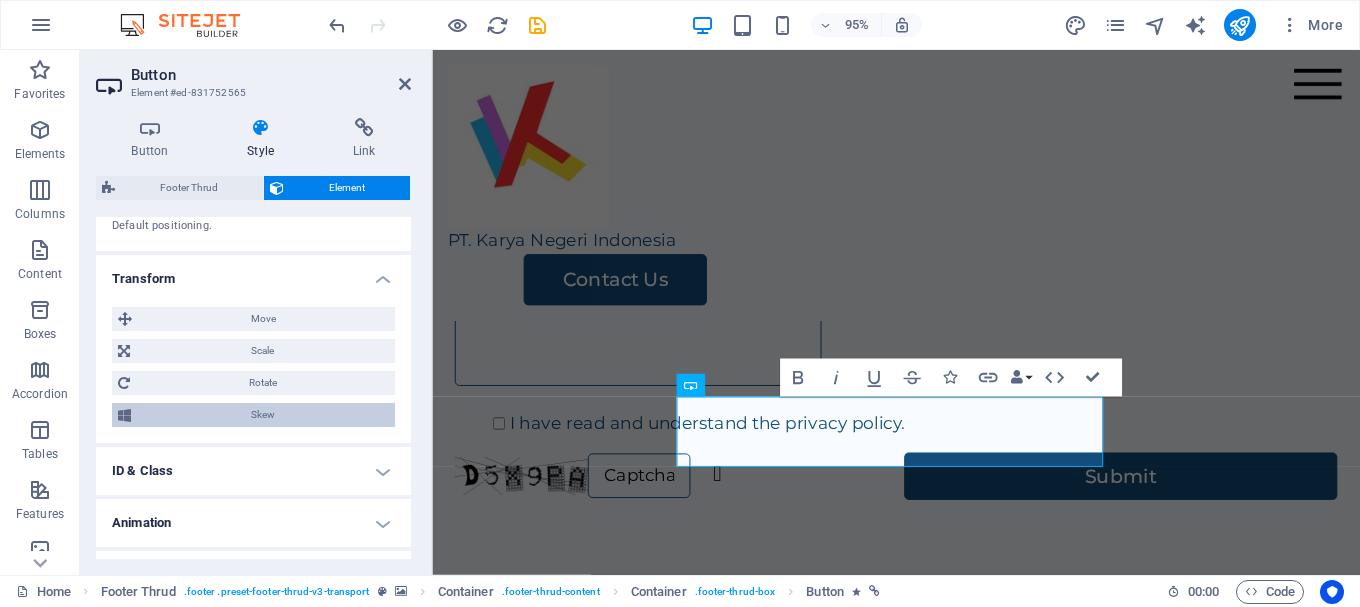 click on "Skew" at bounding box center (263, 415) 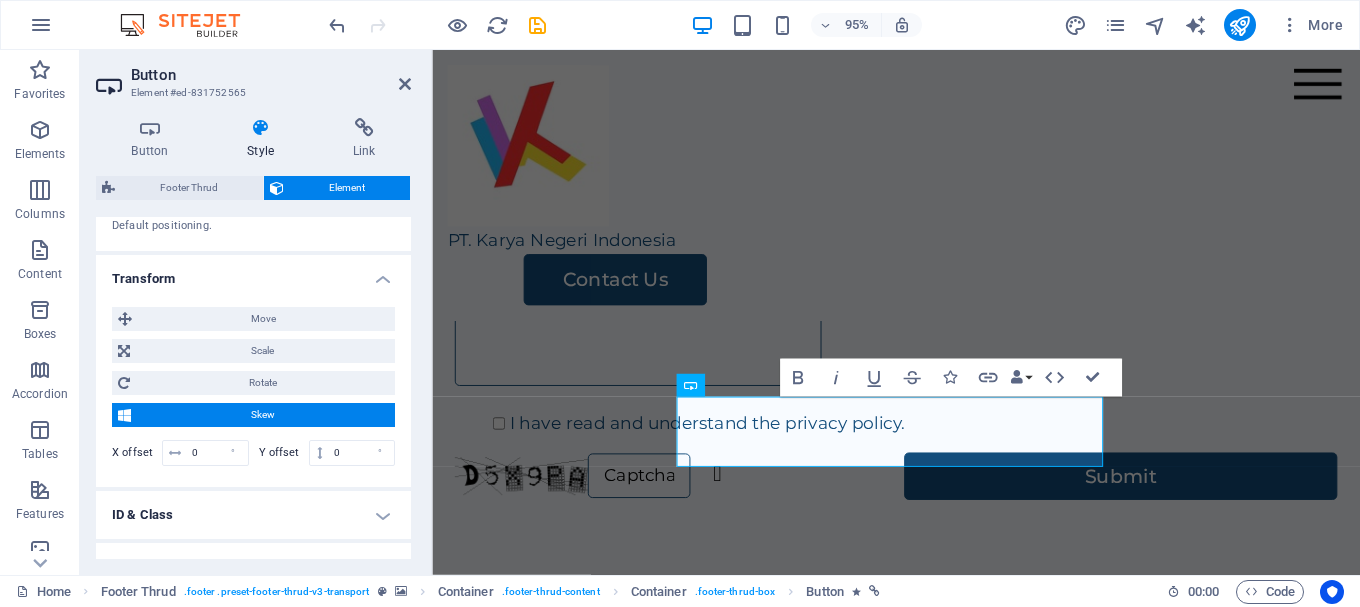 click on "Skew" at bounding box center (263, 415) 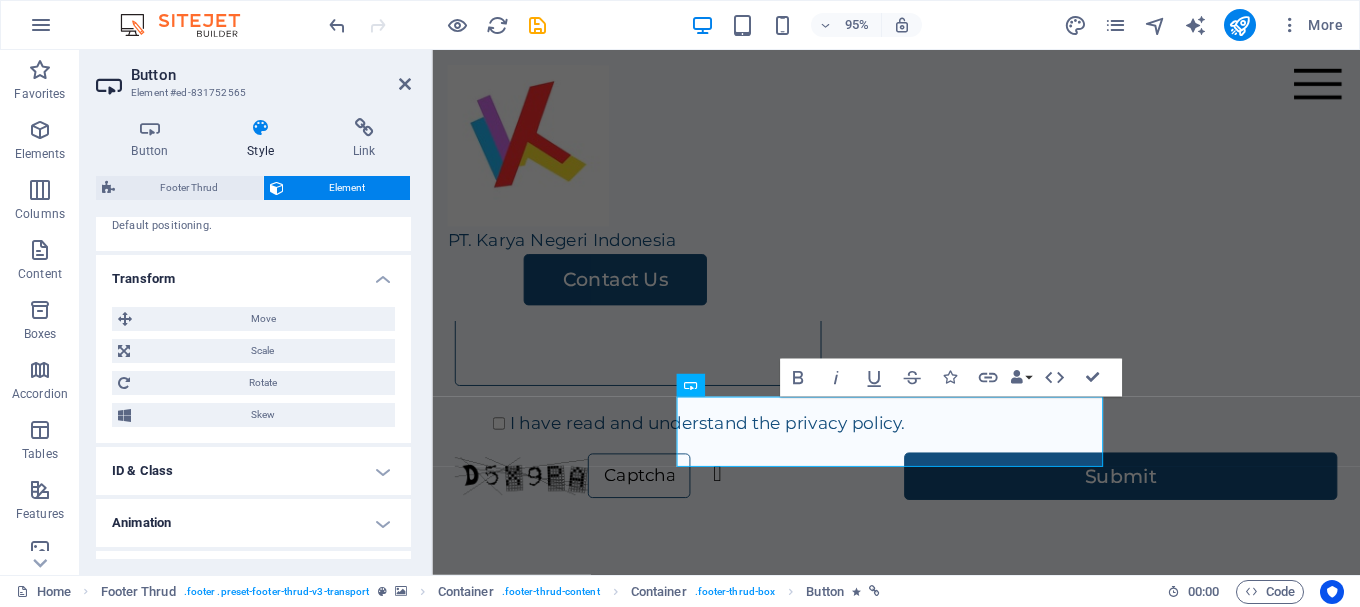 click on "Animation" at bounding box center [253, 523] 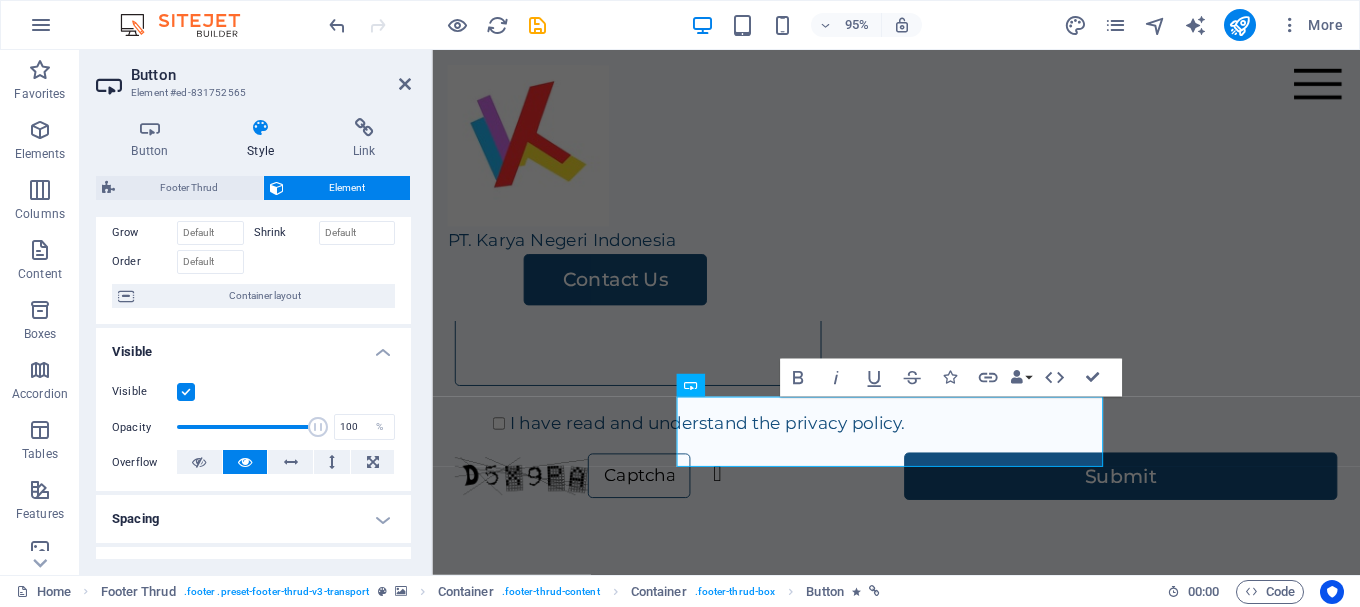 scroll, scrollTop: 0, scrollLeft: 0, axis: both 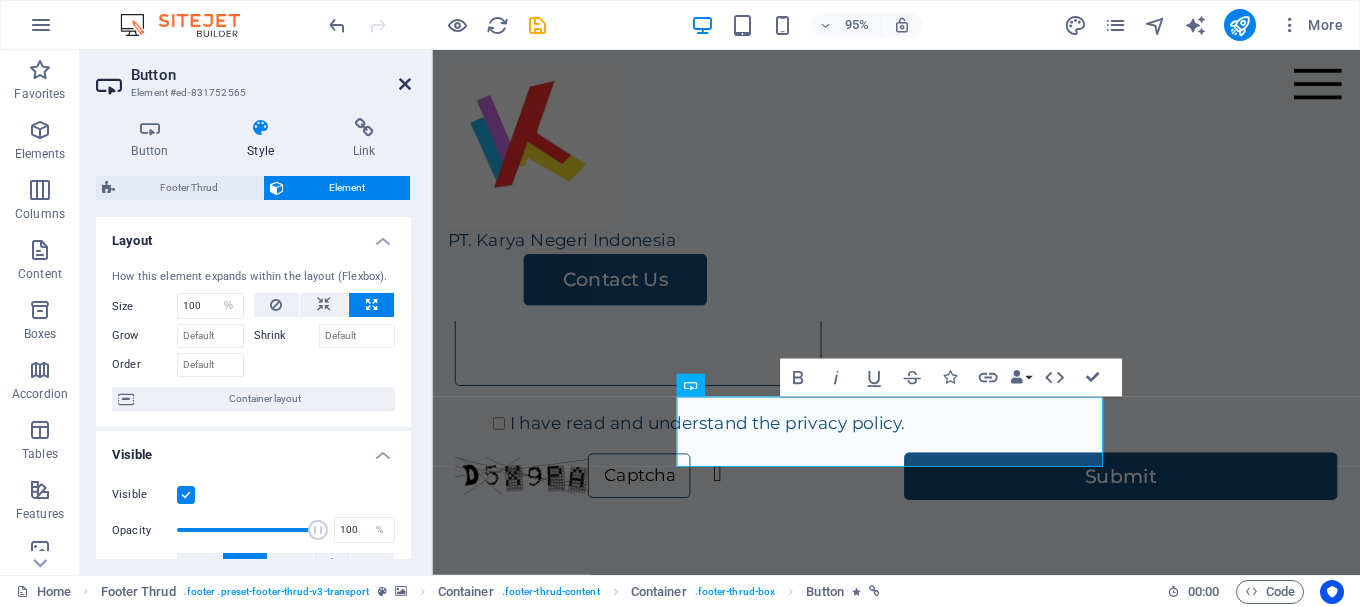 click at bounding box center [405, 84] 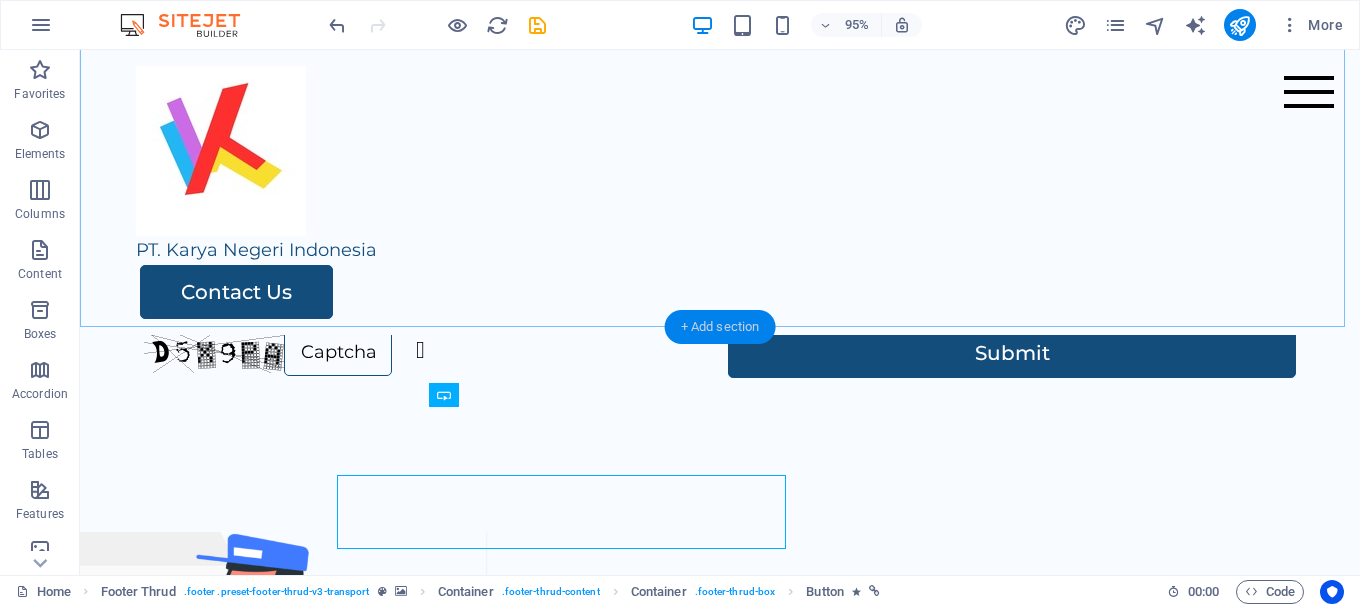 scroll, scrollTop: 3587, scrollLeft: 0, axis: vertical 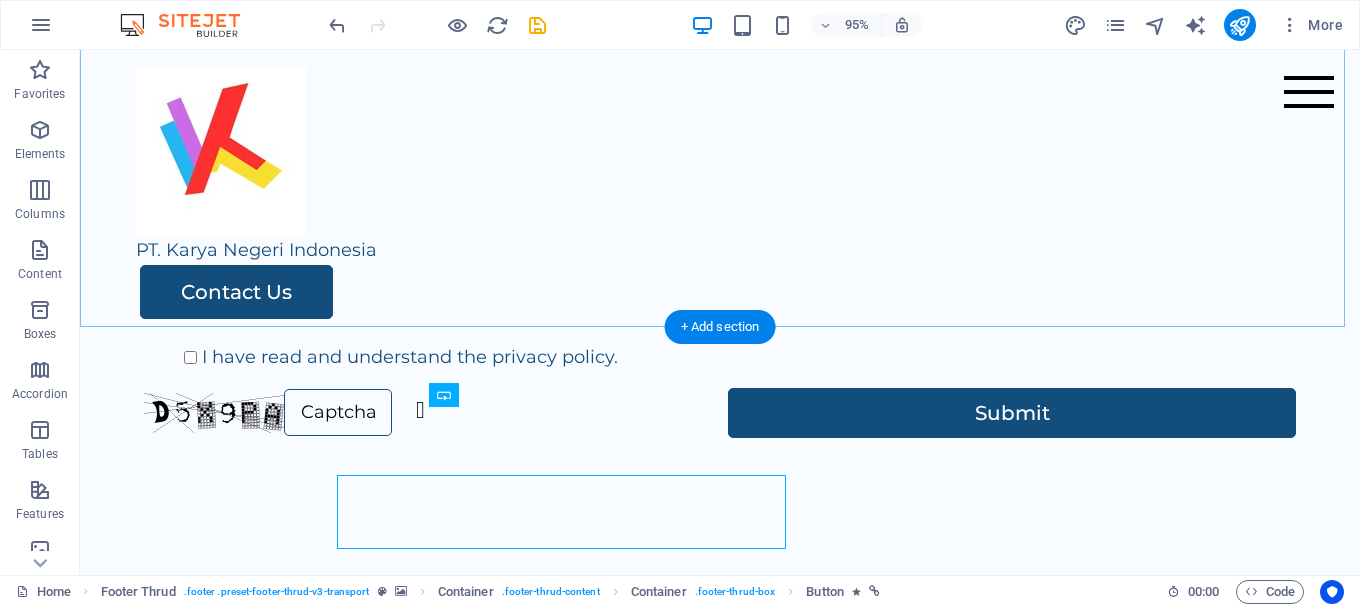 click on "Legal Notice  |  Privacy Policy" at bounding box center (720, 1188) 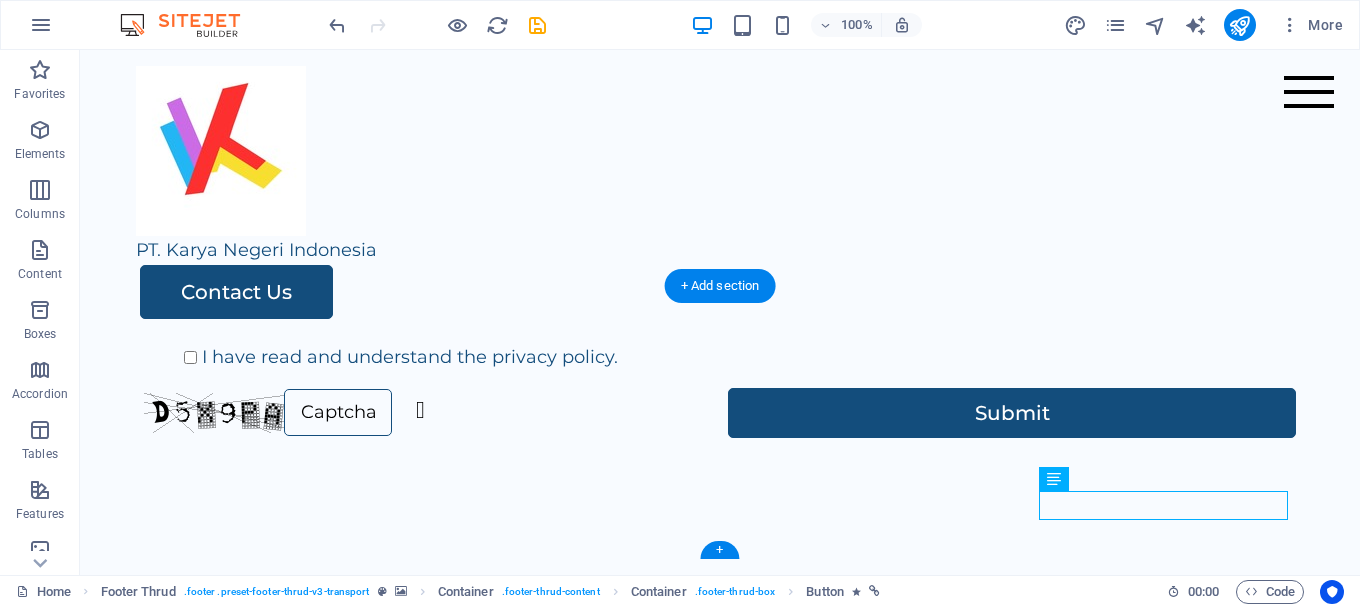 scroll, scrollTop: 3628, scrollLeft: 0, axis: vertical 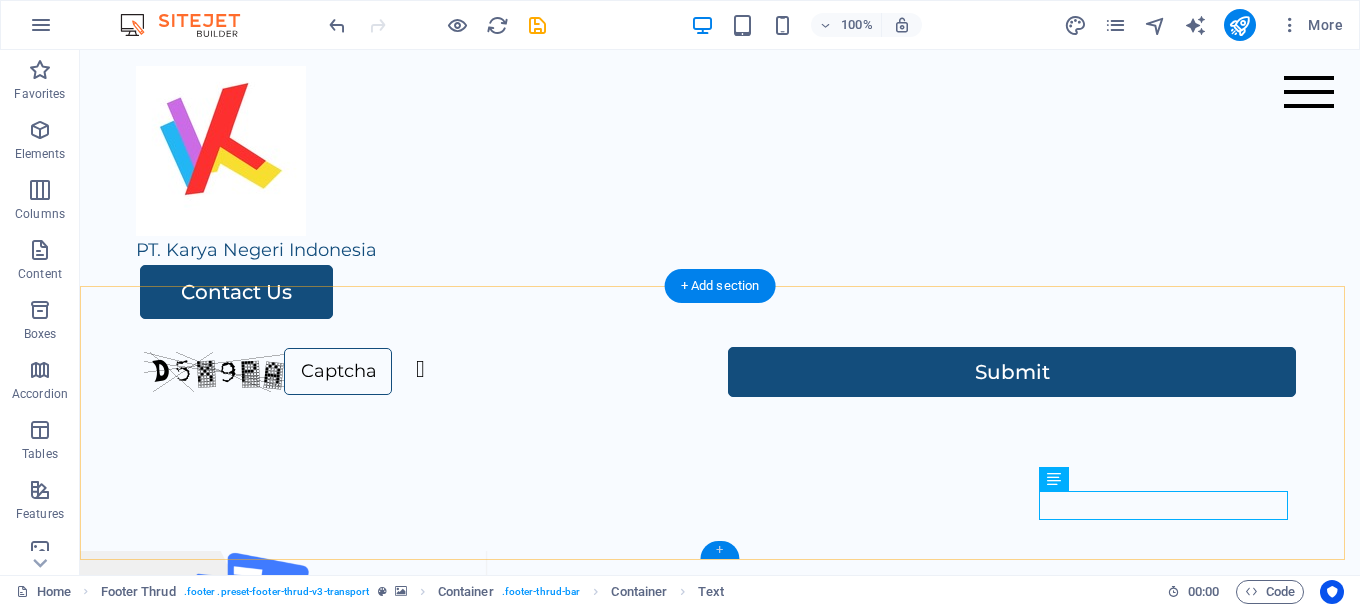 click on "+" at bounding box center [719, 550] 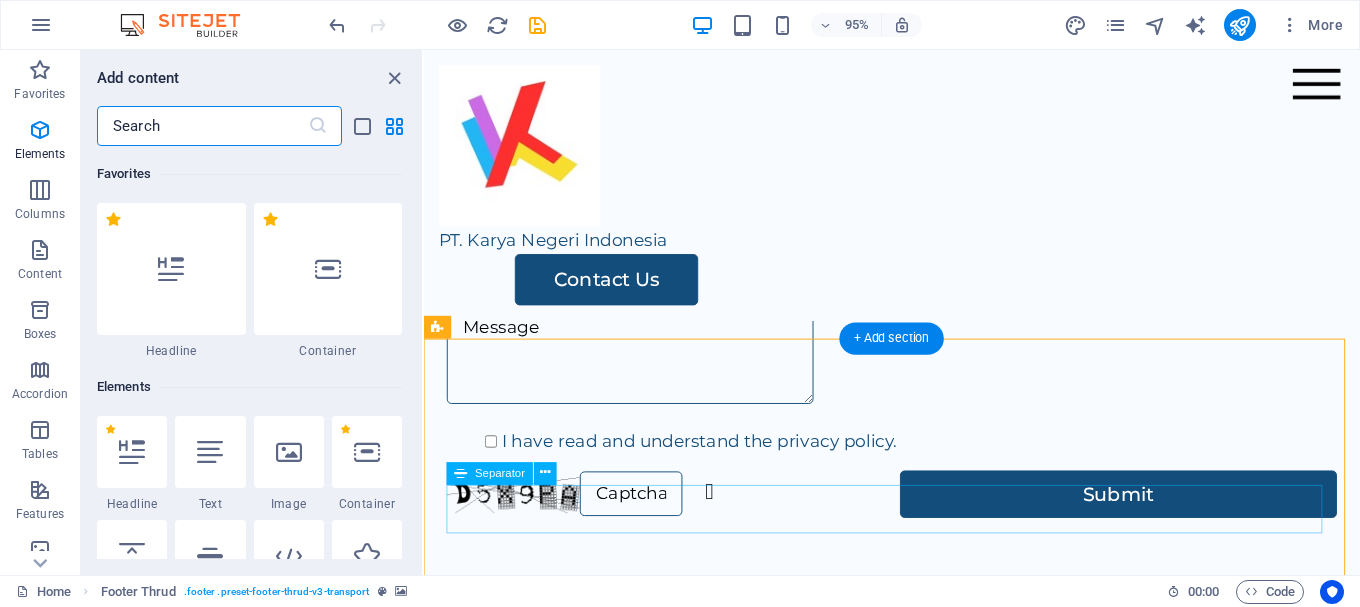 scroll, scrollTop: 3499, scrollLeft: 0, axis: vertical 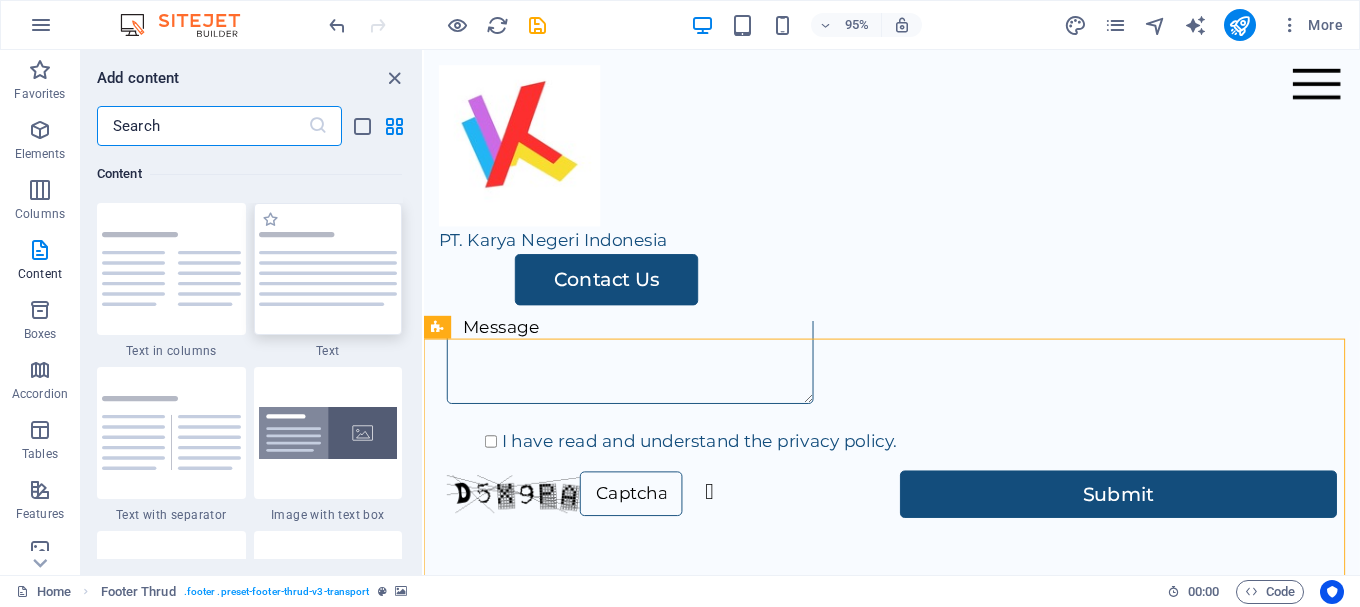 click at bounding box center (328, 269) 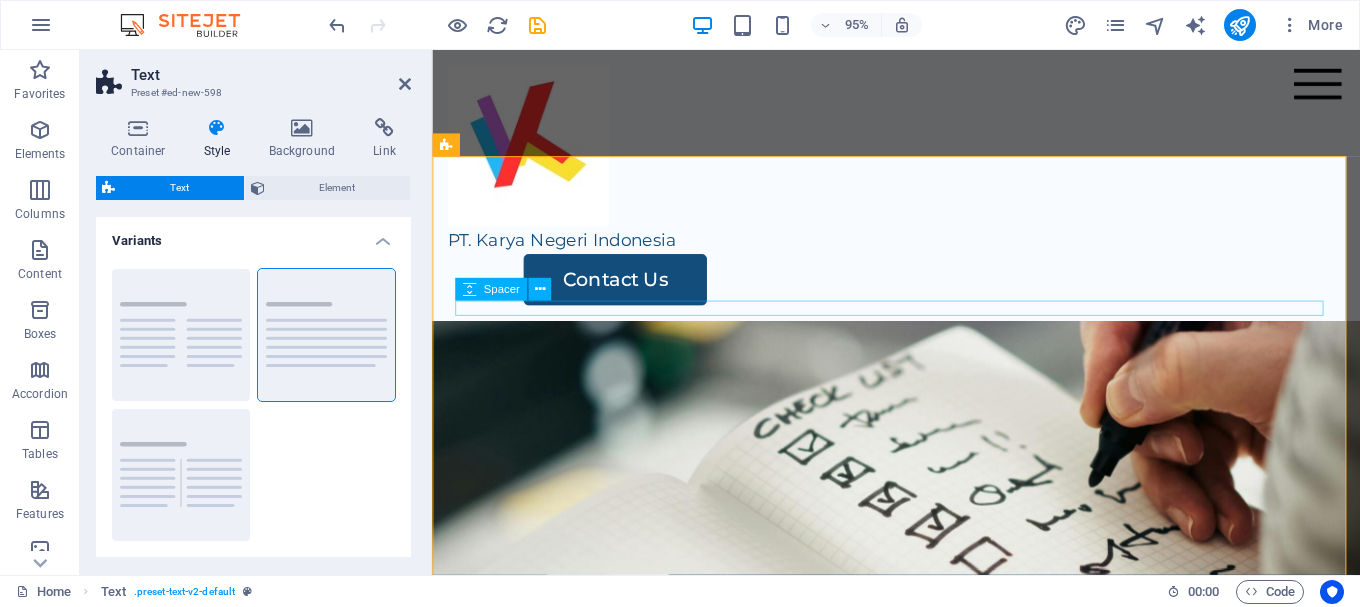 scroll, scrollTop: 4117, scrollLeft: 0, axis: vertical 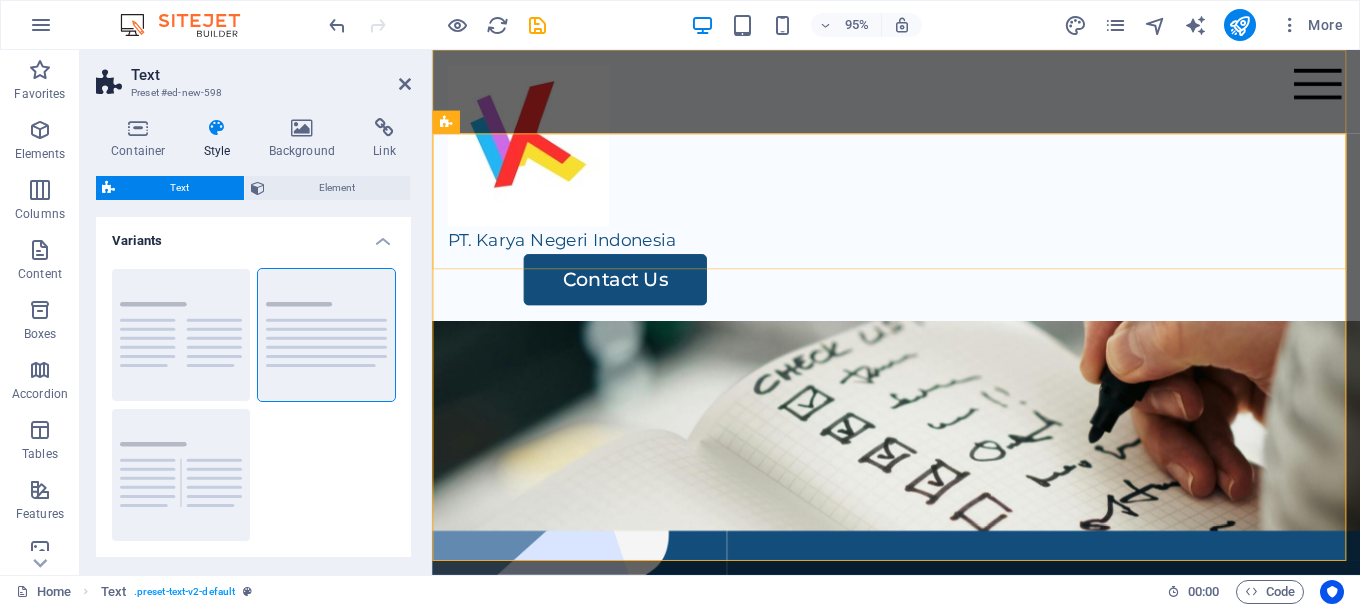 click on "PT. Karya Negeri Indonesia Home Services About Us Pricing Contact Us" at bounding box center [920, 192] 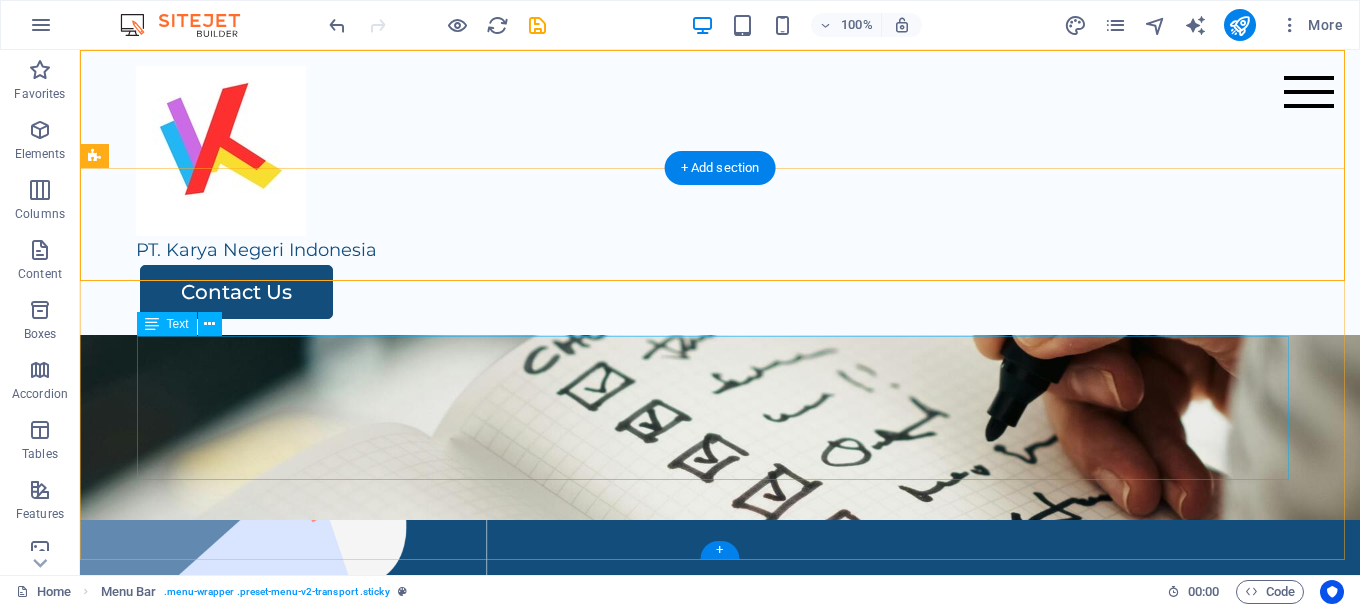 scroll, scrollTop: 3920, scrollLeft: 0, axis: vertical 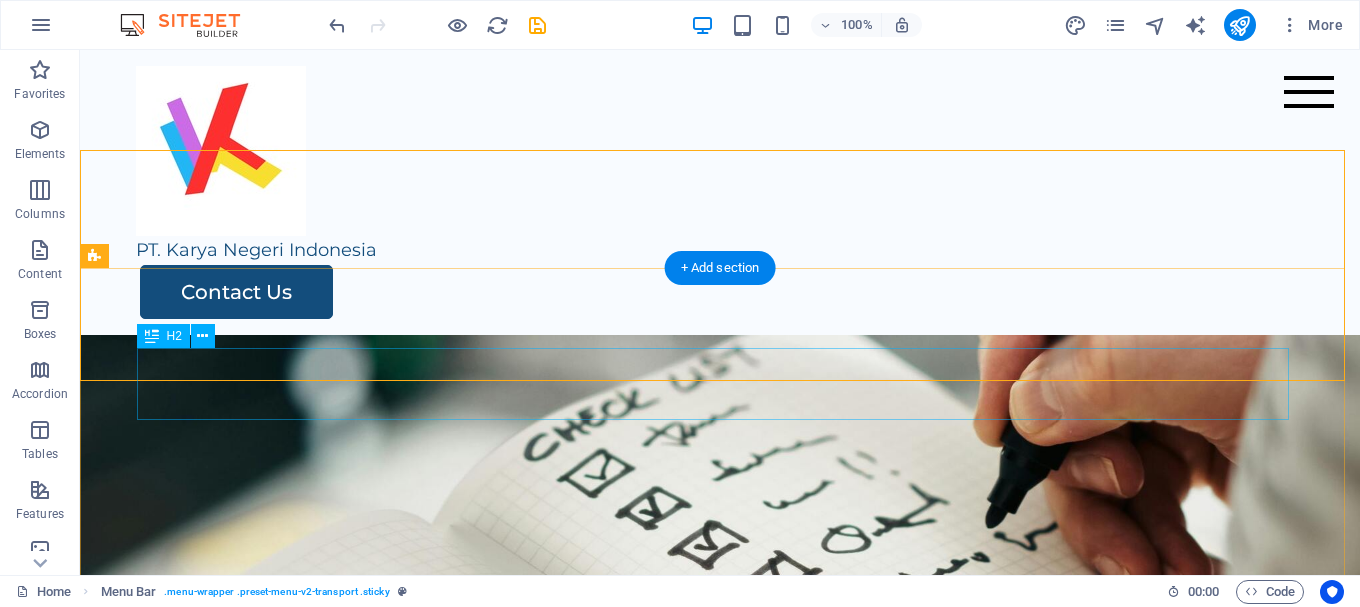 click on "Headline" at bounding box center (720, 1026) 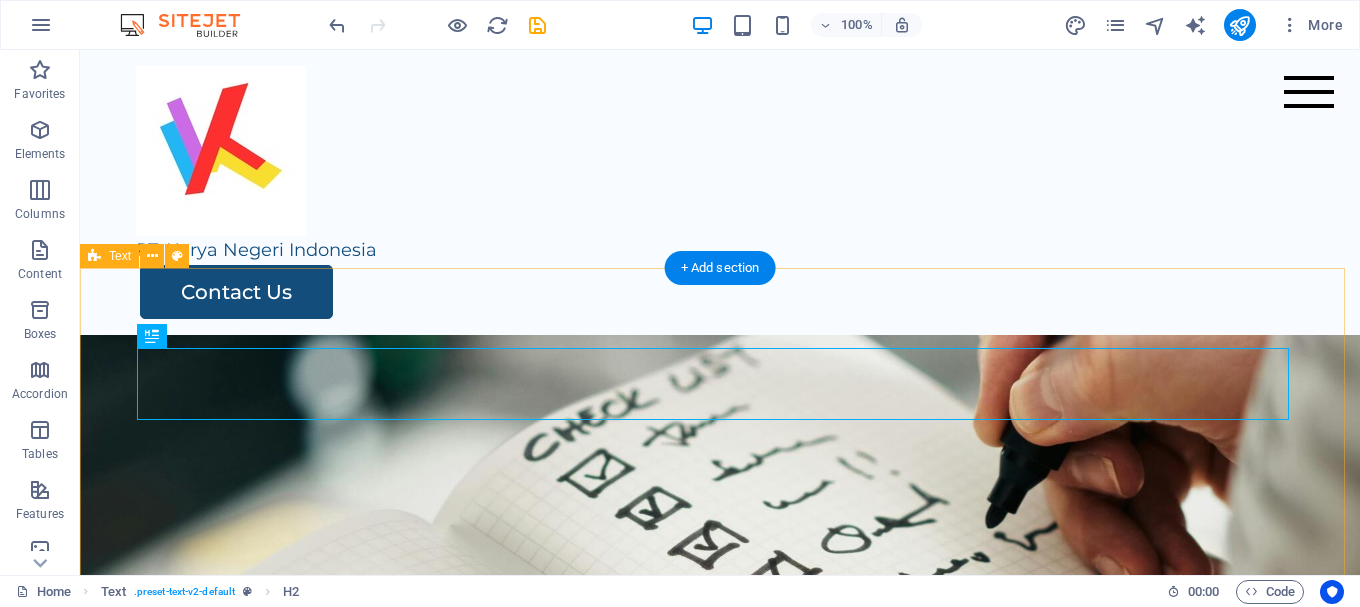click on "Headline Lorem ipsum dolor sitope amet, consectetur adipisicing elitip. Massumenda, dolore, cum vel modi asperiores consequatur suscipit quidem ducimus eveniet iure expedita consecteture odiogil voluptatum similique fugit voluptates atem accusamus quae quas dolorem tenetur facere tempora maiores adipisci reiciendis accusantium voluptatibus id voluptate tempore dolor harum nisi amet! Nobis, eaque. Aenean commodo ligula eget dolor. Lorem ipsum dolor sit amet, consectetuer adipiscing elit leget odiogil voluptatum similique fugit voluptates dolor. Libero assumenda, dolore, cum vel modi asperiores consequatur." at bounding box center (720, 1106) 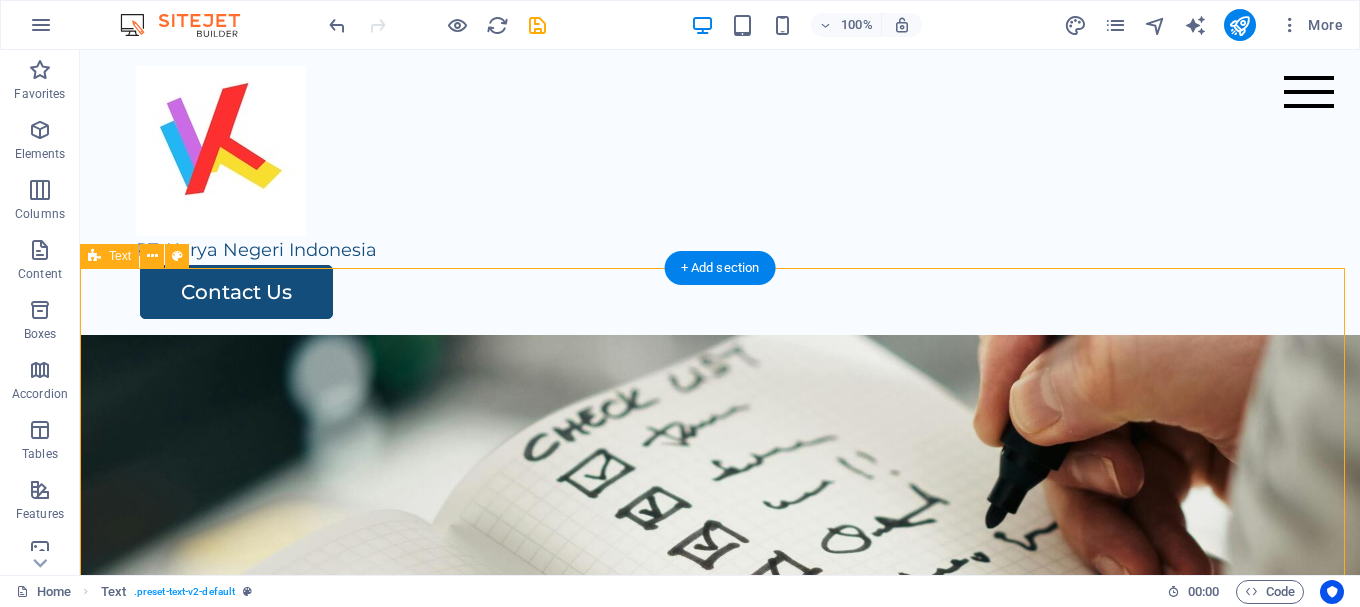 click on "Headline" at bounding box center [720, 1026] 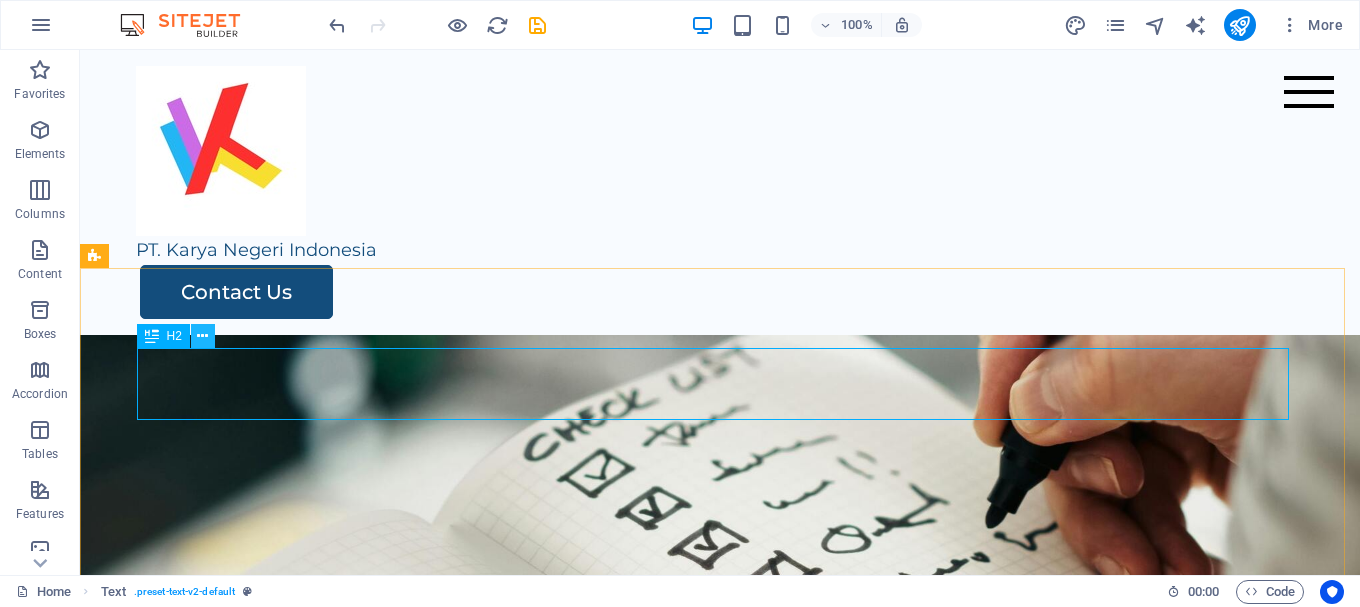 click at bounding box center [202, 336] 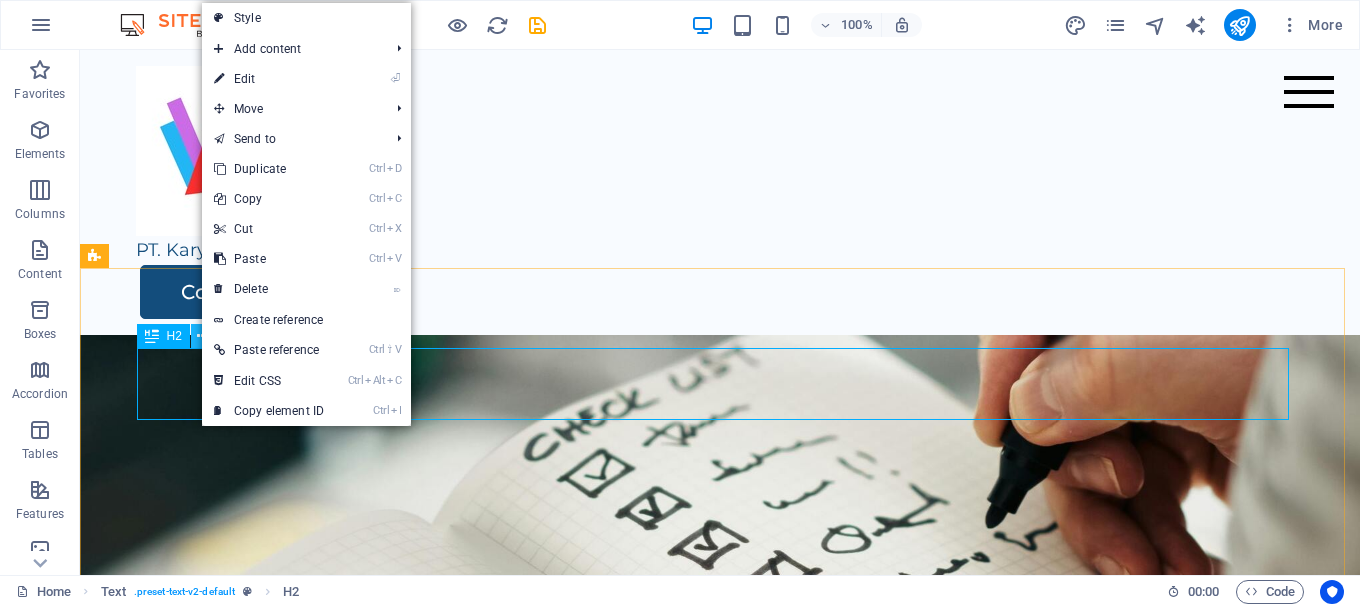 click at bounding box center (202, 336) 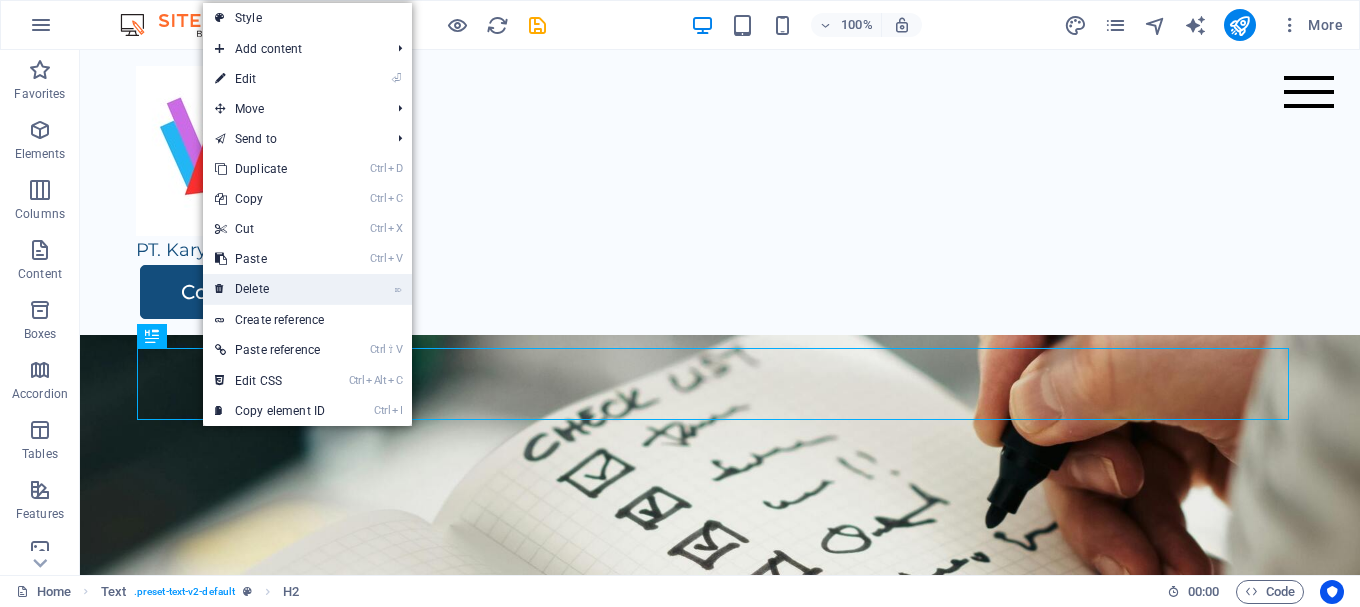 drag, startPoint x: 241, startPoint y: 279, endPoint x: 267, endPoint y: 317, distance: 46.043457 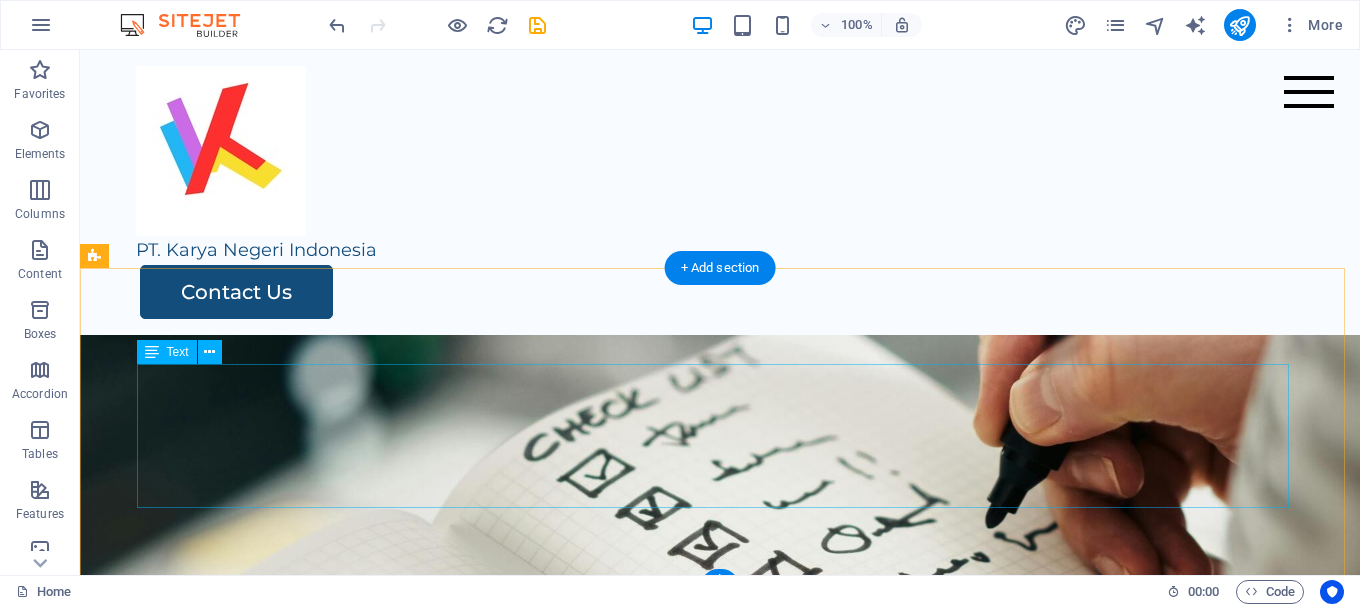 click on "Lorem ipsum dolor sitope amet, consectetur adipisicing elitip. Massumenda, dolore, cum vel modi asperiores consequatur suscipit quidem ducimus eveniet iure expedita consecteture odiogil voluptatum similique fugit voluptates atem accusamus quae quas dolorem tenetur facere tempora maiores adipisci reiciendis accusantium voluptatibus id voluptate tempore dolor harum nisi amet! Nobis, eaque. Aenean commodo ligula eget dolor. Lorem ipsum dolor sit amet, consectetuer adipiscing elit leget odiogil voluptatum similique fugit voluptates dolor. Libero assumenda, dolore, cum vel modi asperiores consequatur." at bounding box center (720, 1078) 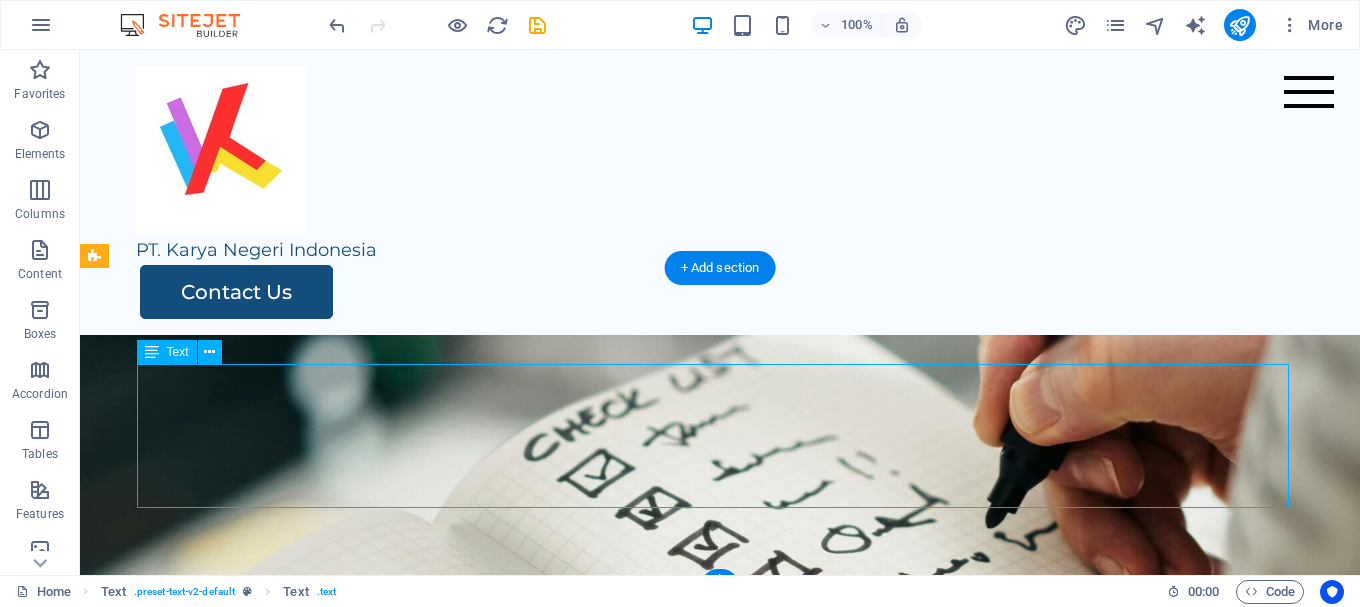 click on "Lorem ipsum dolor sitope amet, consectetur adipisicing elitip. Massumenda, dolore, cum vel modi asperiores consequatur suscipit quidem ducimus eveniet iure expedita consecteture odiogil voluptatum similique fugit voluptates atem accusamus quae quas dolorem tenetur facere tempora maiores adipisci reiciendis accusantium voluptatibus id voluptate tempore dolor harum nisi amet! Nobis, eaque. Aenean commodo ligula eget dolor. Lorem ipsum dolor sit amet, consectetuer adipiscing elit leget odiogil voluptatum similique fugit voluptates dolor. Libero assumenda, dolore, cum vel modi asperiores consequatur." at bounding box center (720, 1078) 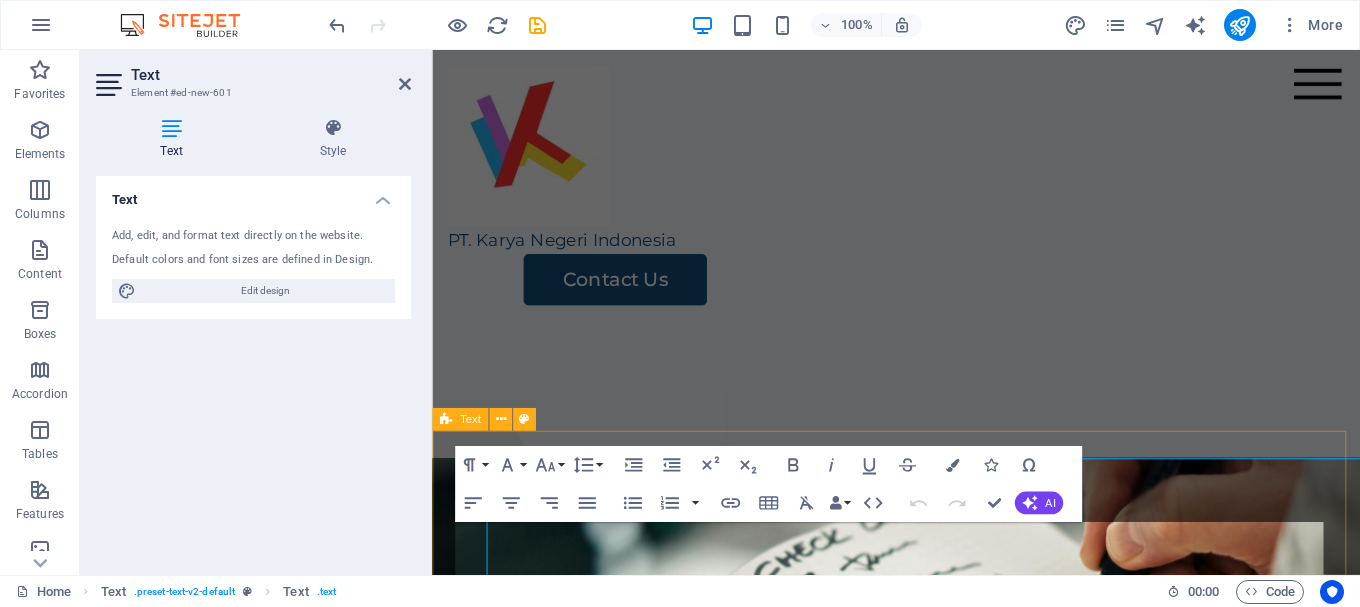 scroll, scrollTop: 4004, scrollLeft: 0, axis: vertical 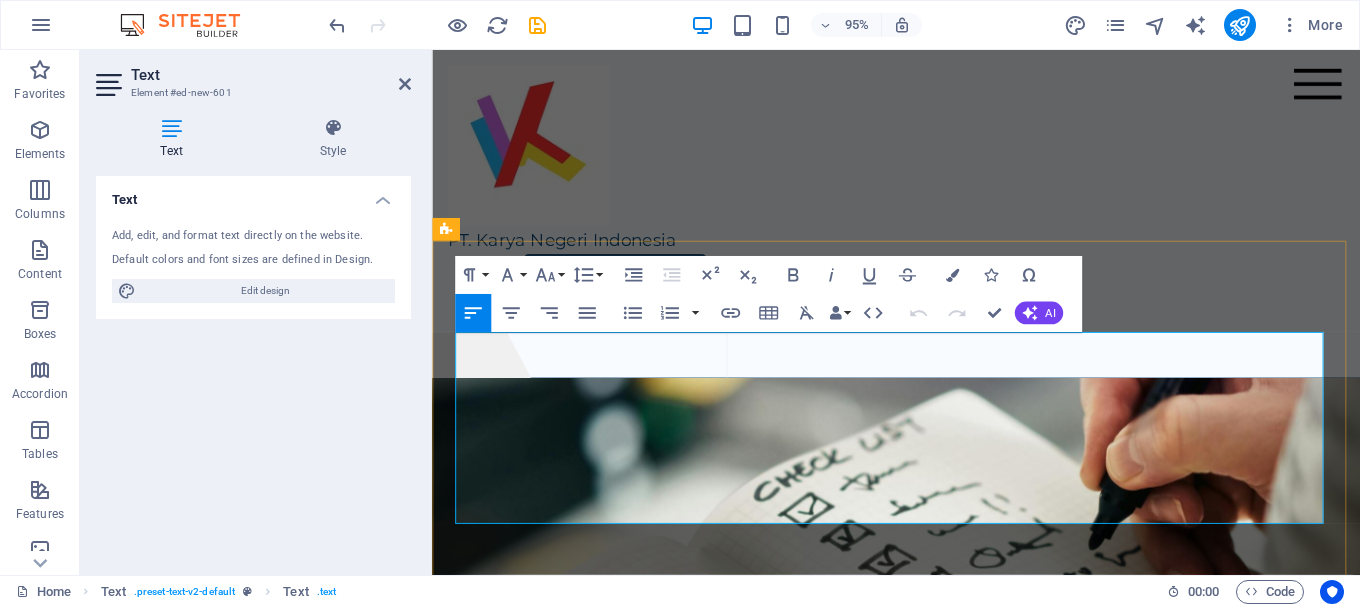 type 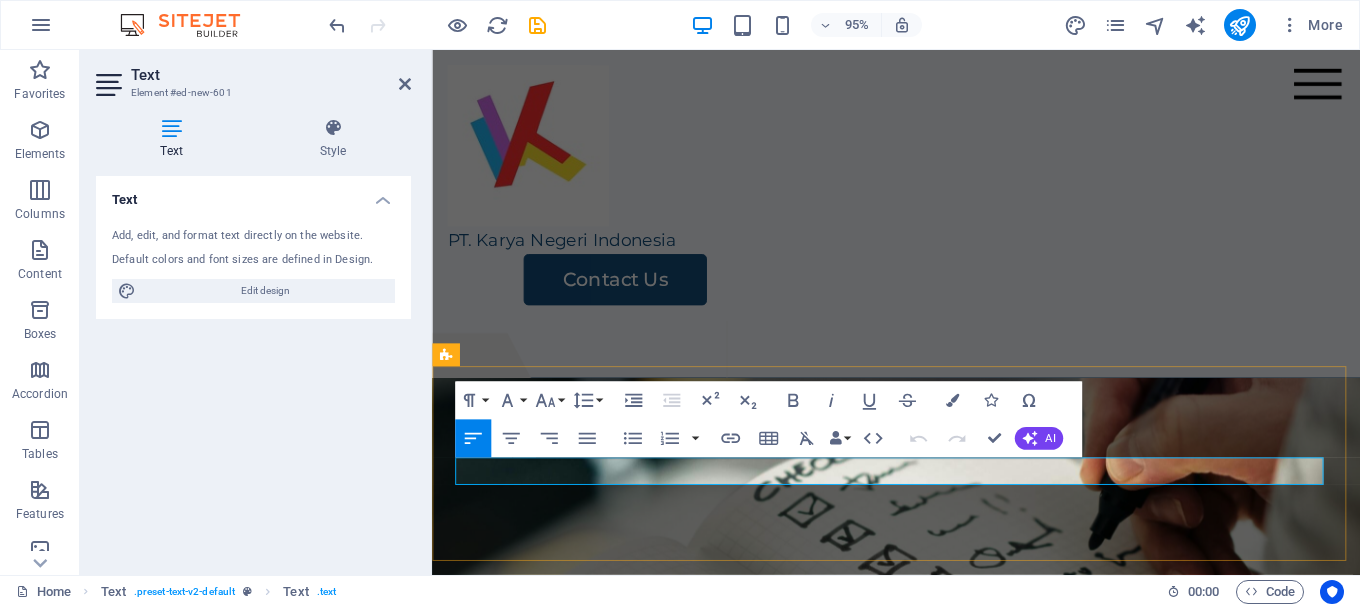 scroll, scrollTop: 3872, scrollLeft: 0, axis: vertical 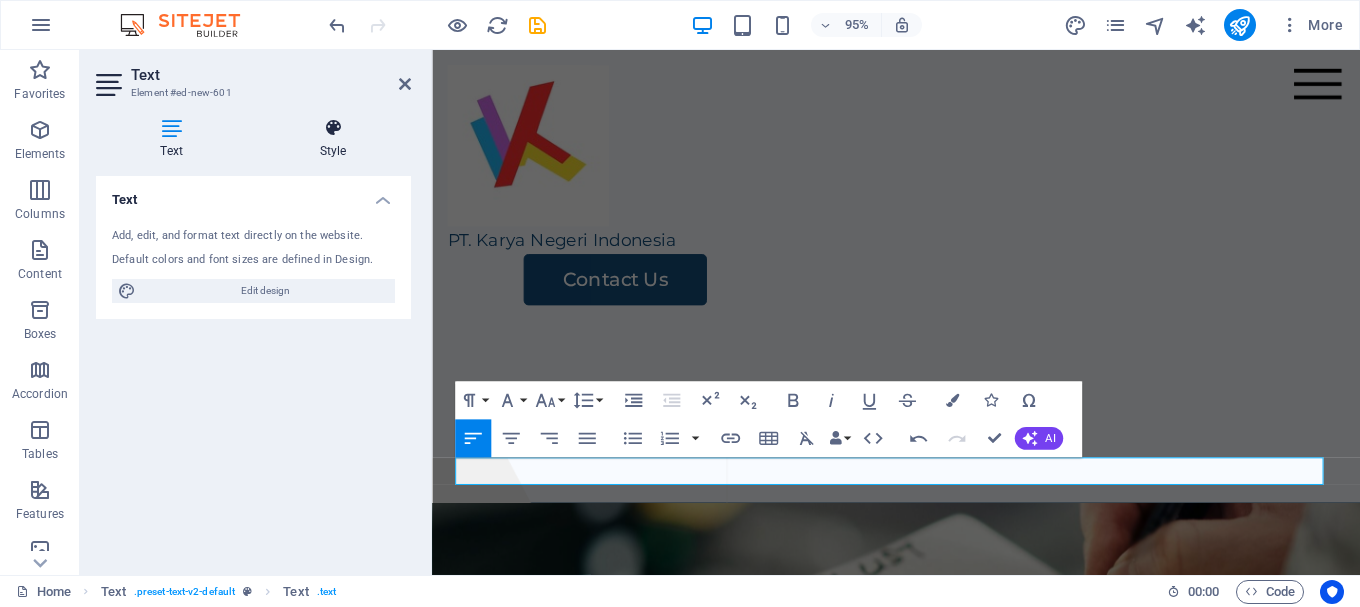 click on "Style" at bounding box center [333, 139] 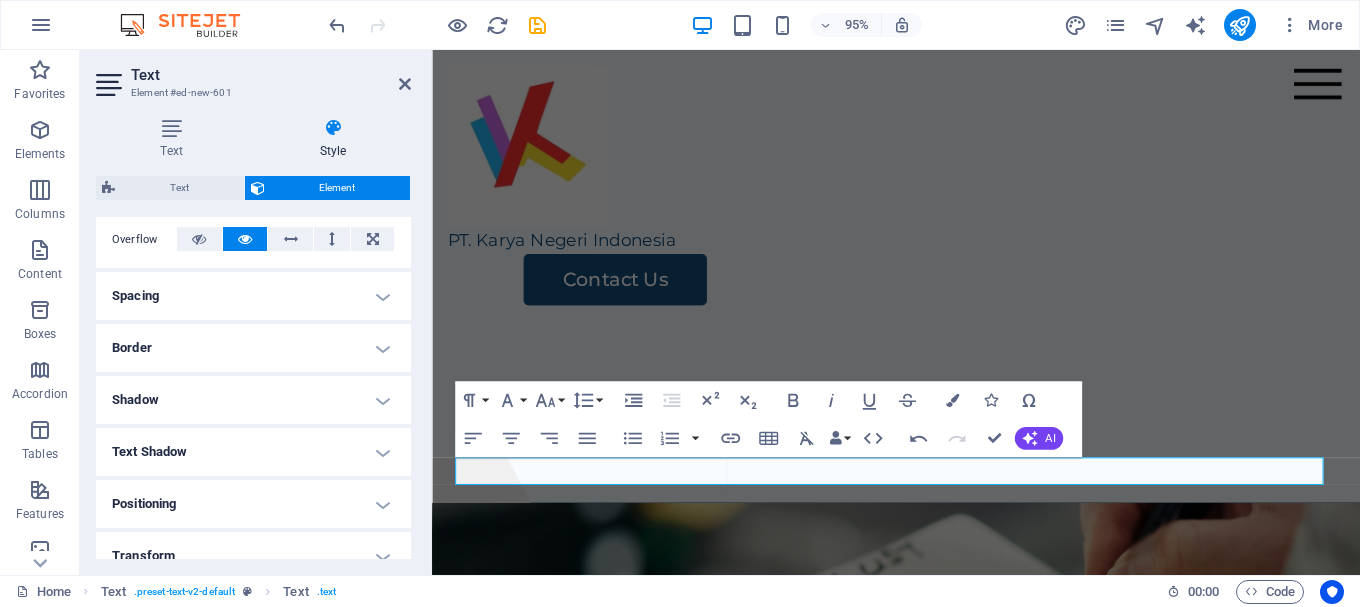 scroll, scrollTop: 200, scrollLeft: 0, axis: vertical 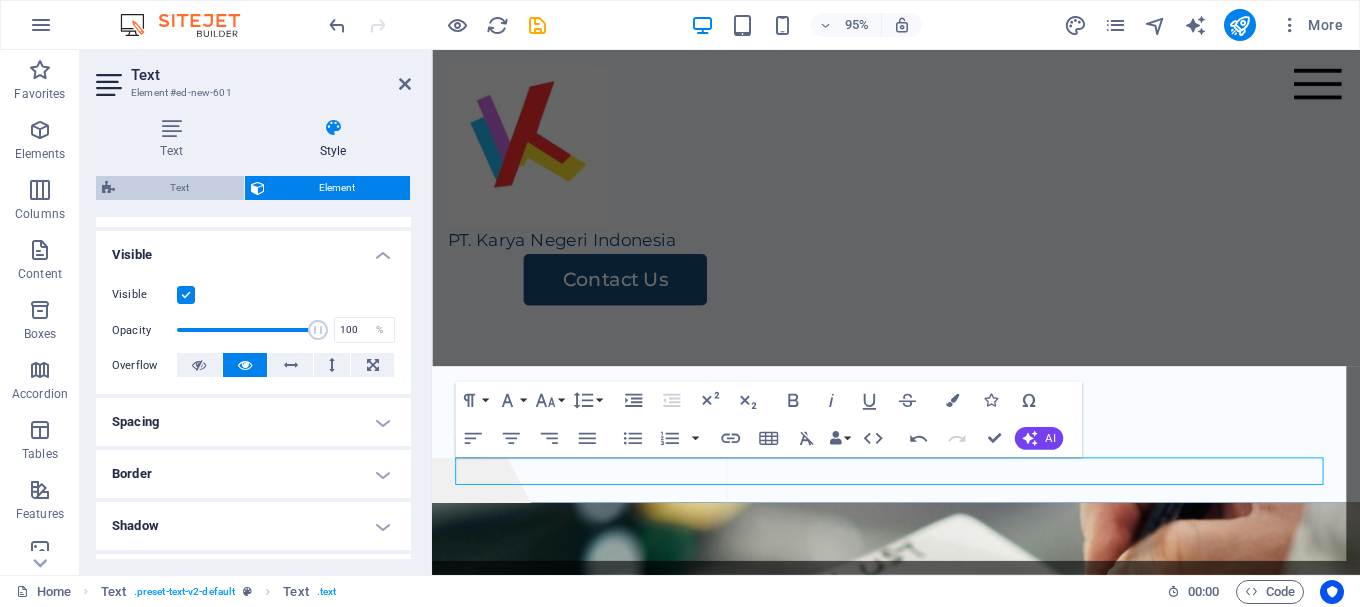 click on "Text" at bounding box center (179, 188) 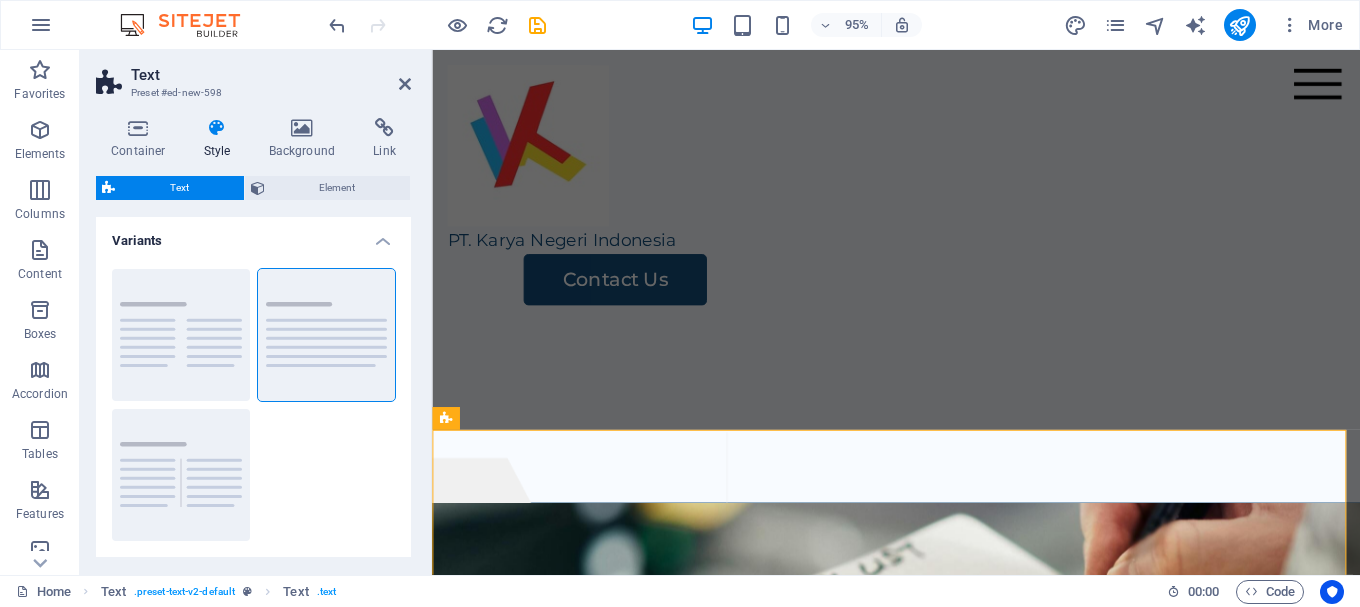 scroll, scrollTop: 3805, scrollLeft: 0, axis: vertical 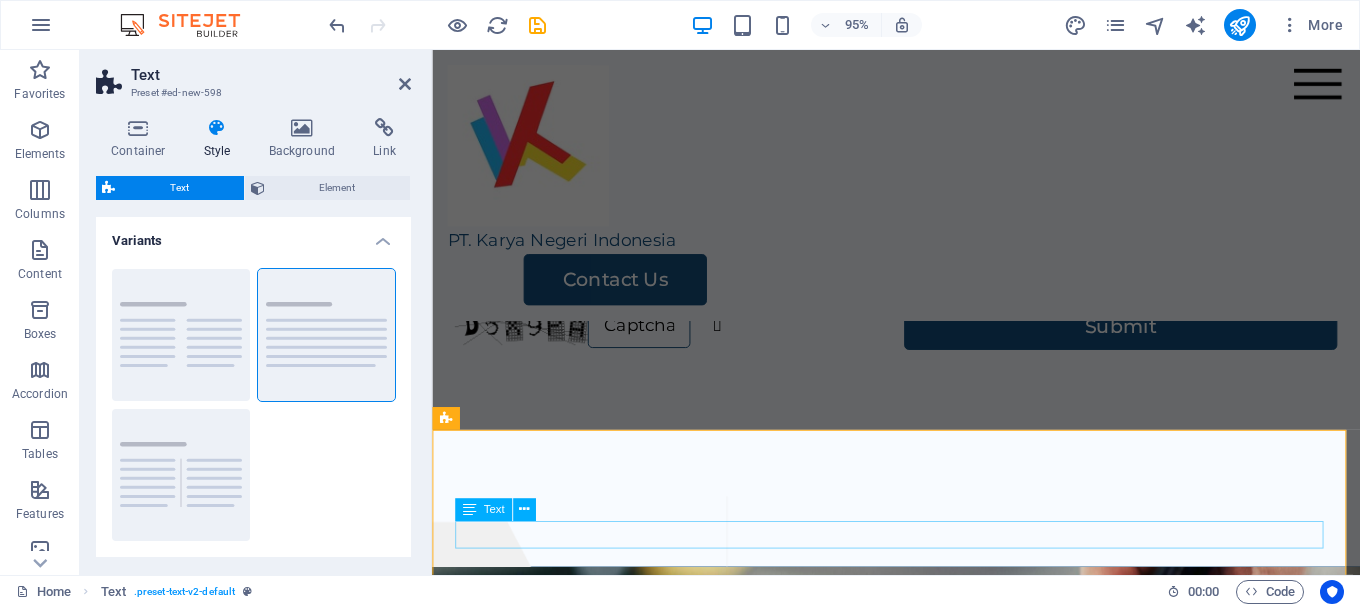 click on "Created by: [FIRST] [LAST]" at bounding box center [920, 1281] 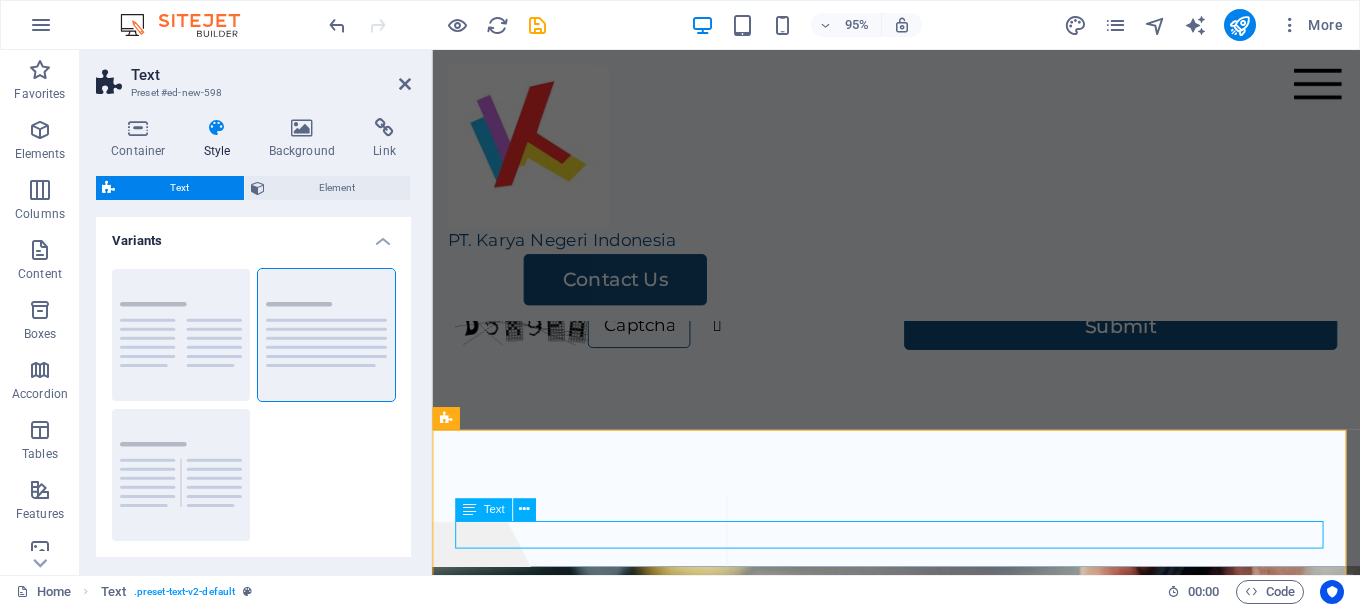 click at bounding box center (524, 510) 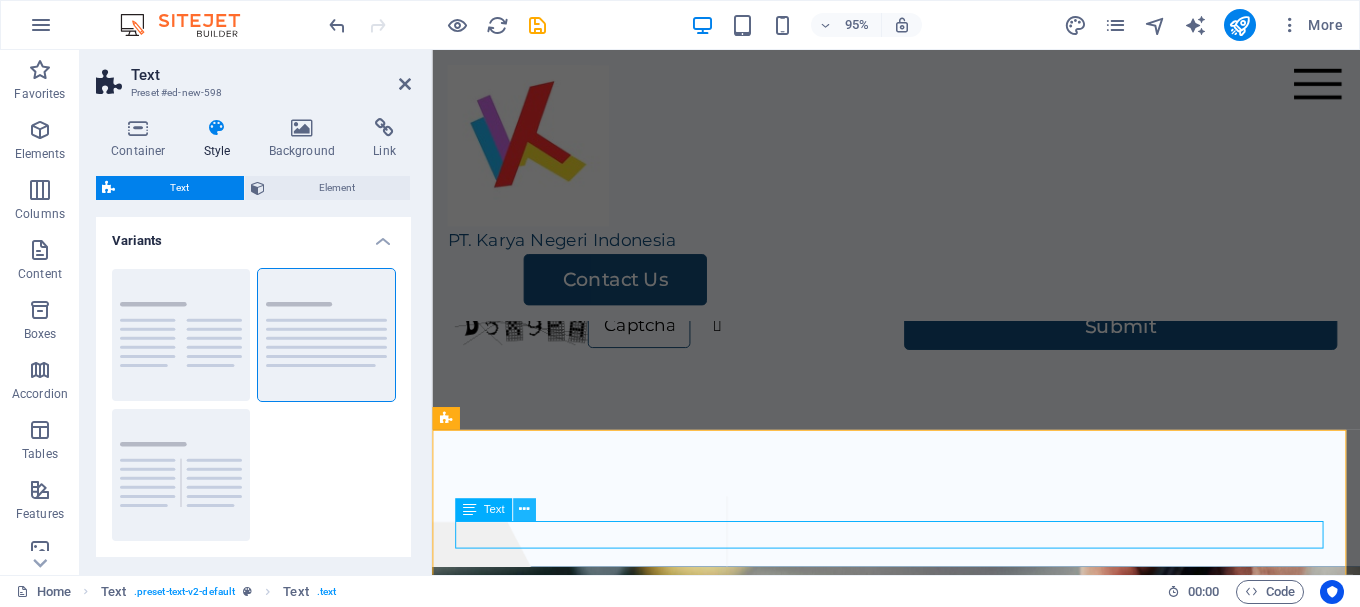 click at bounding box center [524, 510] 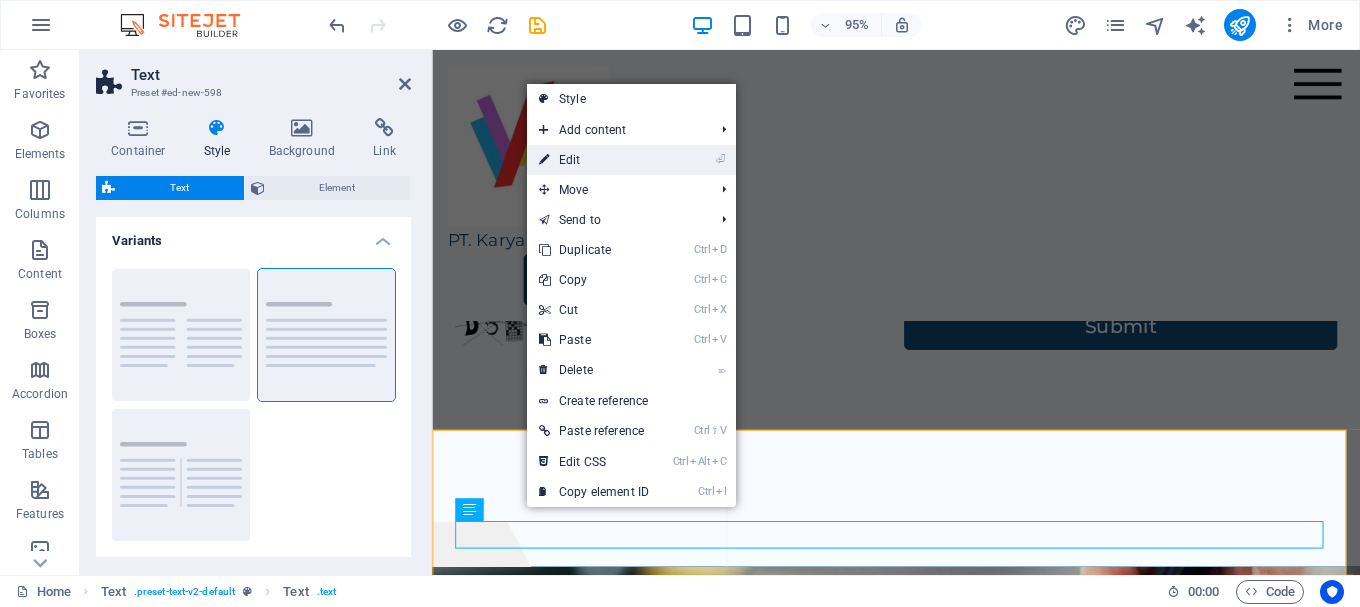 drag, startPoint x: 589, startPoint y: 164, endPoint x: 7, endPoint y: 115, distance: 584.0591 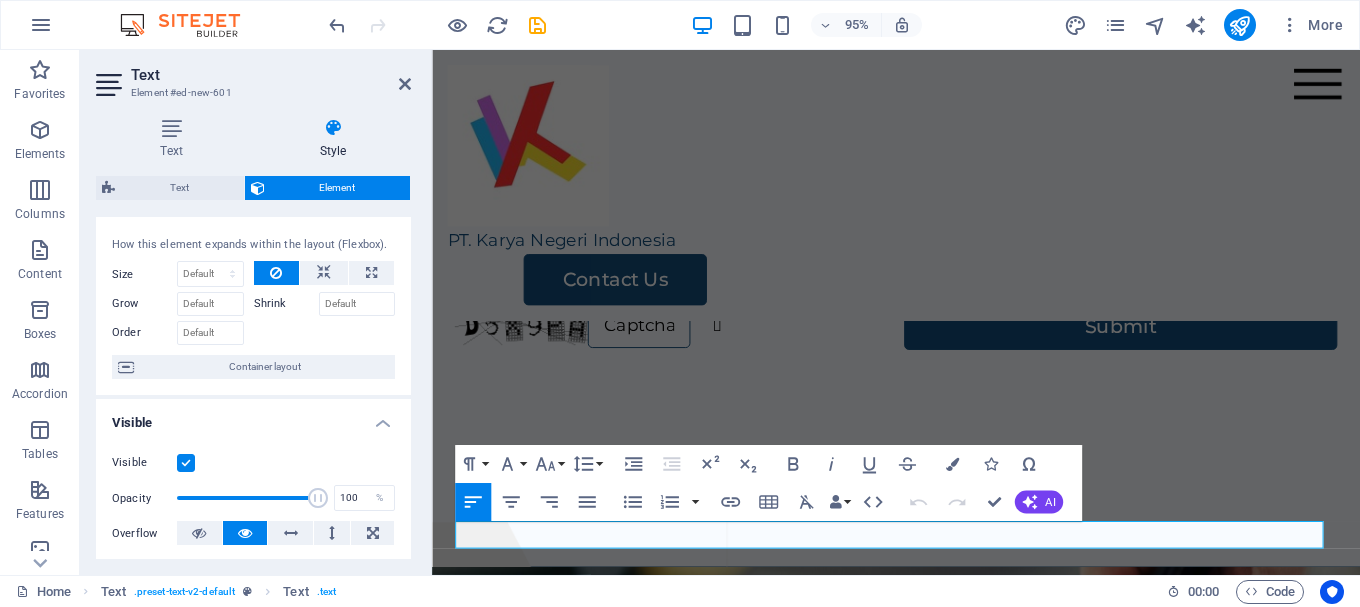 scroll, scrollTop: 0, scrollLeft: 0, axis: both 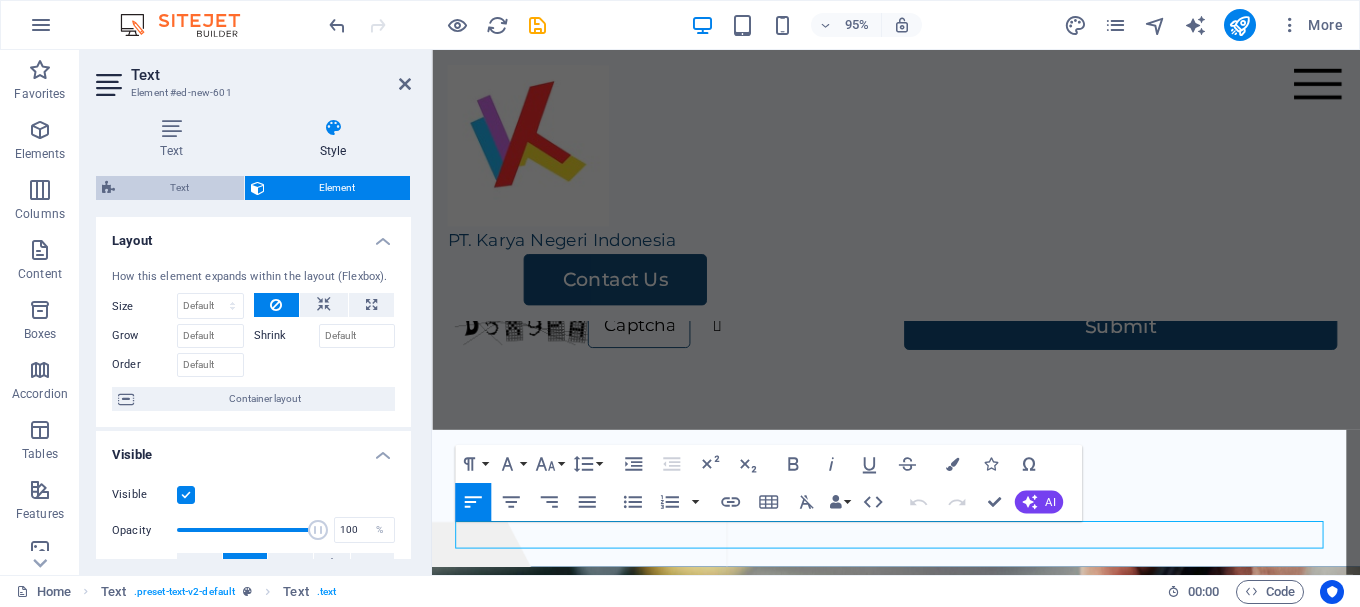 click on "Text" at bounding box center (179, 188) 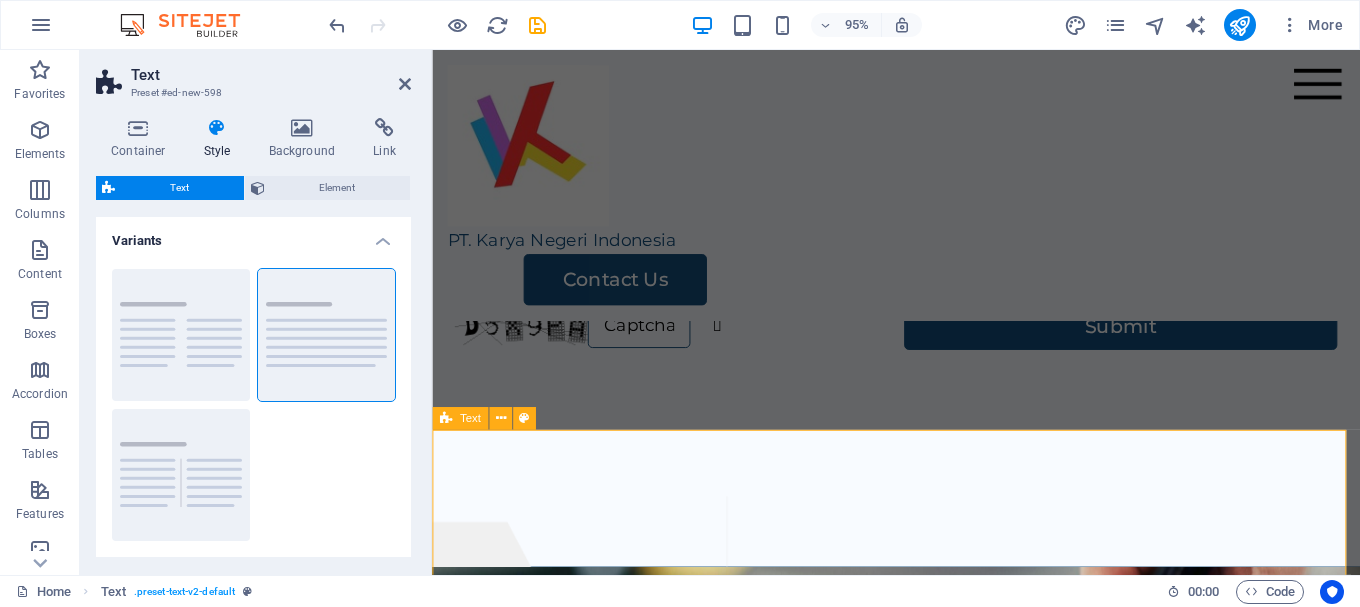 click on "Created by: [FIRST] [LAST]" at bounding box center (920, 1273) 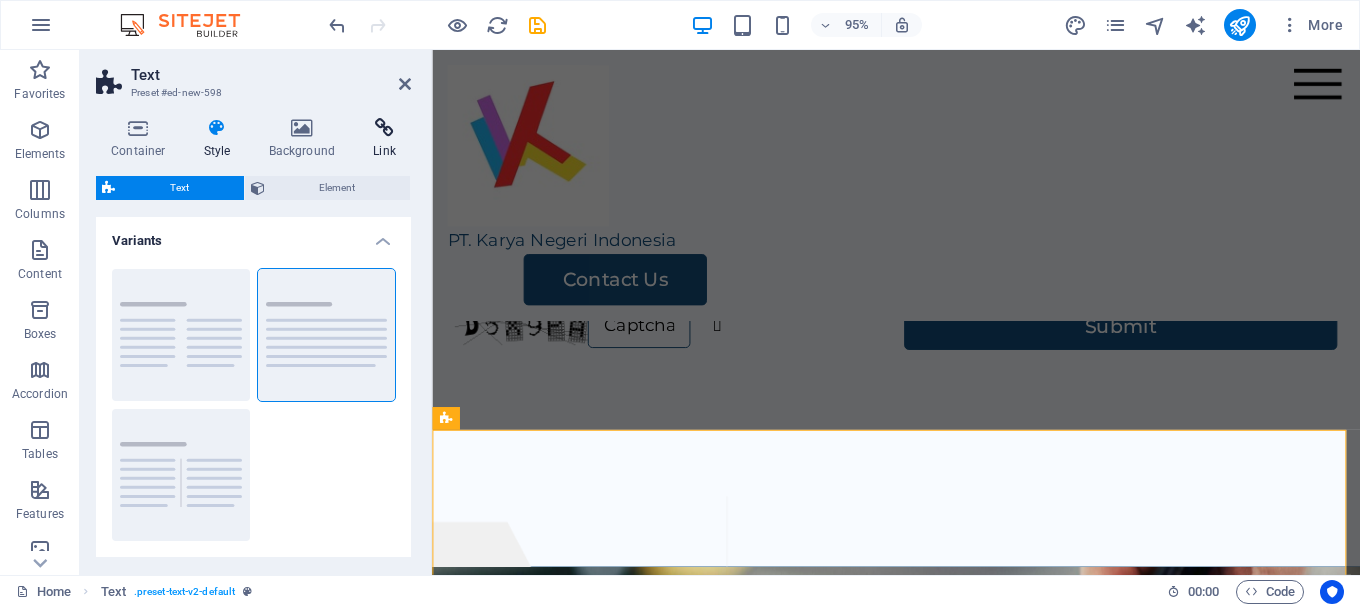 click at bounding box center [384, 128] 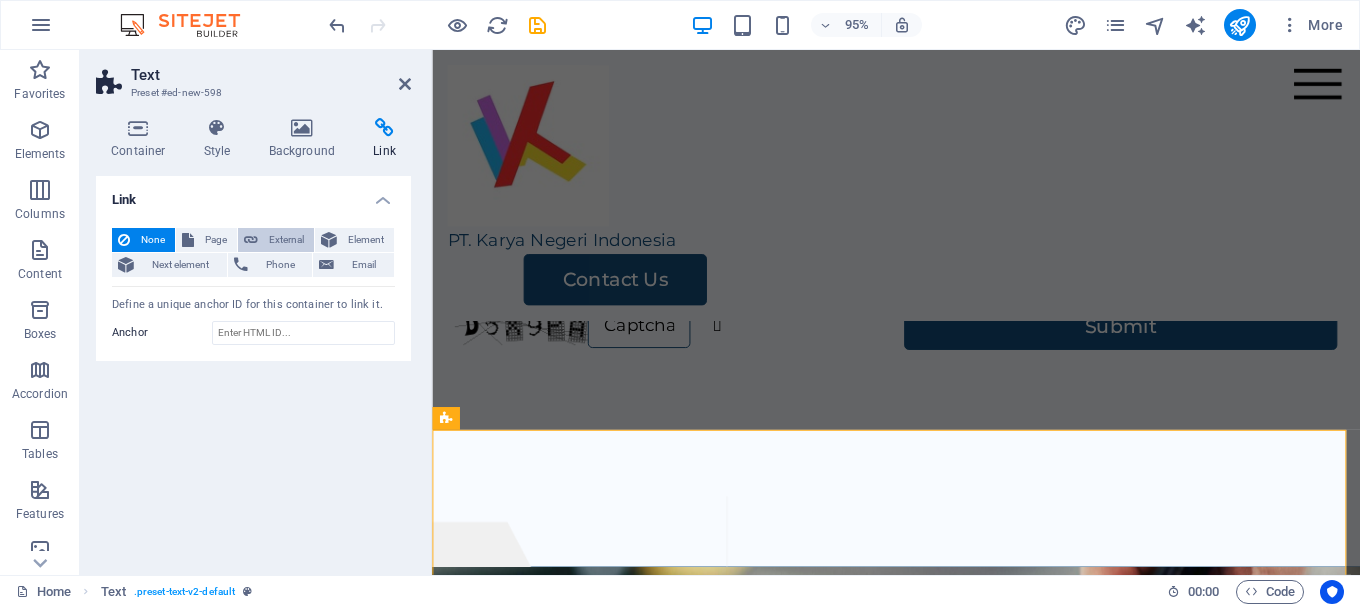 click on "External" at bounding box center (286, 240) 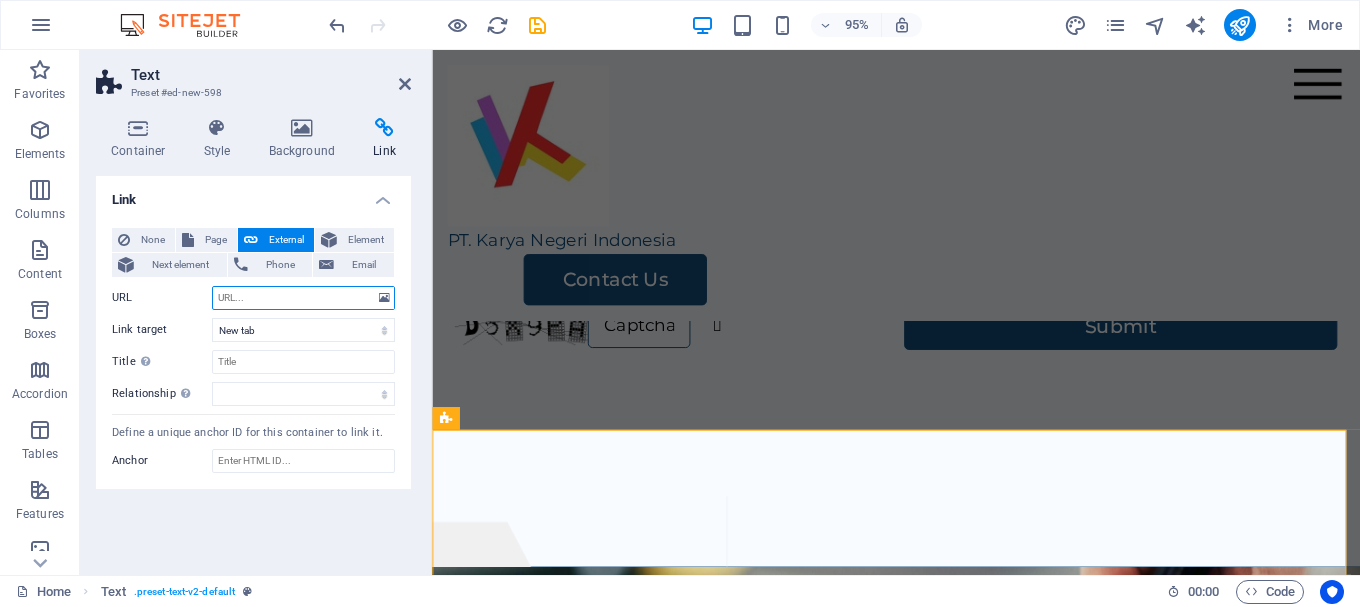 click on "URL" at bounding box center [303, 298] 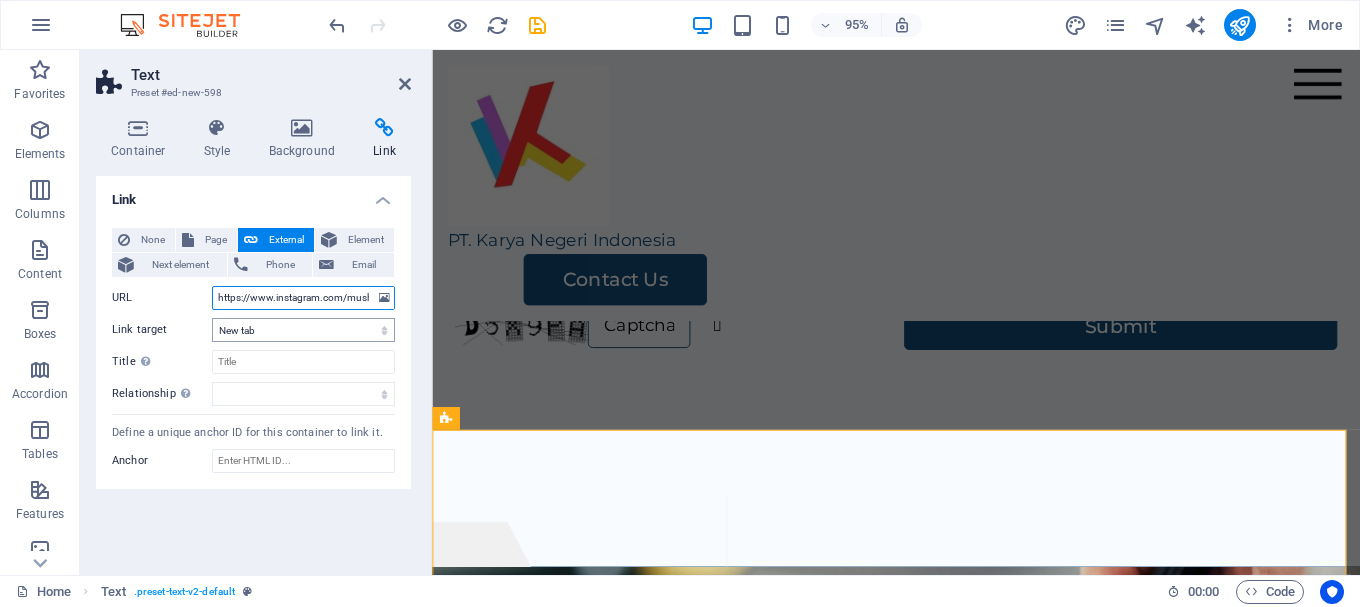 scroll, scrollTop: 0, scrollLeft: 230, axis: horizontal 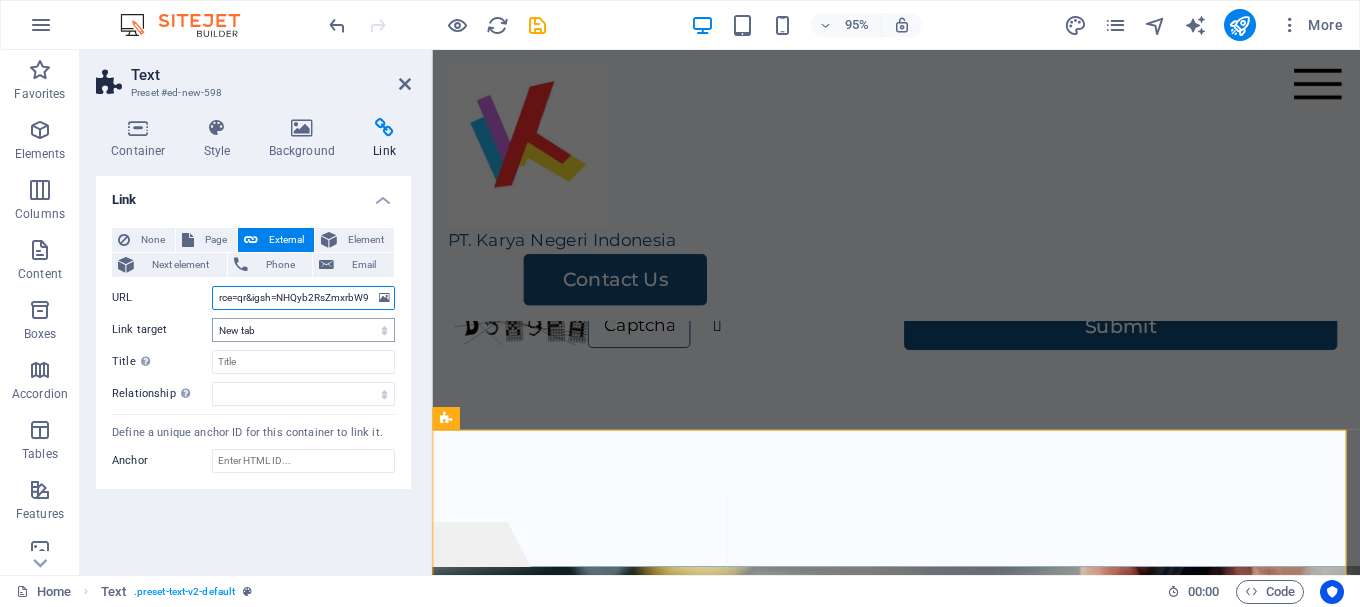 type on "https://www.instagram.com/musherfooty?utm_source=qr&igsh=NHQyb2RsZmxrbW9r" 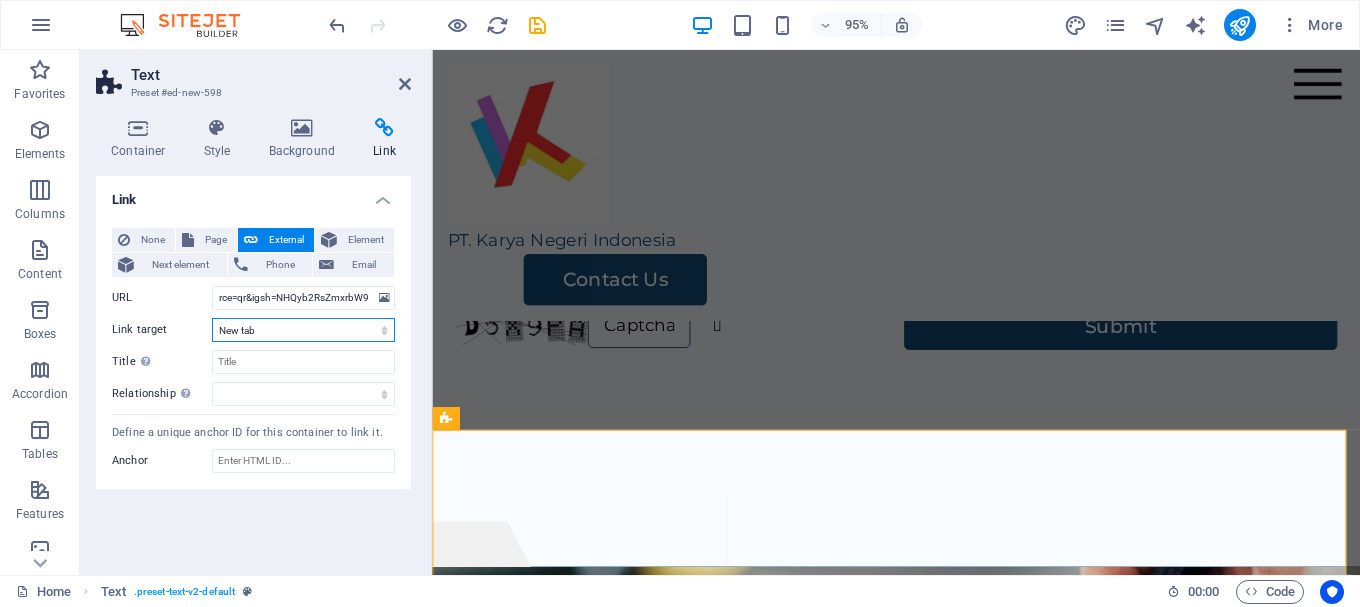 click on "New tab Same tab Overlay" at bounding box center [303, 330] 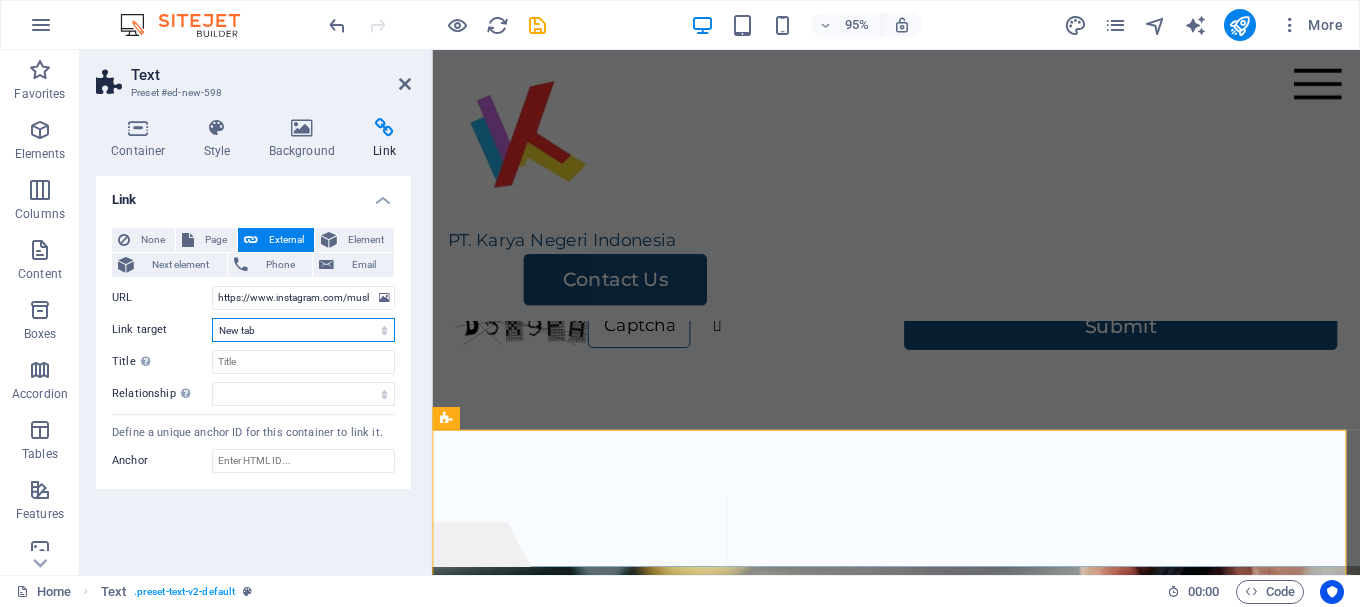 click on "New tab Same tab Overlay" at bounding box center [303, 330] 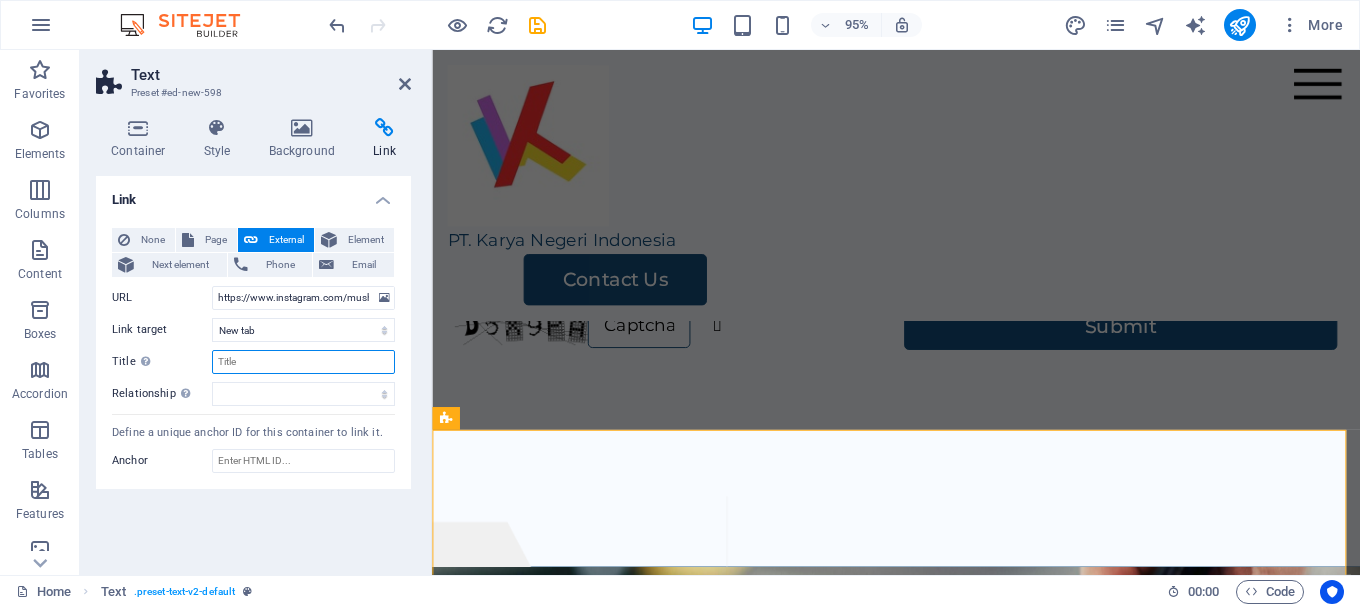 click on "Title Additional link description, should not be the same as the link text. The title is most often shown as a tooltip text when the mouse moves over the element. Leave empty if uncertain." at bounding box center [303, 362] 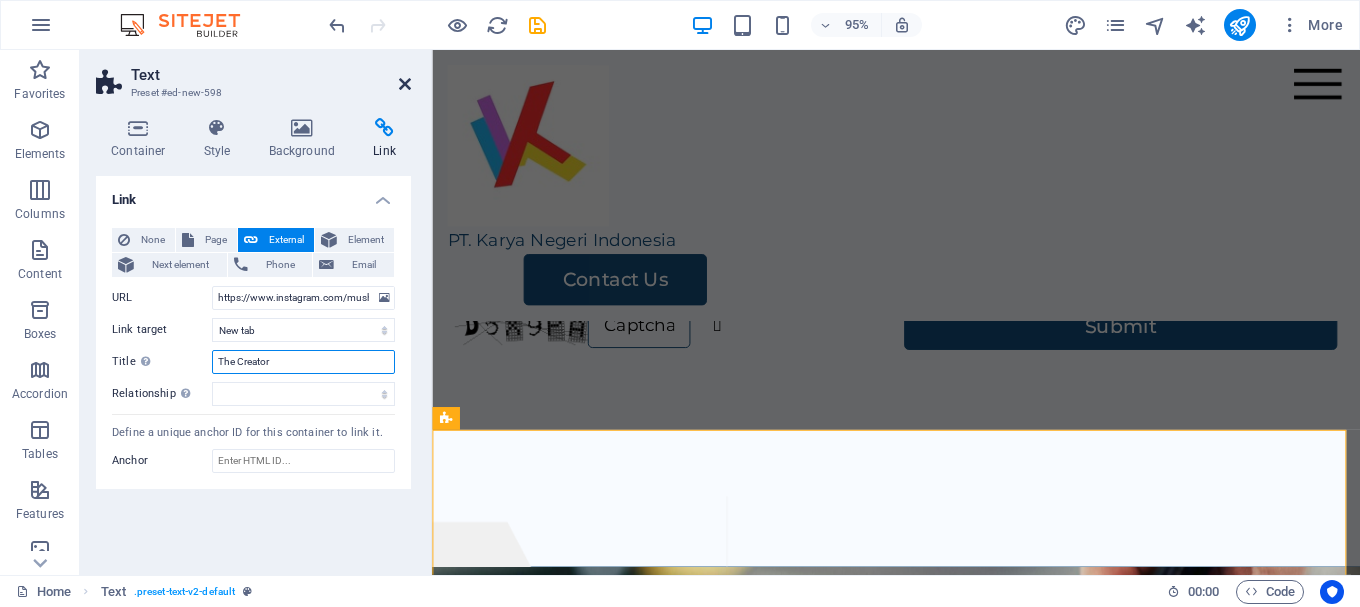type on "The Creator" 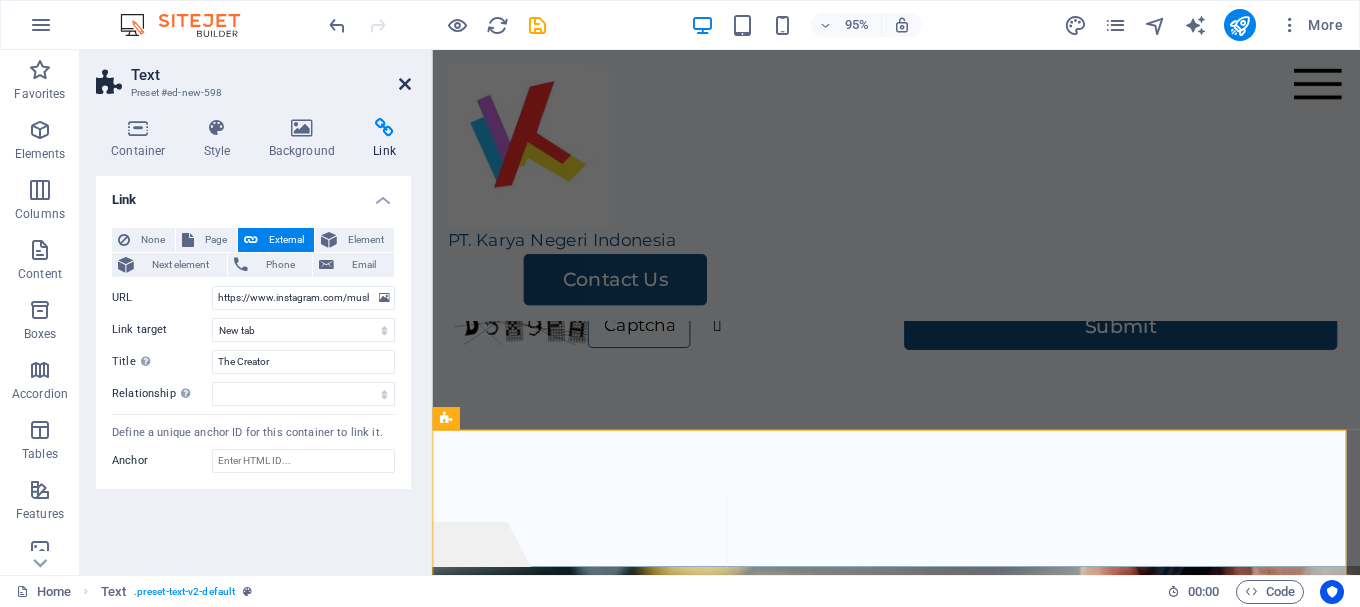 click at bounding box center [405, 84] 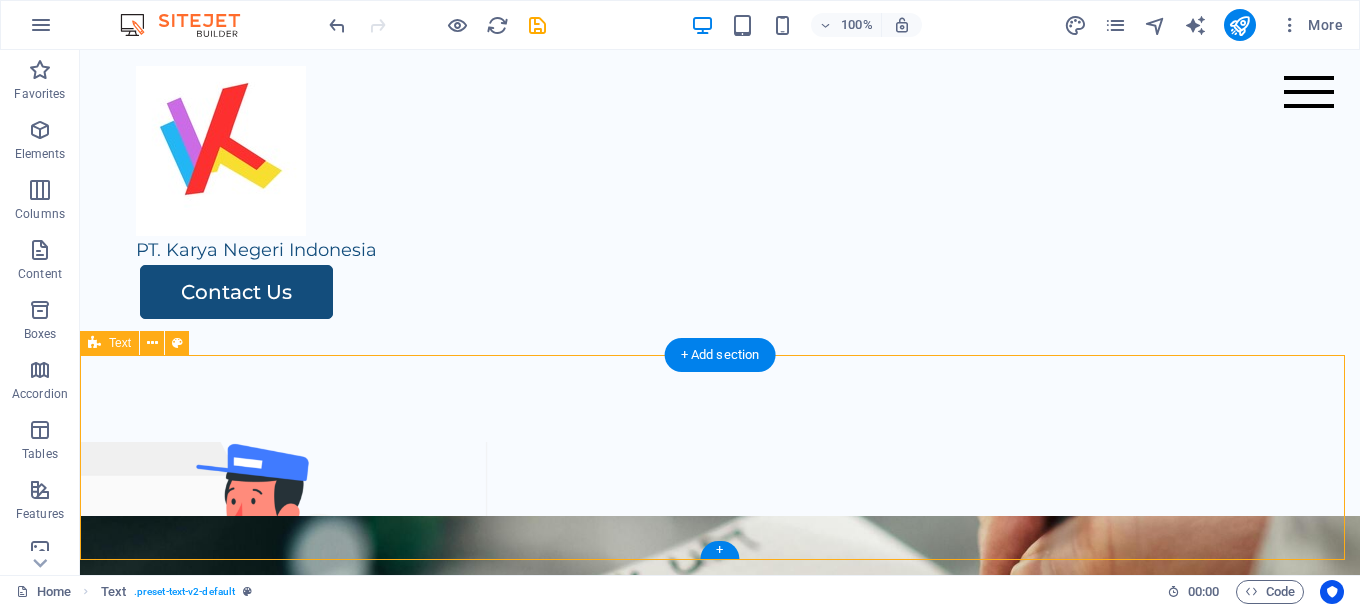 scroll, scrollTop: 3833, scrollLeft: 0, axis: vertical 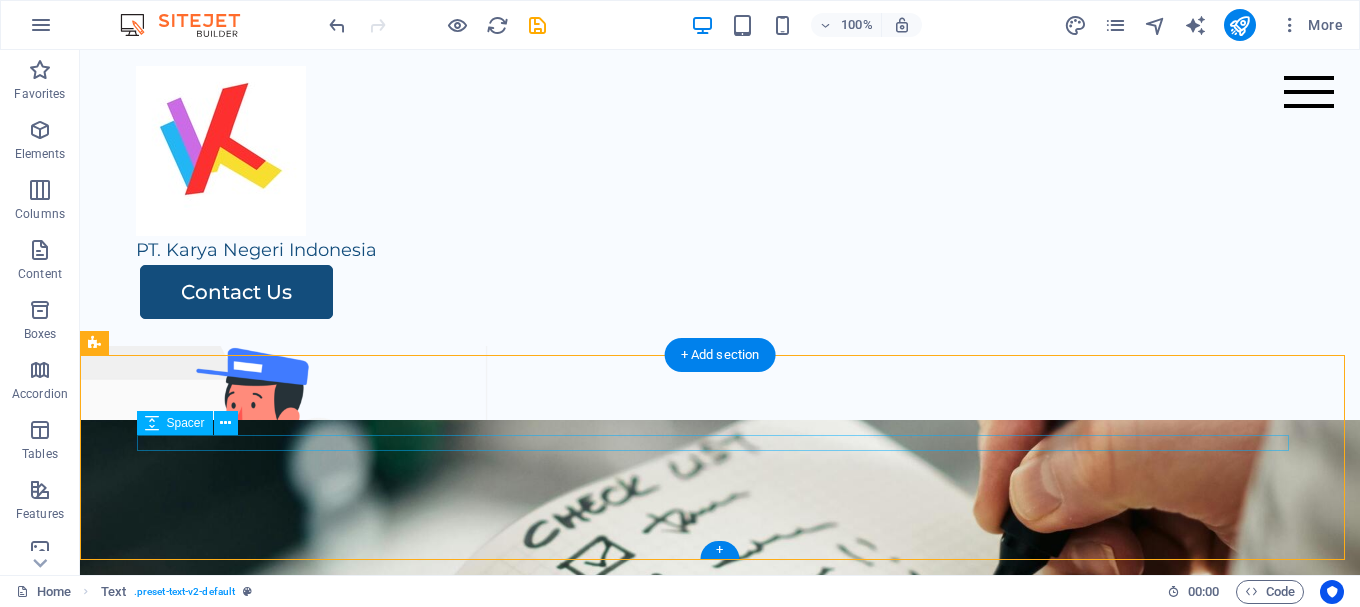 click at bounding box center [720, 1034] 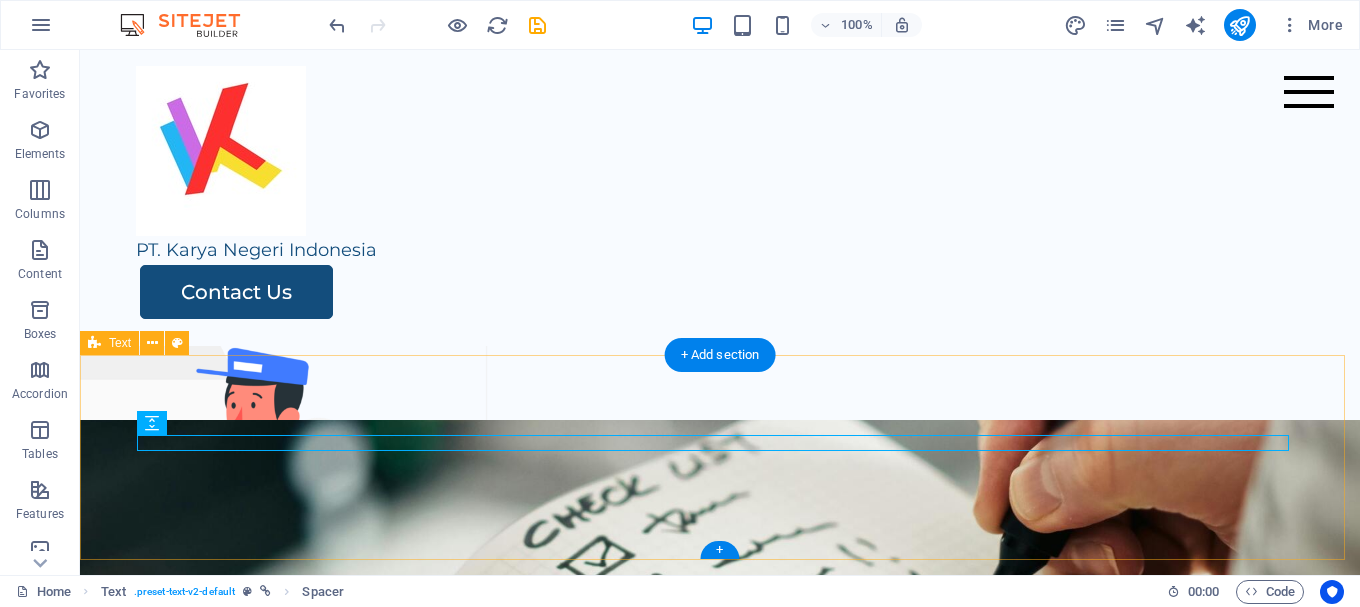 scroll, scrollTop: 3633, scrollLeft: 0, axis: vertical 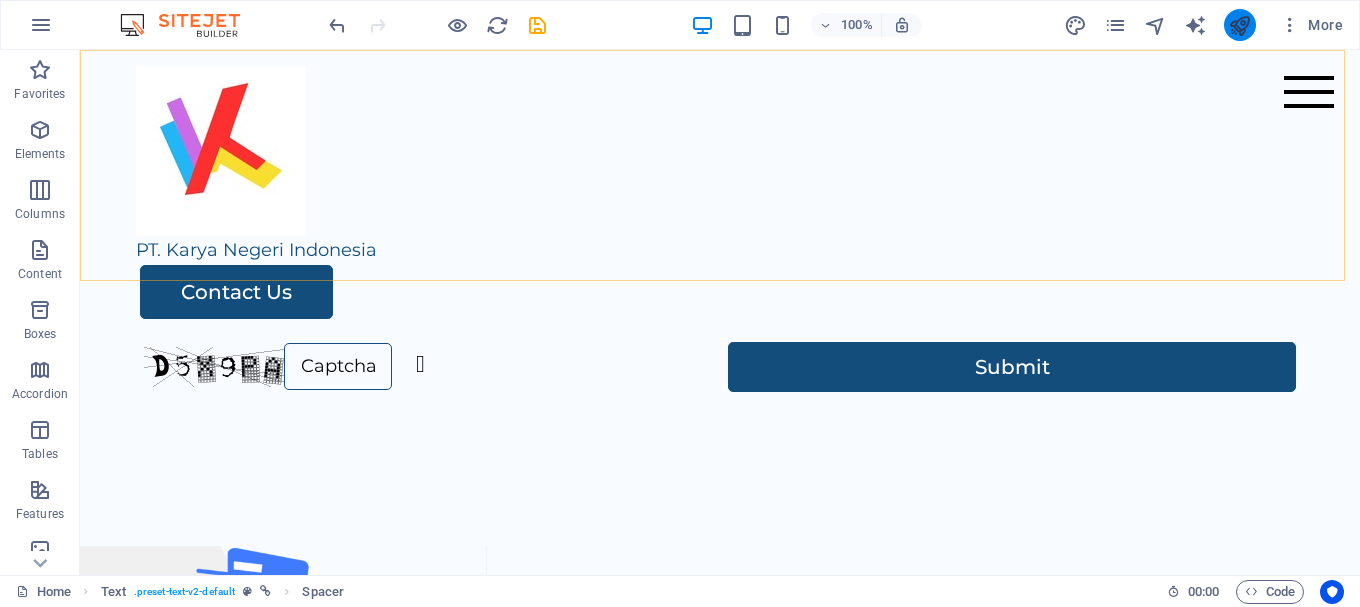click at bounding box center [1239, 25] 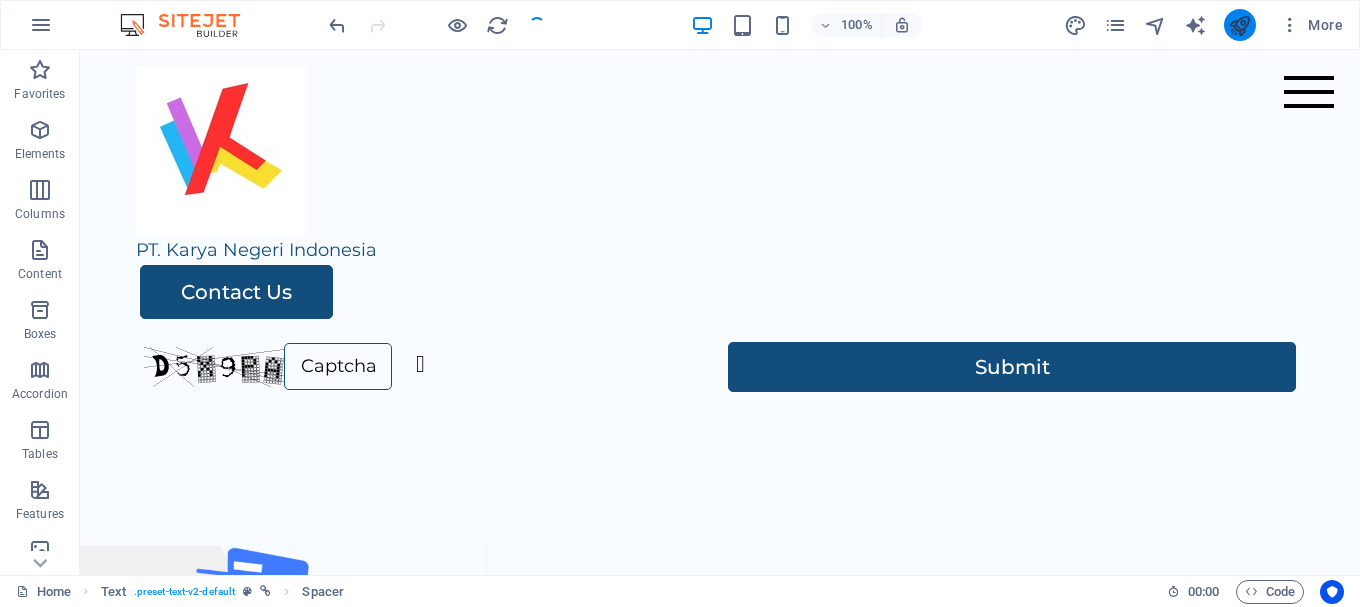 scroll, scrollTop: 3533, scrollLeft: 0, axis: vertical 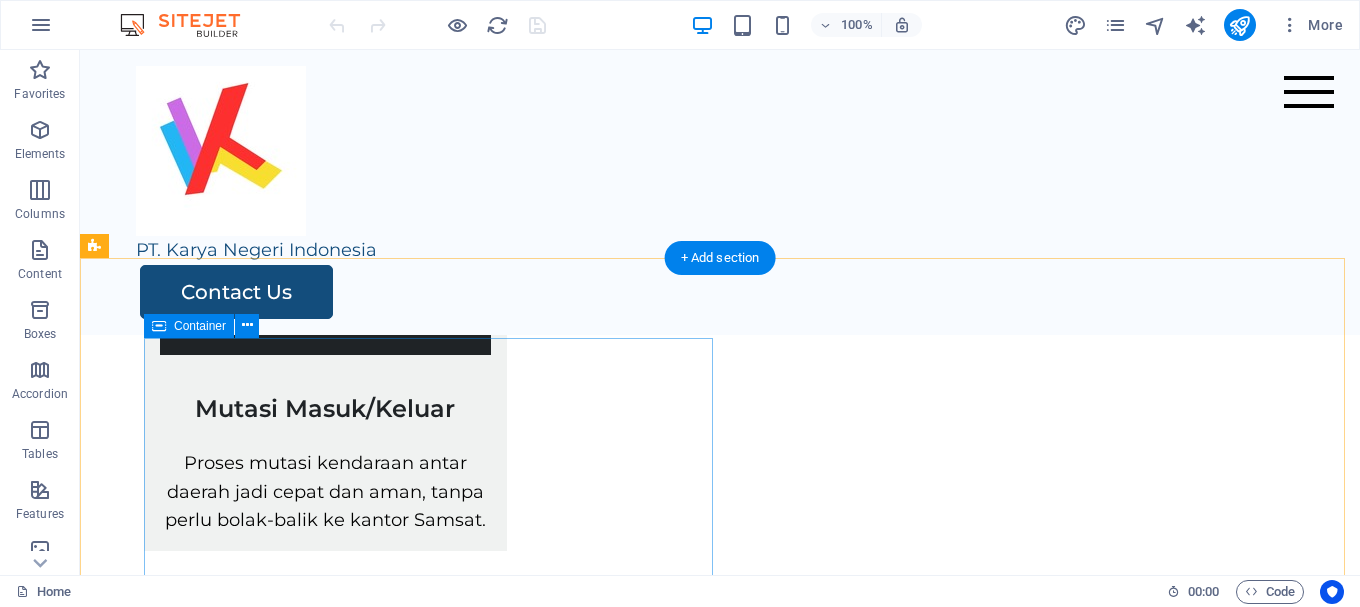 click on "About Us PT Karya Negeri Indonesia adalah perusahaan yang bergerak di bidang layanan pengurusan administrasi kendaraan bermotor. Kami hadir untuk membantu masyarakat dalam menyelesaikan berbagai kebutuhan dokumen kendaraan, mulai dari perpanjangan STNK tahunan & lima tahunan, balik nama kendaraan, hingga mutasi masuk dan keluar daerah. Dengan tim yang profesional dan berpengalaman, kami berkomitmen memberikan pelayanan yang cepat, aman, dan terpercaya. Kami memahami bahwa mengurus dokumen kendaraan sering kali merepotkan karena itu, kami hadir sebagai solusi praktis agar Anda bisa fokus pada hal-hal yang lebih penting. Kami berlokasi di: Jl. Pembinaan Komplek Astek Blok A No. 36, Serpong, Tangerang Selatan. PT Karya Negeri Indonesia – Urusan kendaraan, jadi lebih mudah. Contact Us" at bounding box center (752, 1019) 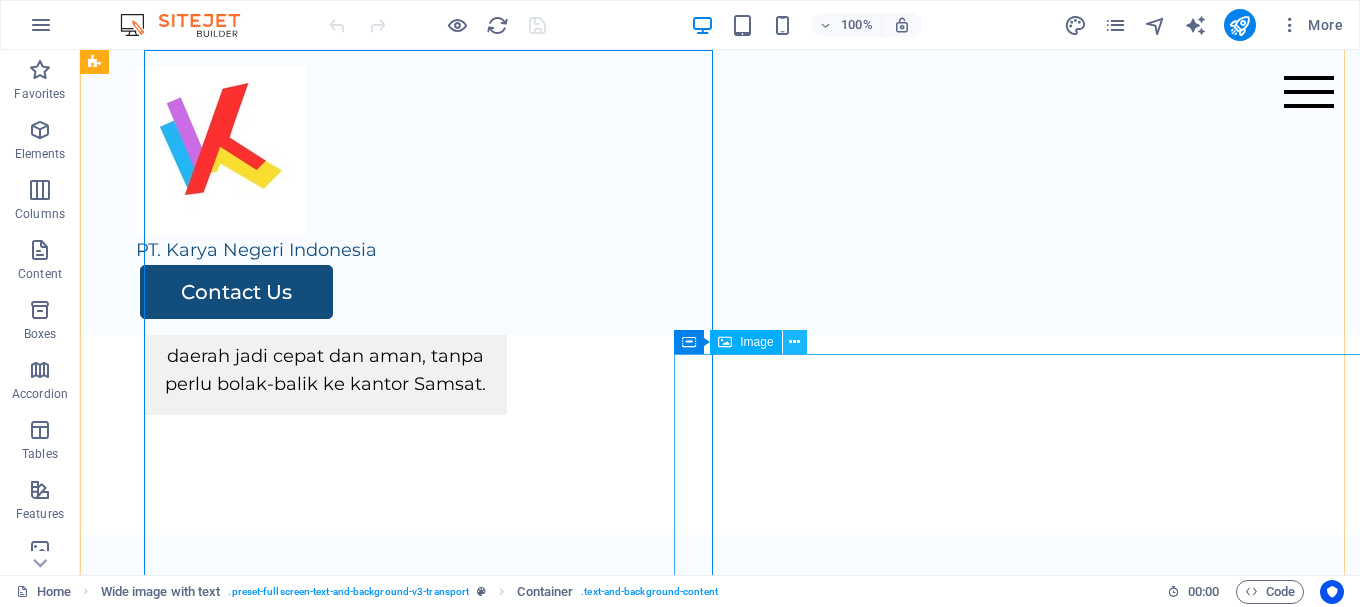 scroll, scrollTop: 1800, scrollLeft: 0, axis: vertical 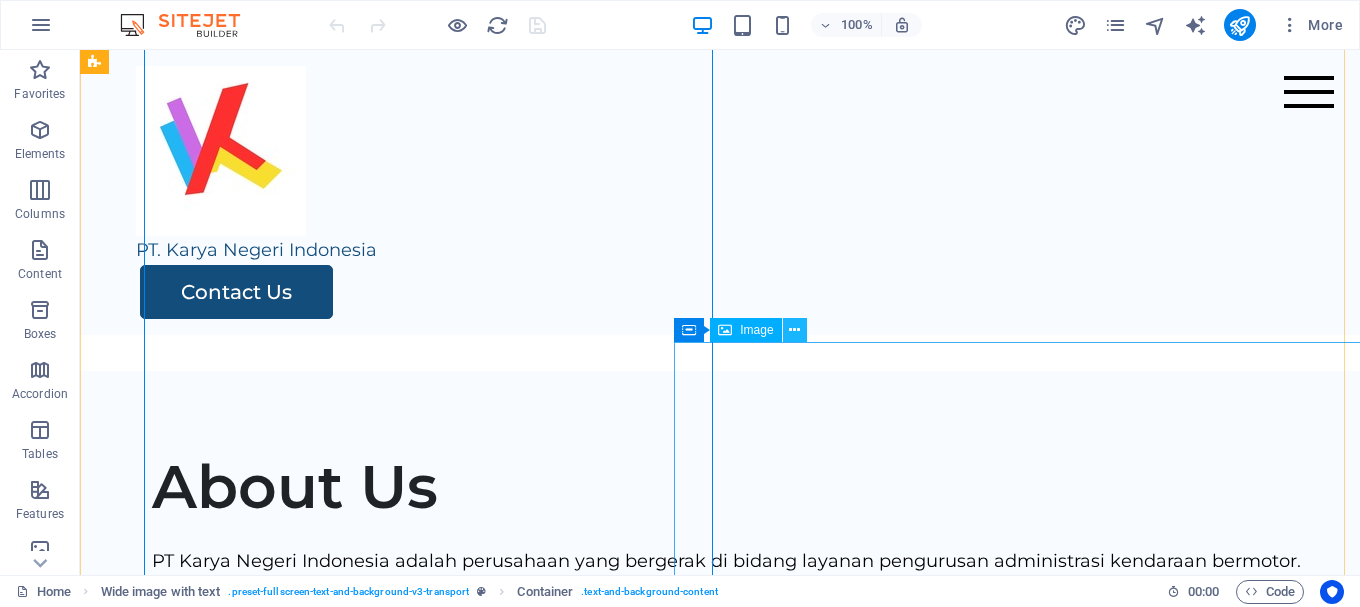 click at bounding box center [794, 330] 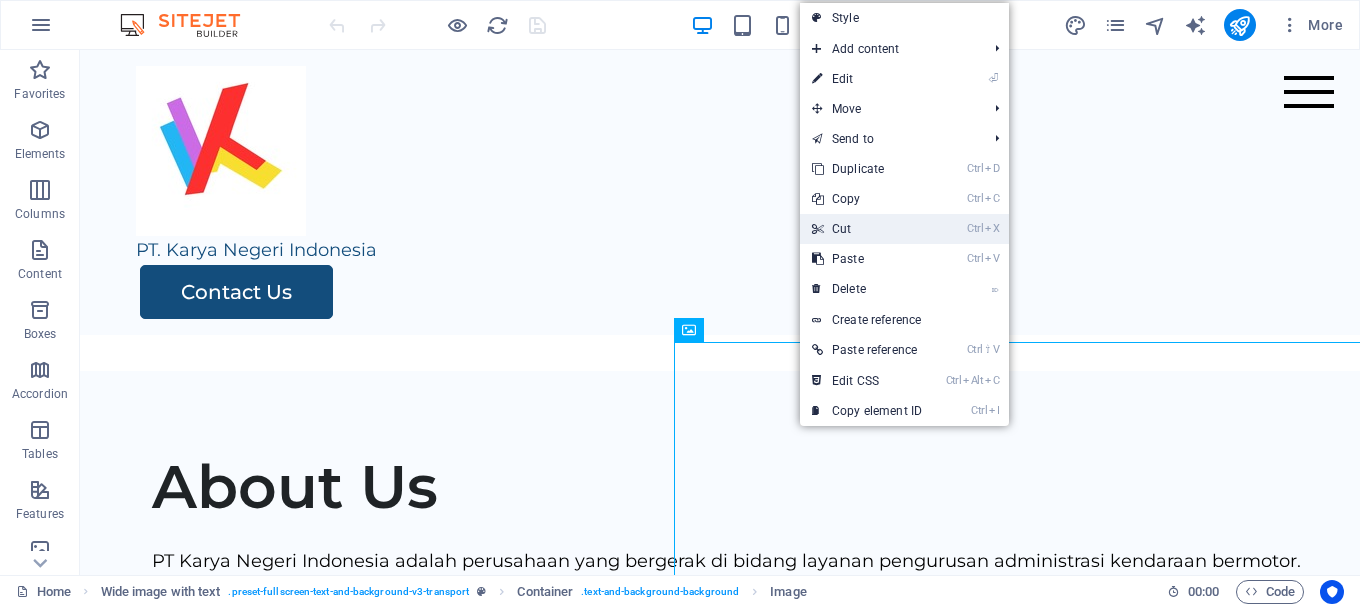 click on "Ctrl X  Cut" at bounding box center [867, 229] 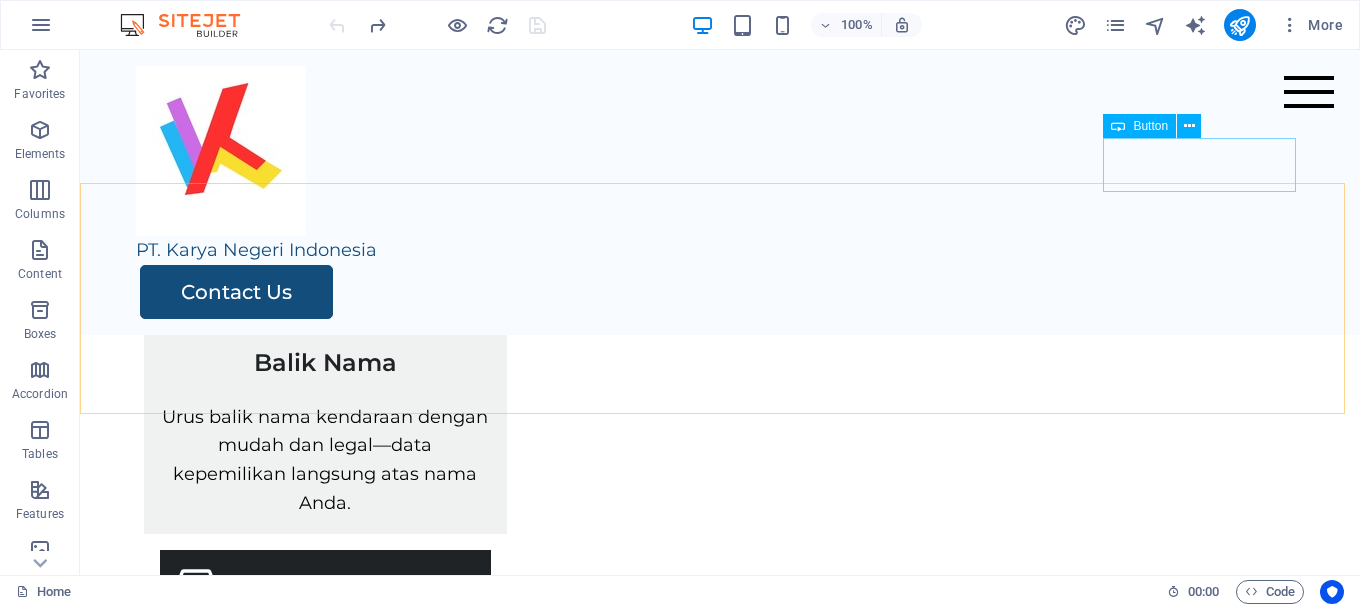 scroll, scrollTop: 1100, scrollLeft: 0, axis: vertical 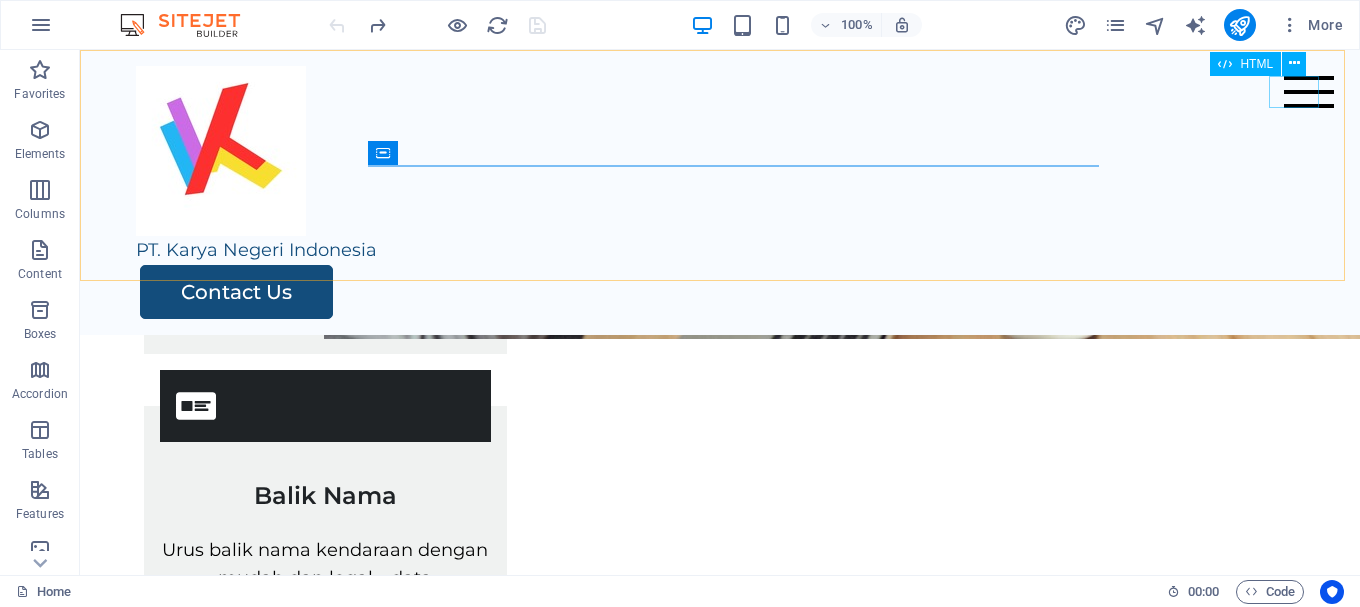 click at bounding box center (1309, 92) 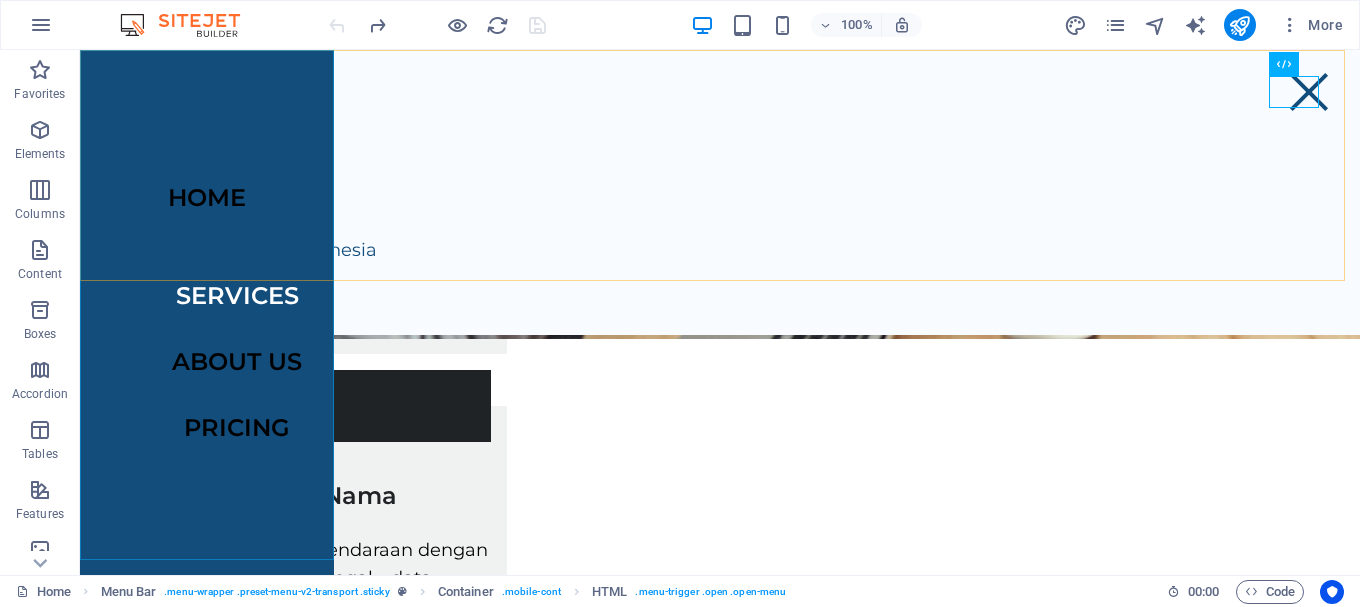 click on "Home Services About Us Pricing" at bounding box center (207, 312) 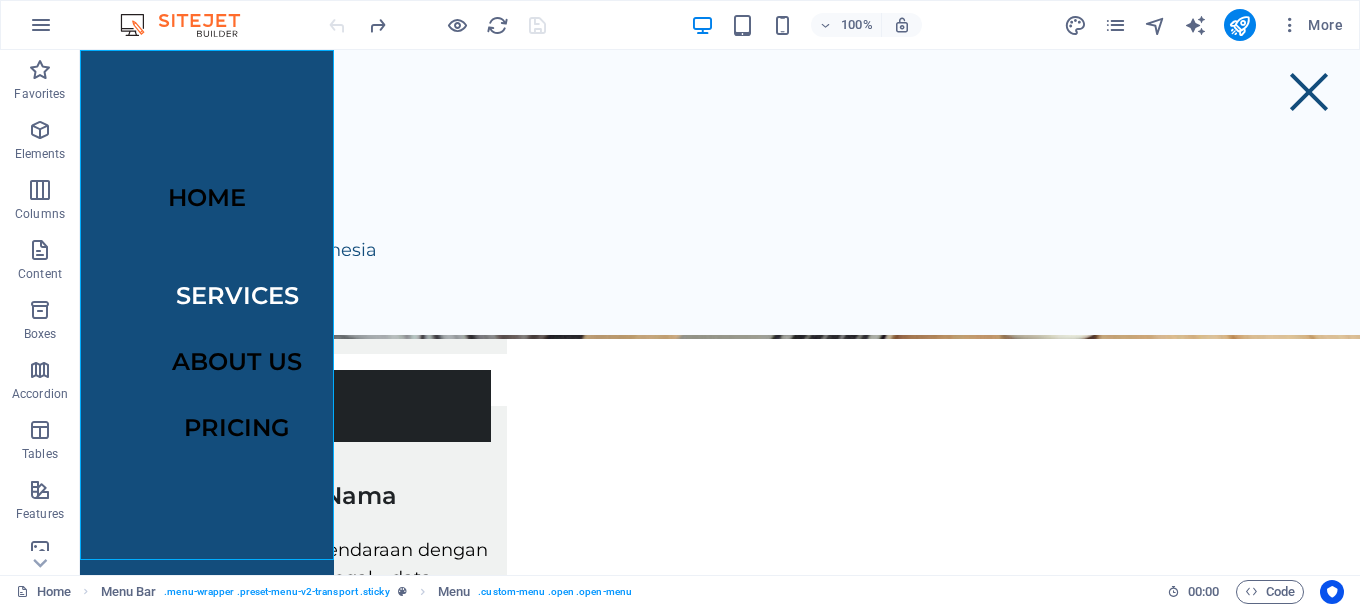 click on "Home Services About Us Pricing" at bounding box center (207, 312) 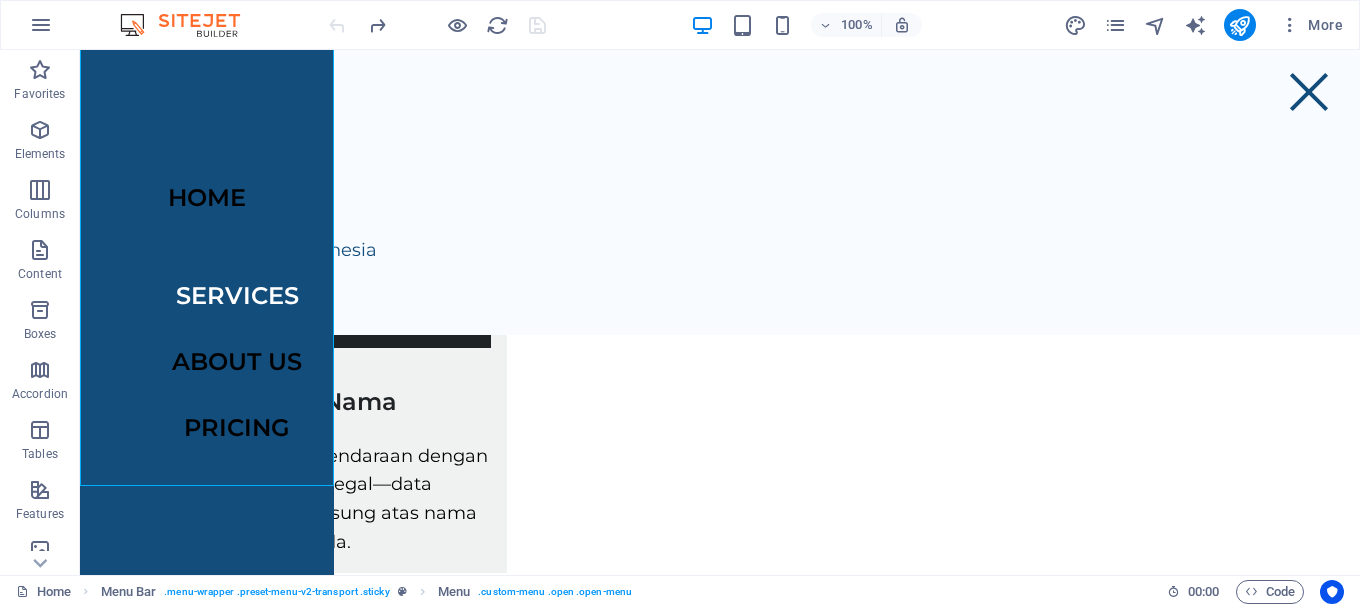 scroll, scrollTop: 1200, scrollLeft: 0, axis: vertical 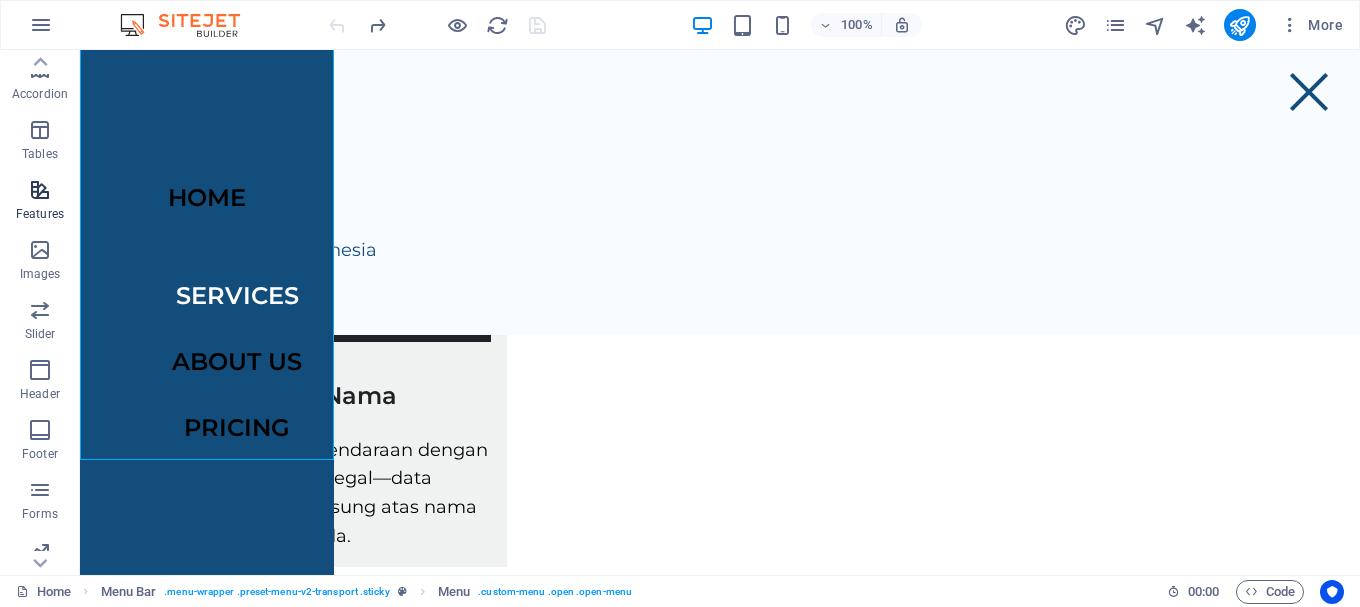 click at bounding box center [40, 190] 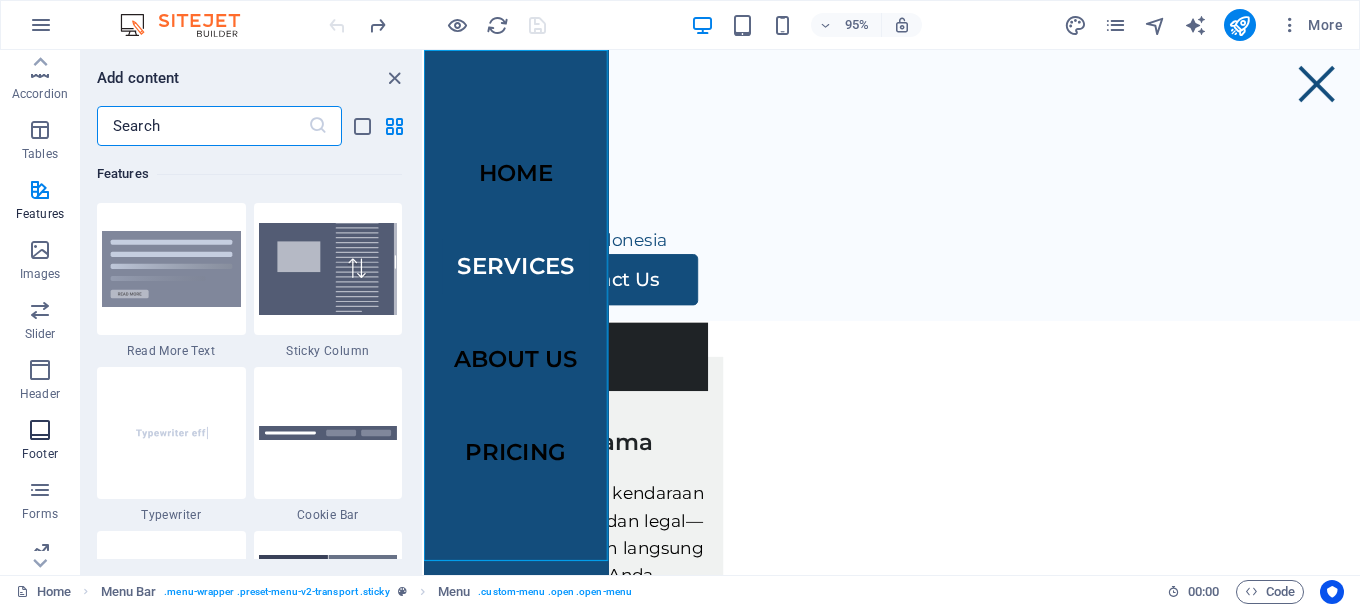 scroll, scrollTop: 7895, scrollLeft: 0, axis: vertical 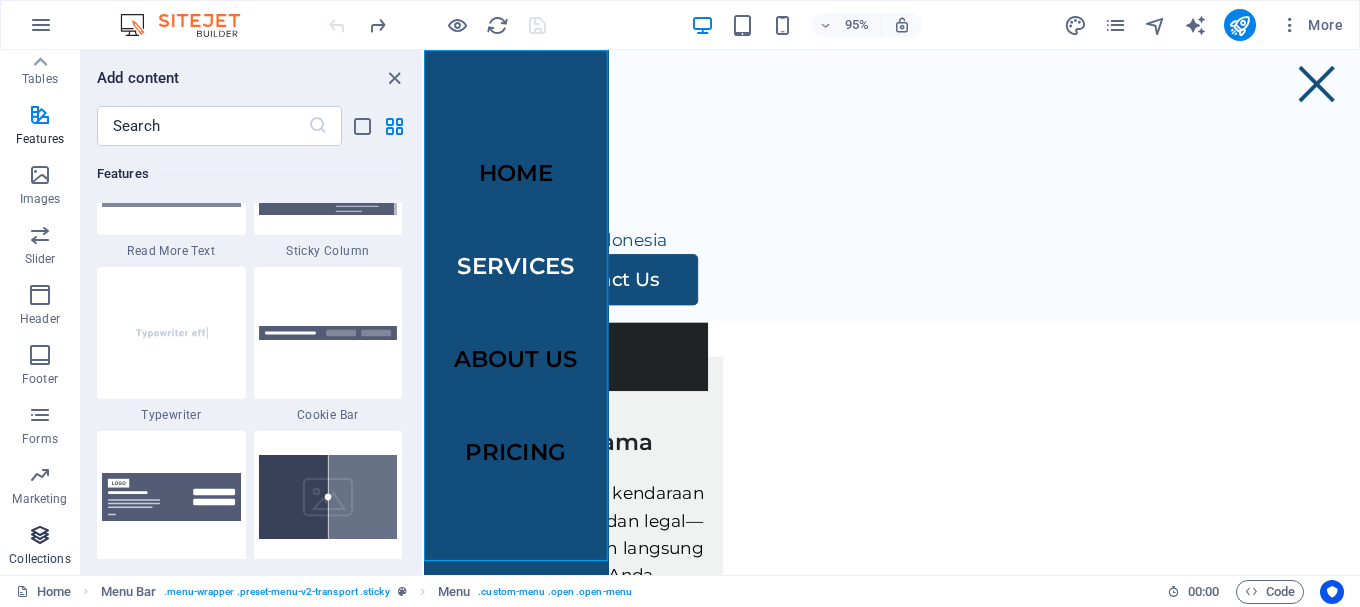 click at bounding box center (40, 535) 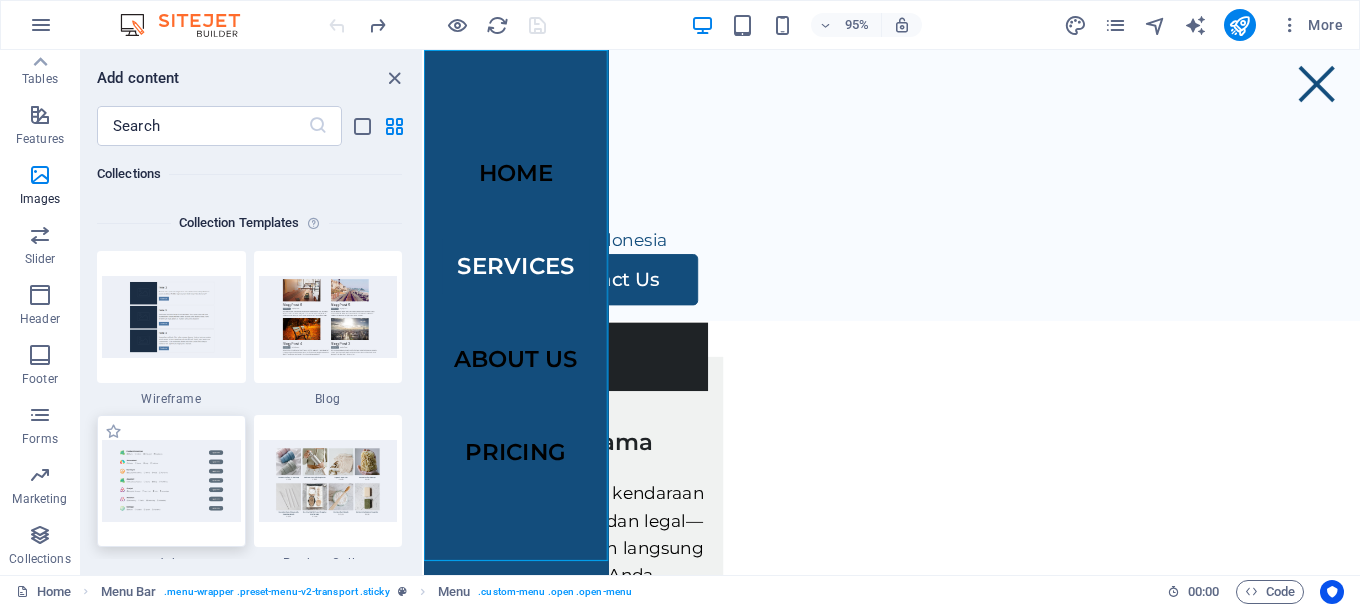 scroll, scrollTop: 18306, scrollLeft: 0, axis: vertical 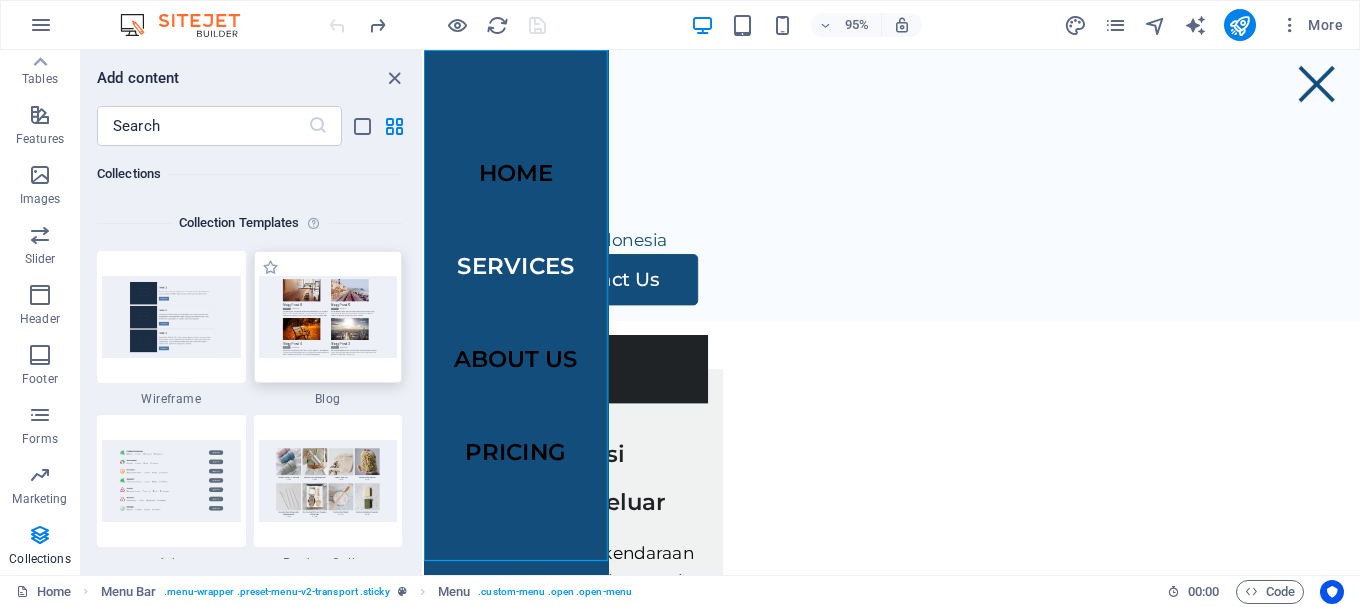 click at bounding box center [328, 316] 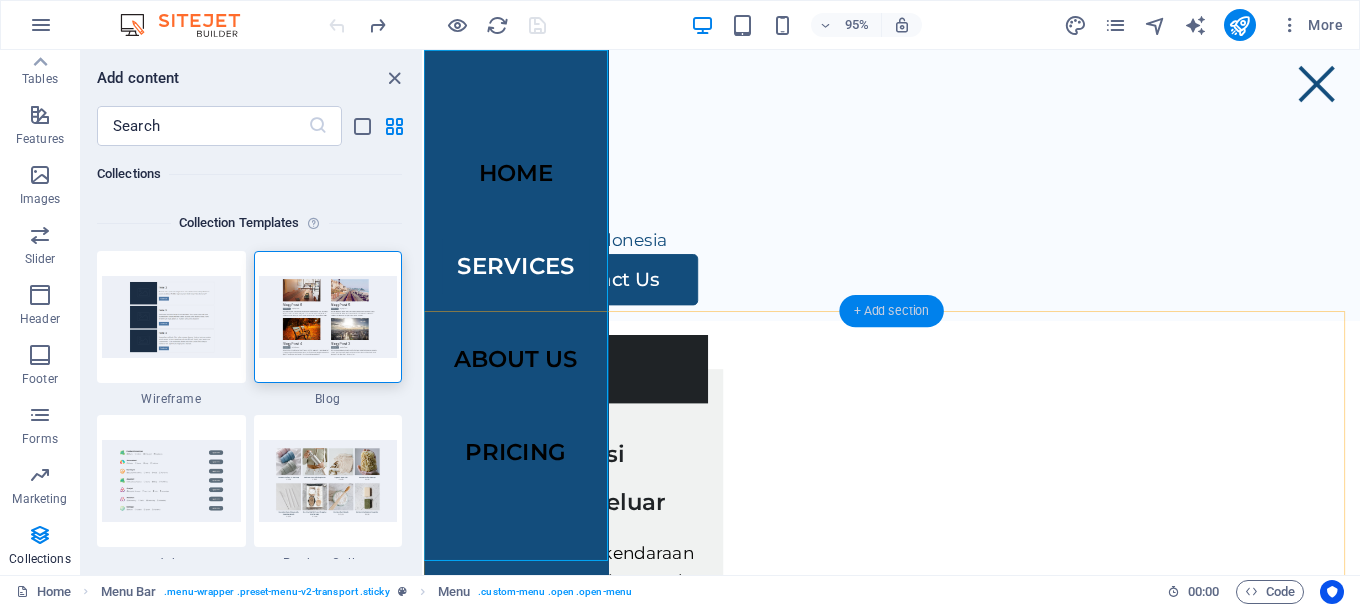 click on "+ Add section" at bounding box center (891, 311) 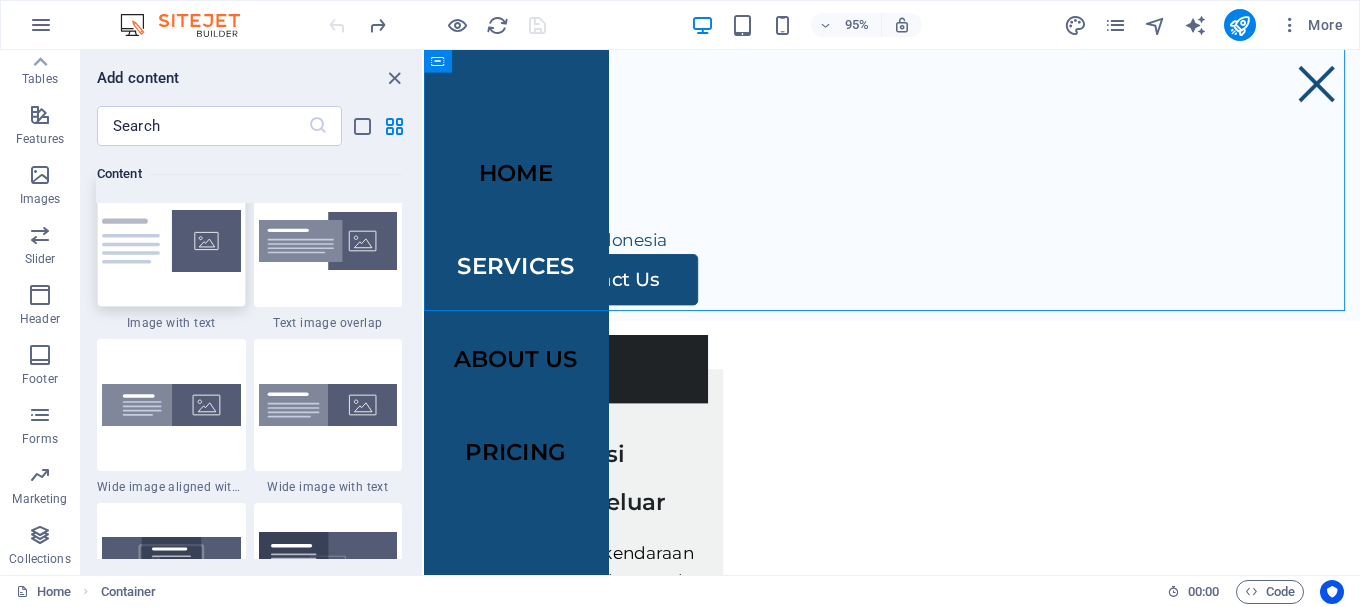 scroll, scrollTop: 3899, scrollLeft: 0, axis: vertical 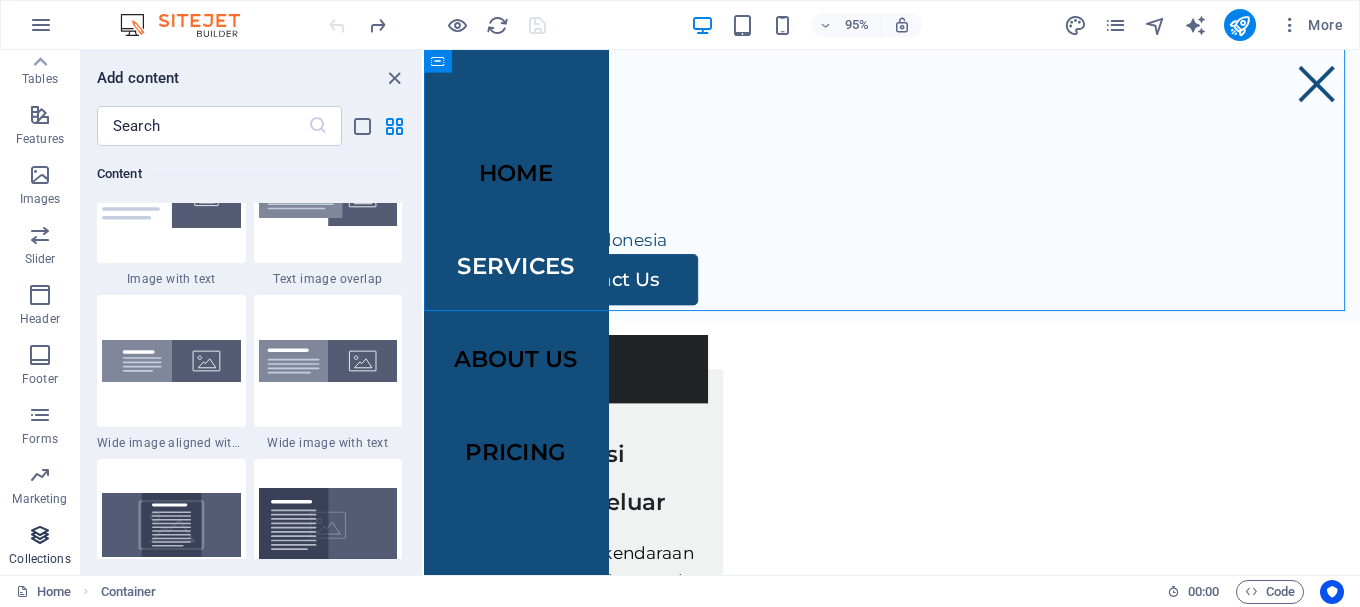 click at bounding box center [40, 535] 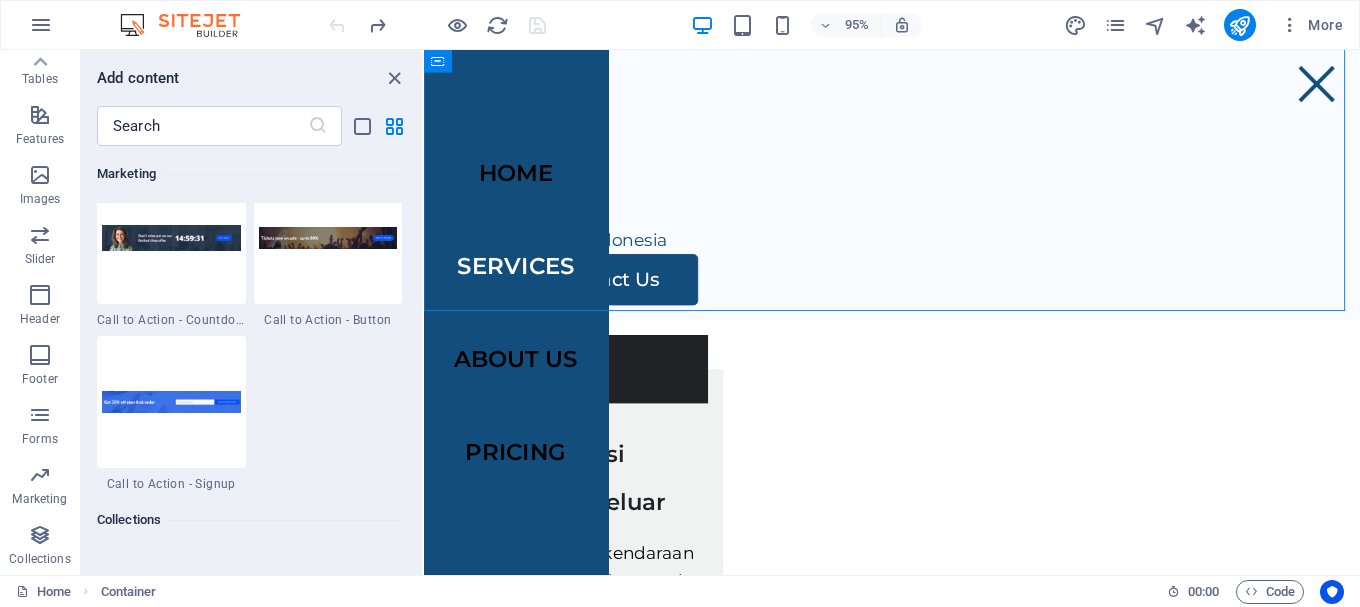 scroll, scrollTop: 18306, scrollLeft: 0, axis: vertical 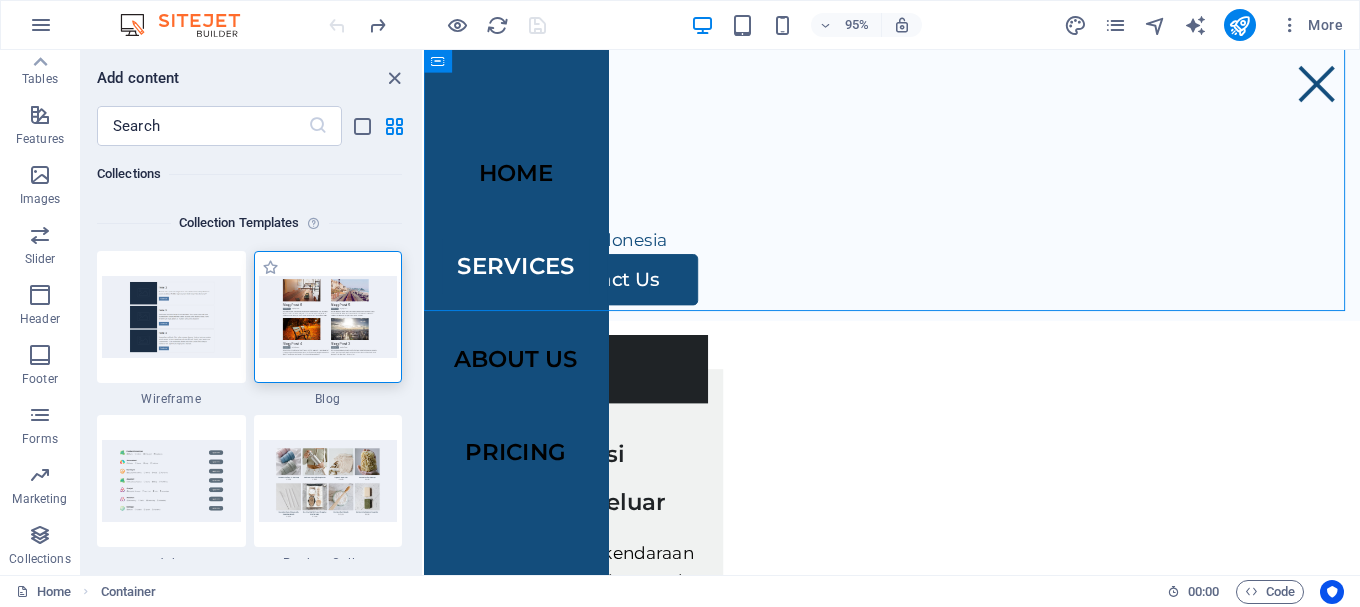 click at bounding box center [328, 316] 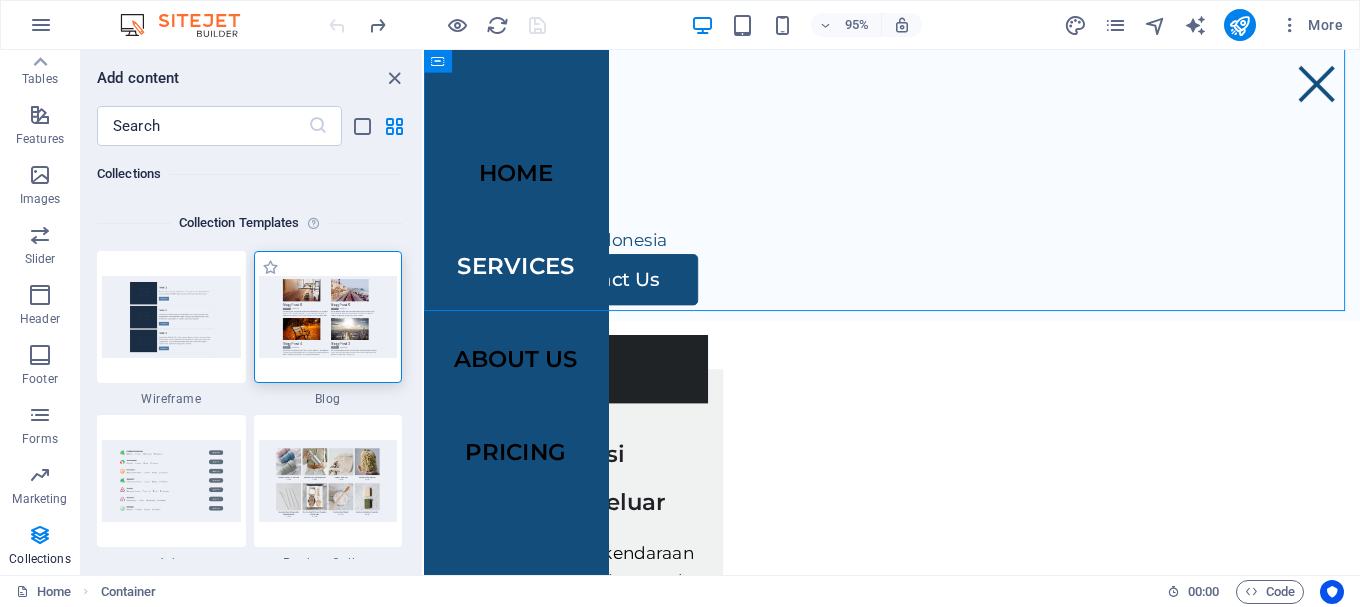 click at bounding box center [328, 316] 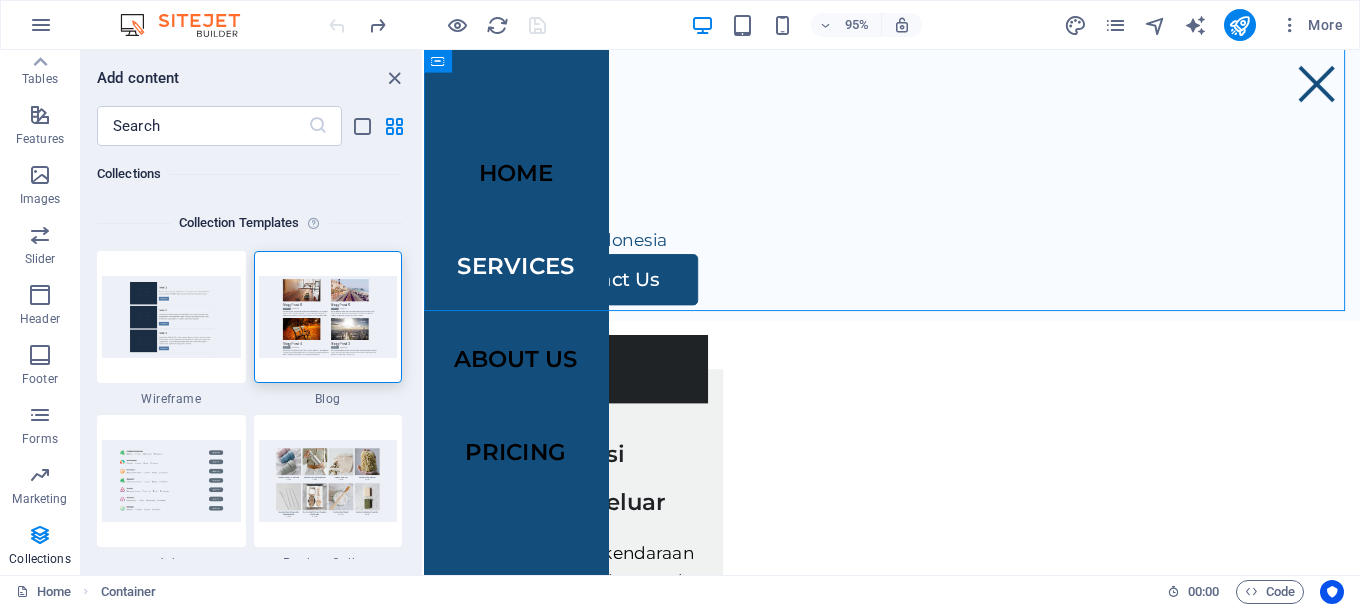 click at bounding box center [328, 316] 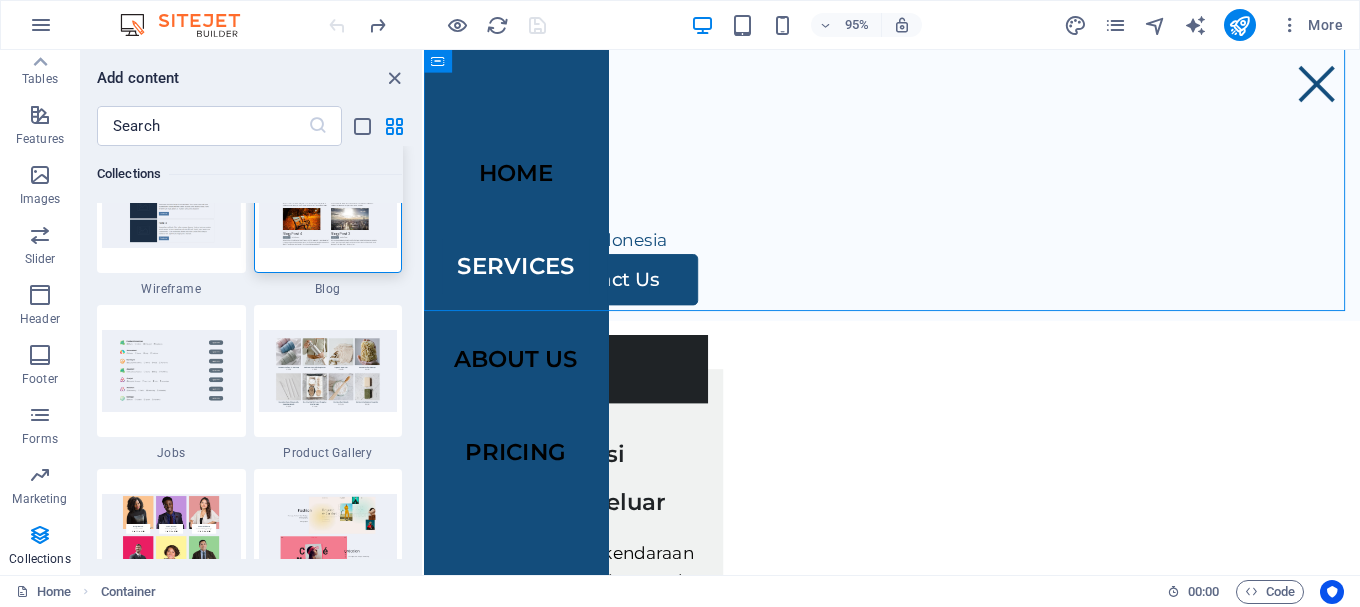 scroll, scrollTop: 18206, scrollLeft: 0, axis: vertical 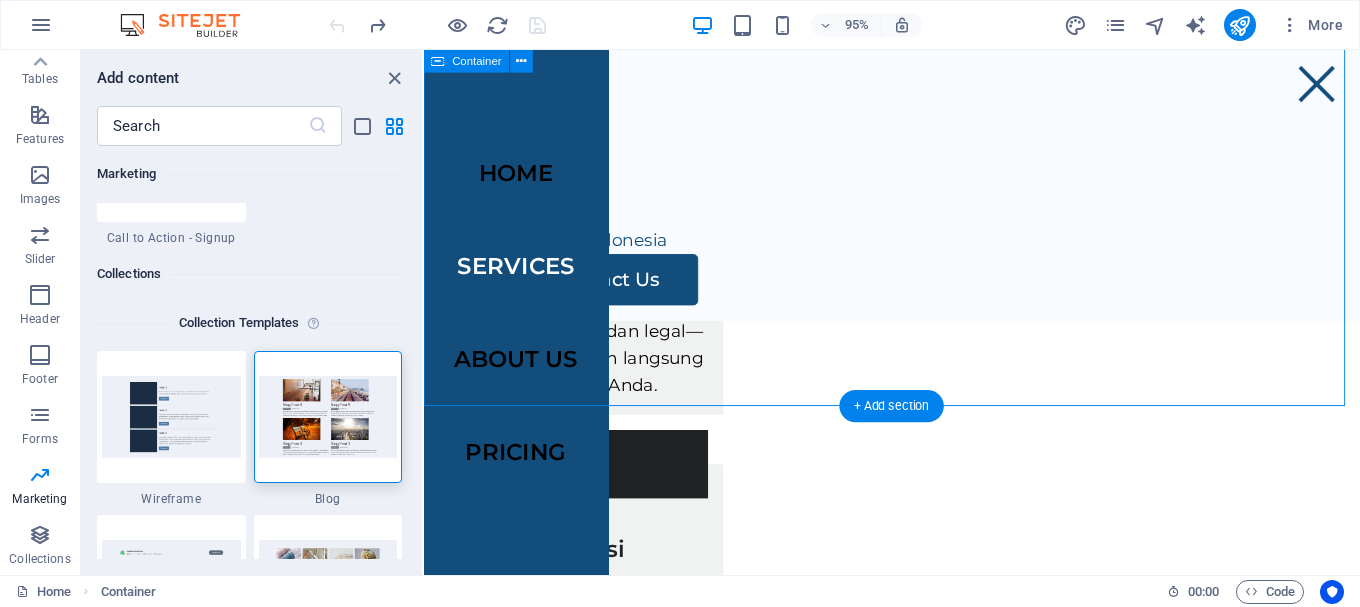click on "Our Services PT Karya Negeri Indonesia melayani perpanjangan STNK tahunan dan lima tahunan, balik nama kendaraan, serta mutasi masuk dan keluar dengan proses cepat, aman, dan terpercaya. Perpanjangan STNK Tahunan & 5 Tahunan Layanan perpanjangan STNK tanpa ribet, baik untuk tahunan maupun lima tahunan, termasuk cek fisik kendaraan. Balik Nama Urus balik nama kendaraan dengan mudah dan legal—data kepemilikan langsung atas nama Anda. Mutasi Masuk/Keluar Proses mutasi kendaraan antar daerah jadi cepat dan aman, tanpa perlu bolak-balik ke kantor Samsat." at bounding box center (916, 166) 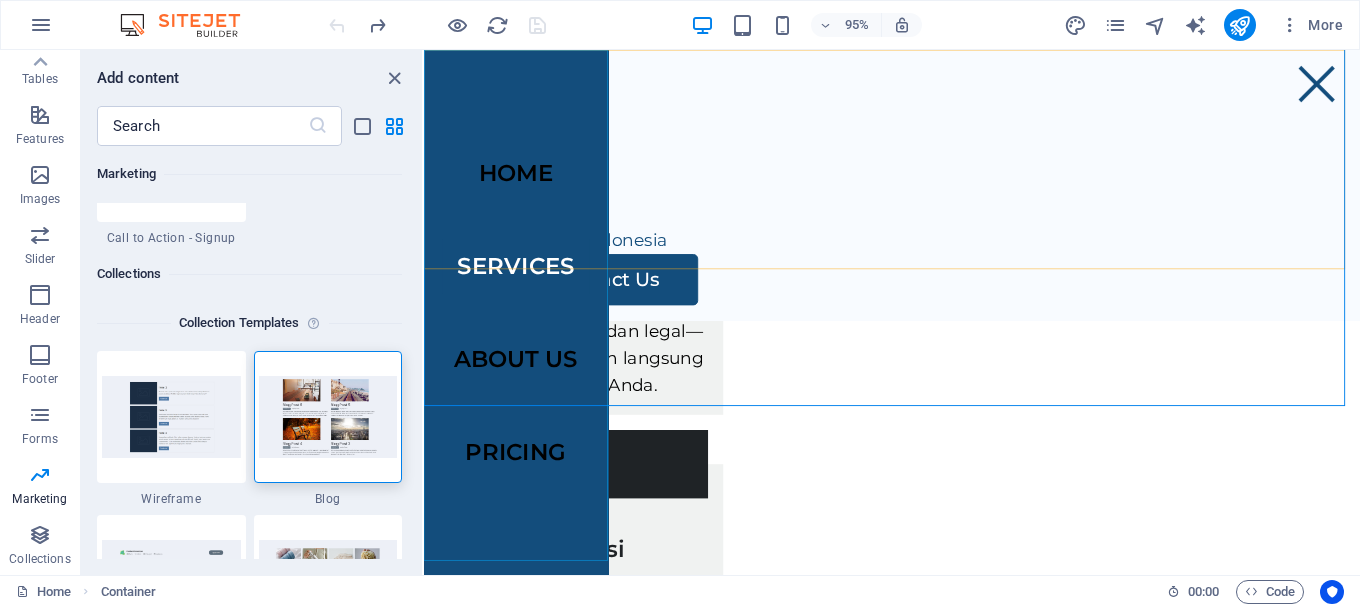 click on "Home Services About Us Pricing" at bounding box center (521, 326) 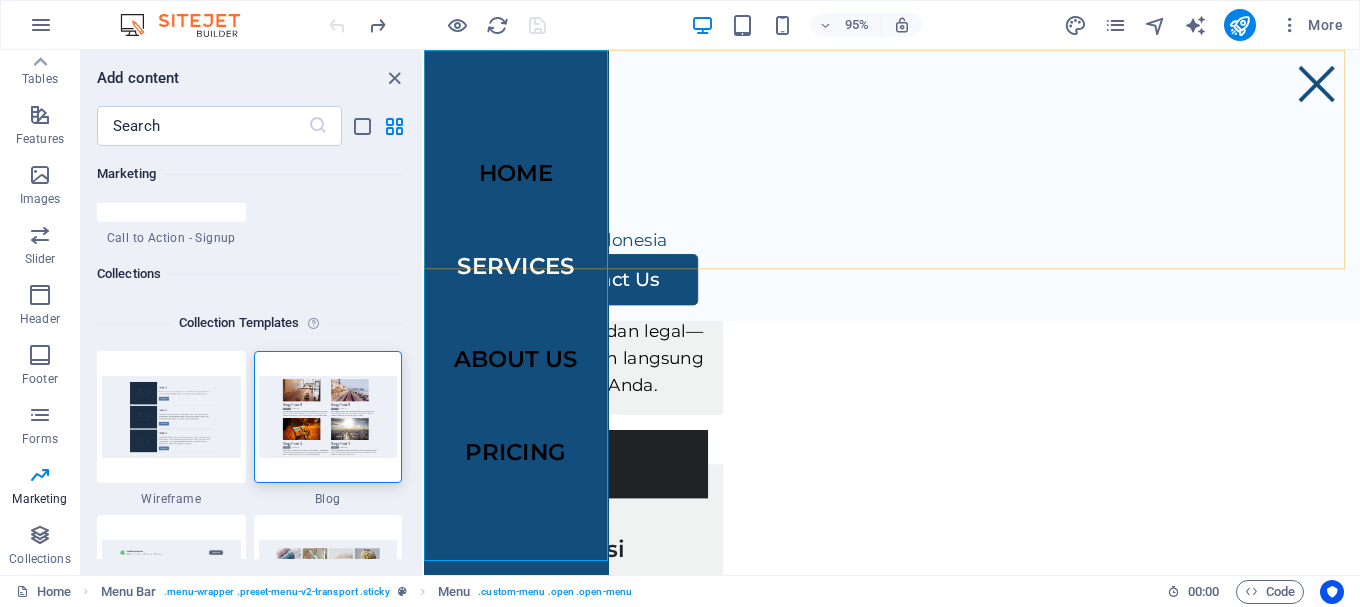 click on "Home Services About Us Pricing" at bounding box center [521, 326] 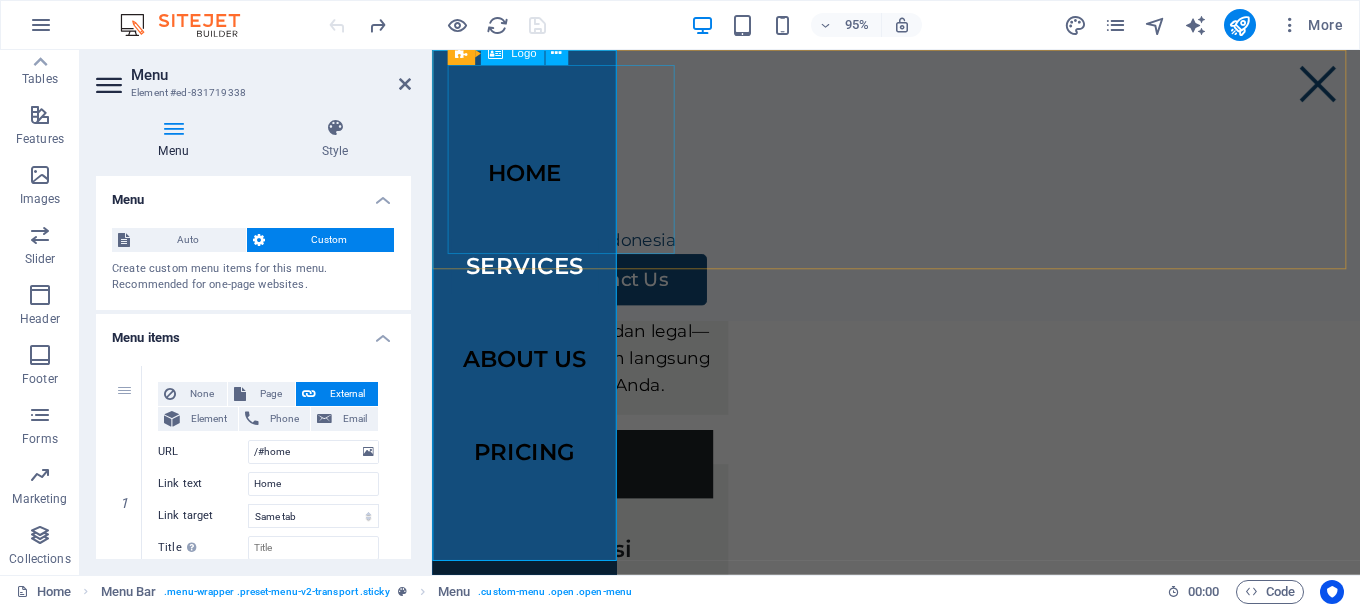 scroll, scrollTop: 1000, scrollLeft: 0, axis: vertical 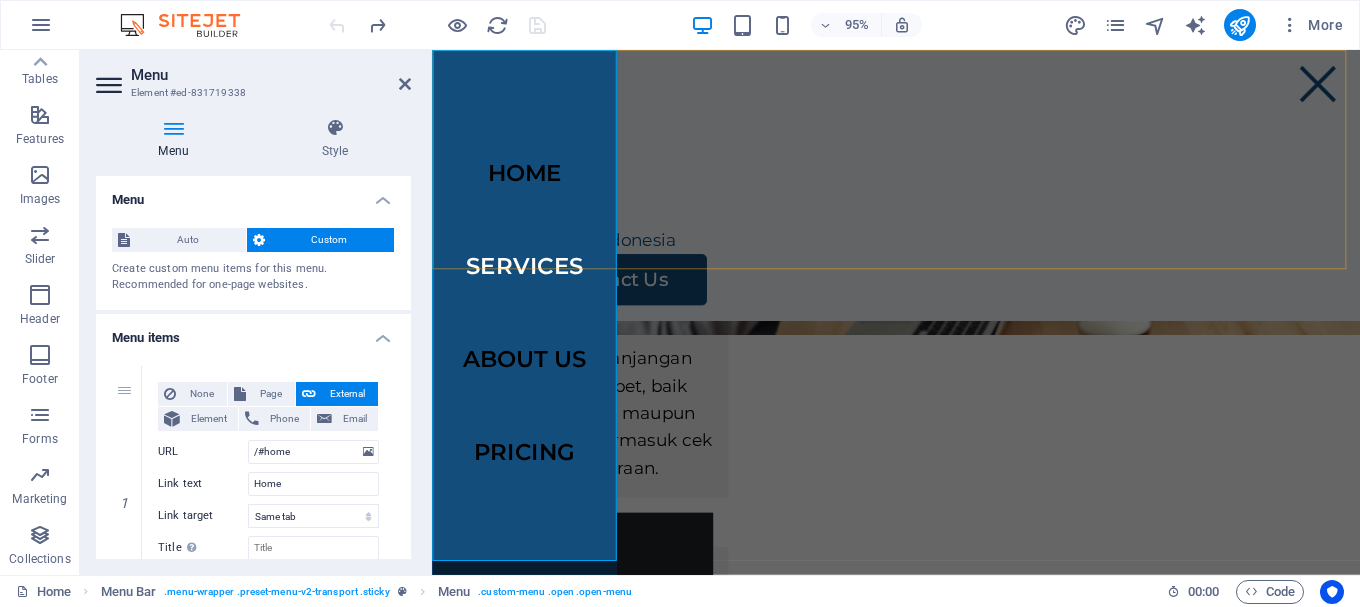 click on "Home Services About Us Pricing" at bounding box center [529, 326] 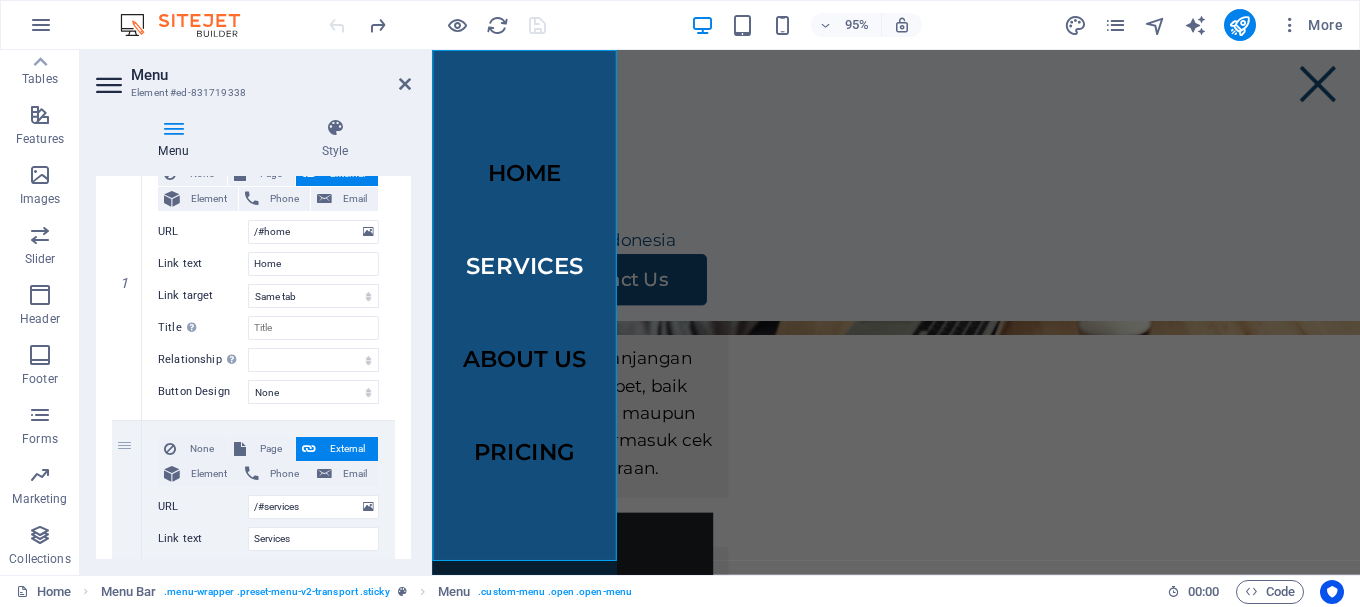 scroll, scrollTop: 0, scrollLeft: 0, axis: both 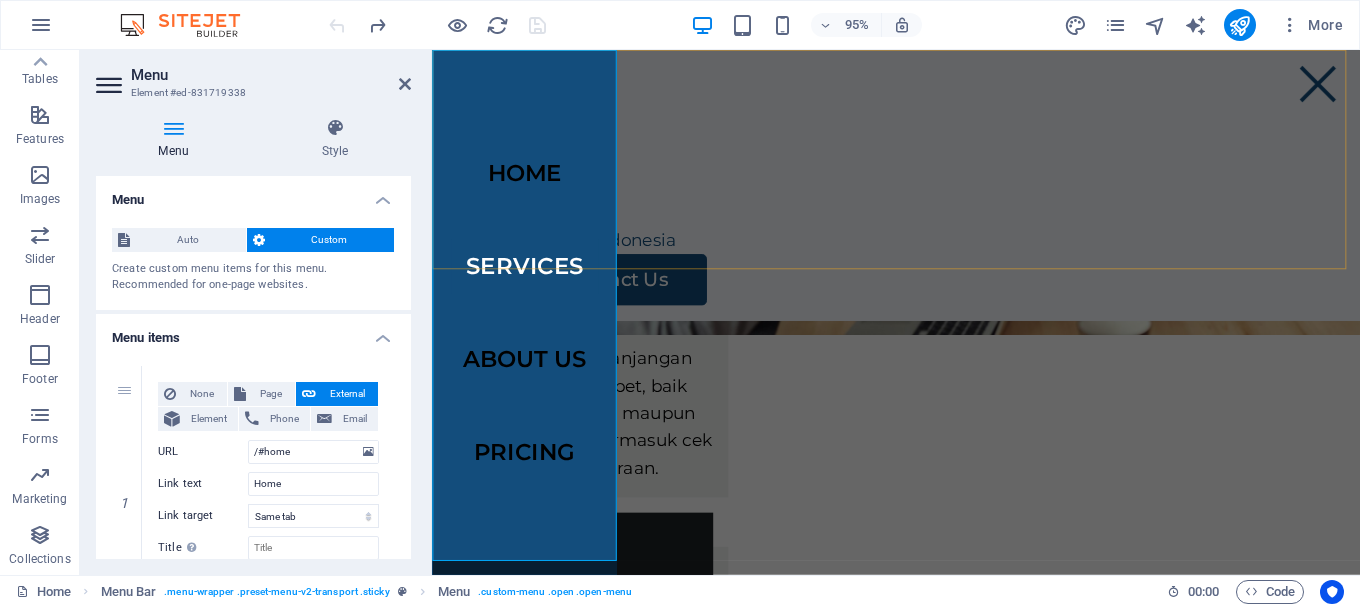 drag, startPoint x: 1303, startPoint y: 94, endPoint x: 1610, endPoint y: 89, distance: 307.0407 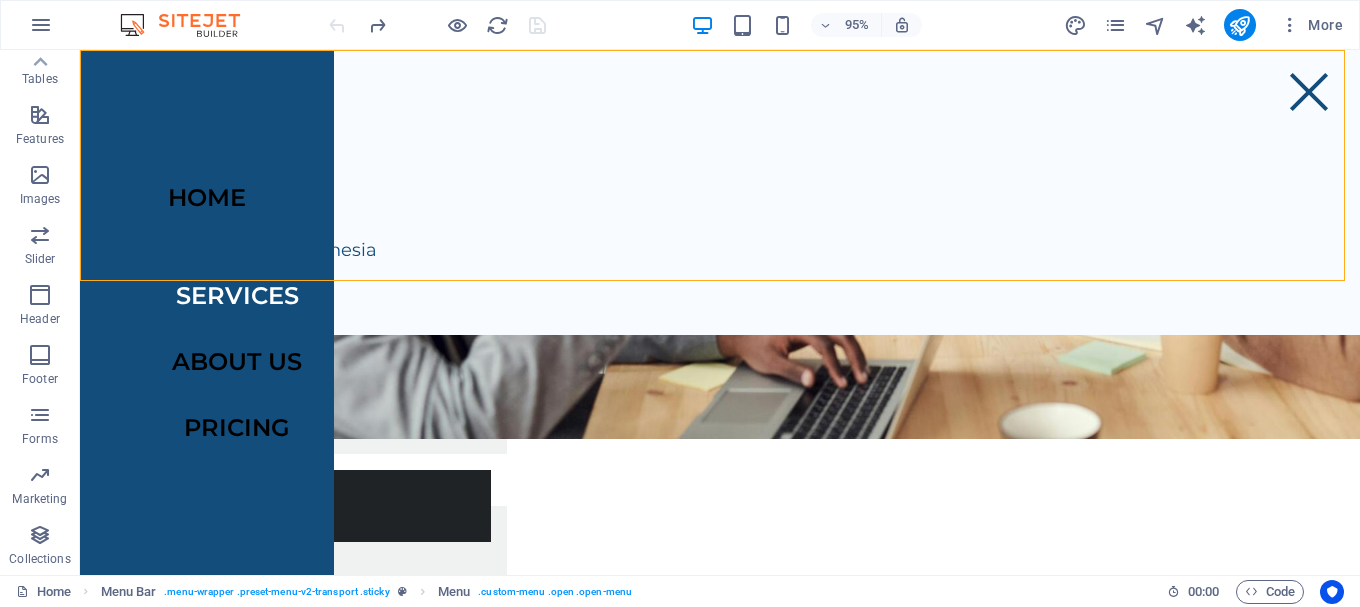 click on "PT. Karya Negeri Indonesia Home Services About Us Pricing Contact Us" at bounding box center (720, 192) 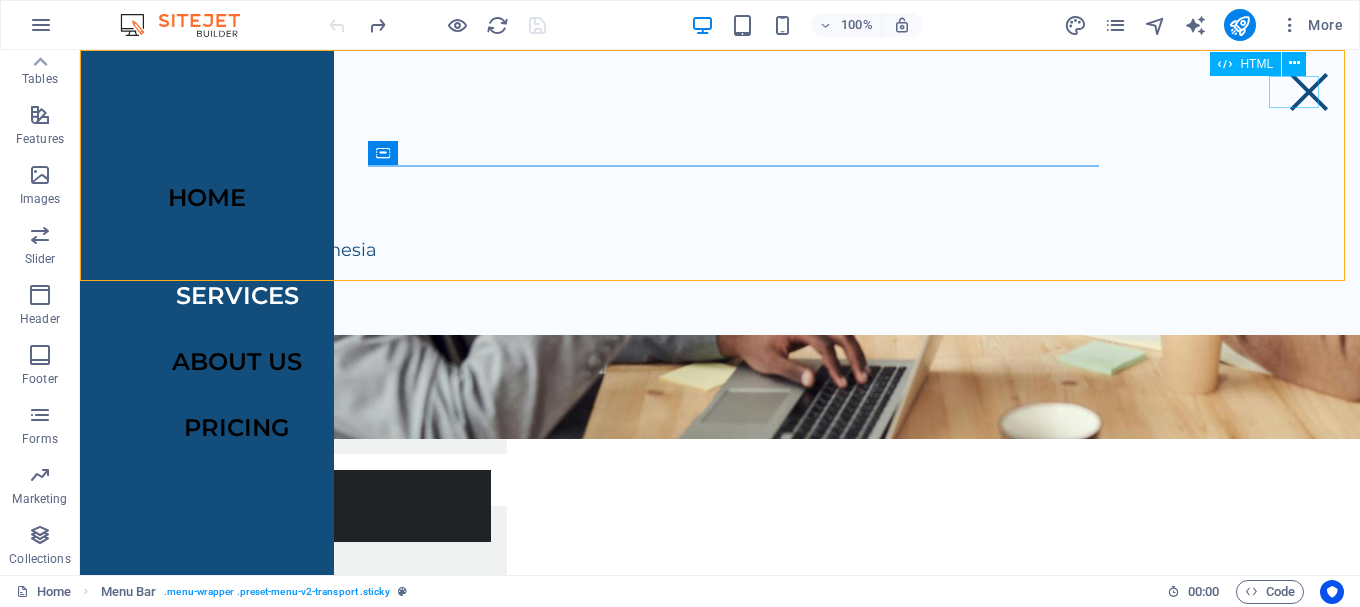 click at bounding box center [1309, 92] 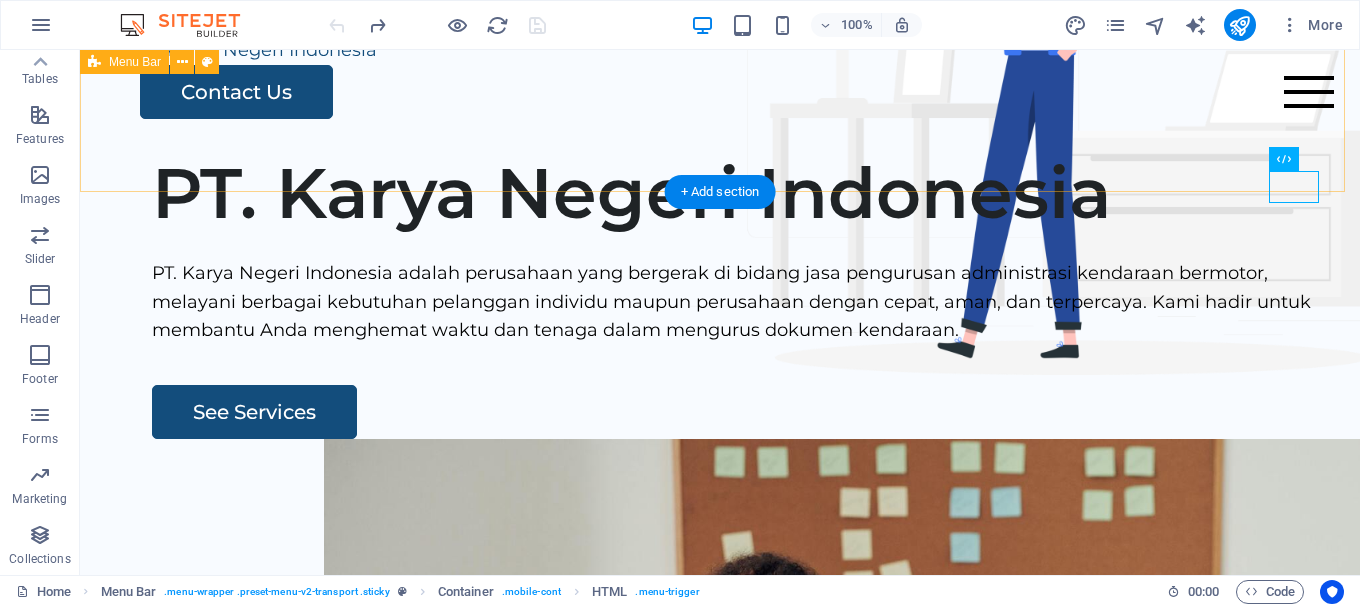 scroll, scrollTop: 0, scrollLeft: 0, axis: both 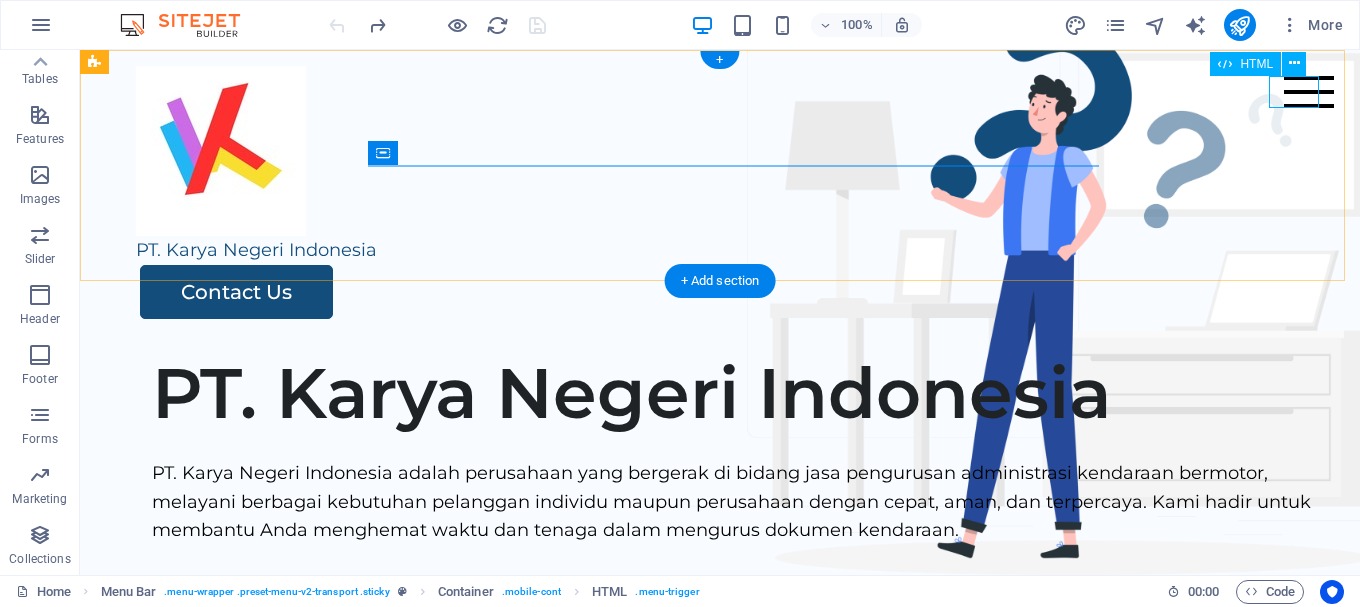 click at bounding box center [1309, 92] 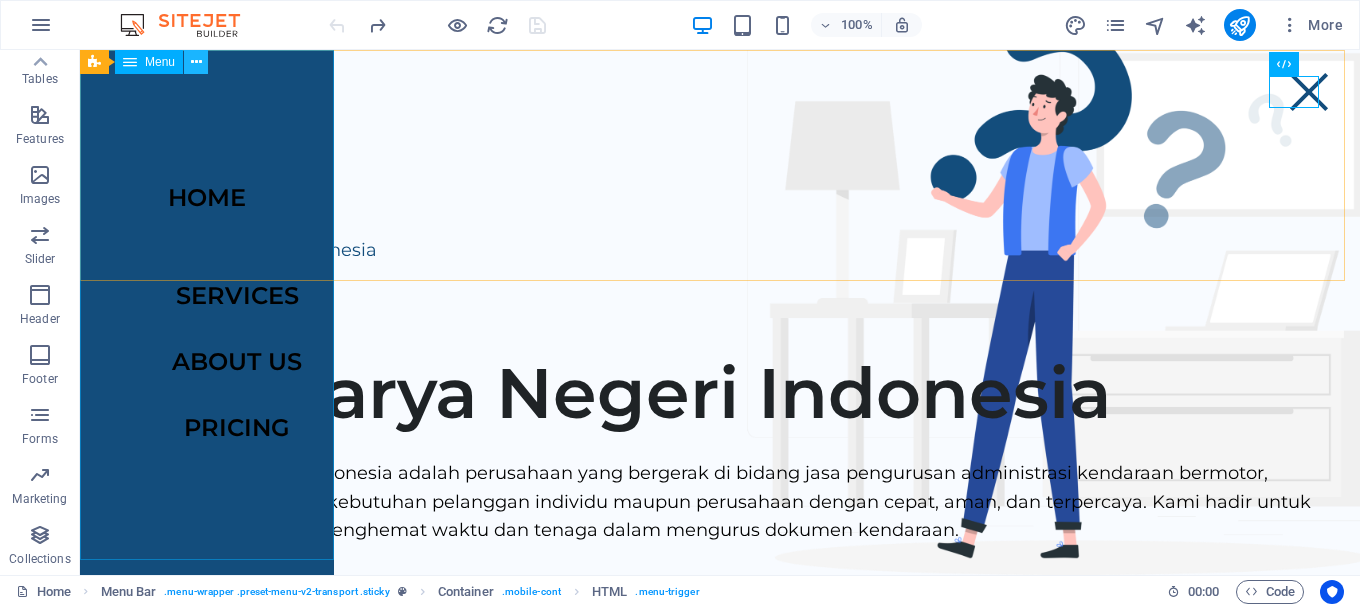 click at bounding box center [196, 62] 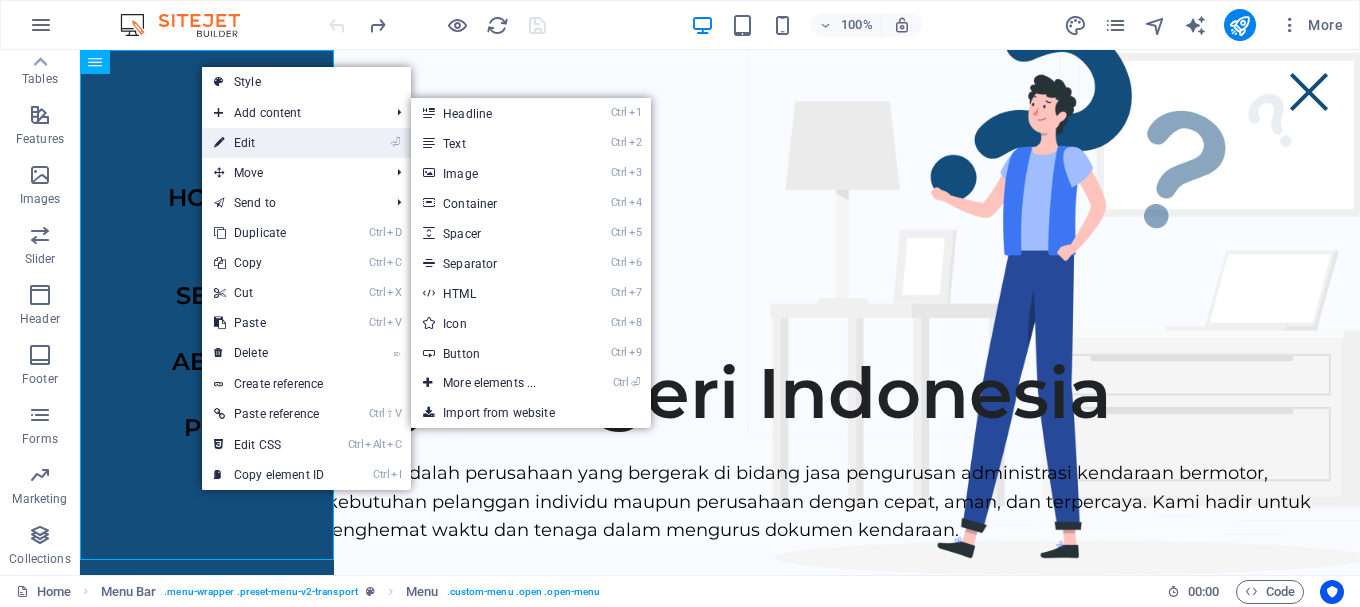 click on "⏎  Edit" at bounding box center (269, 143) 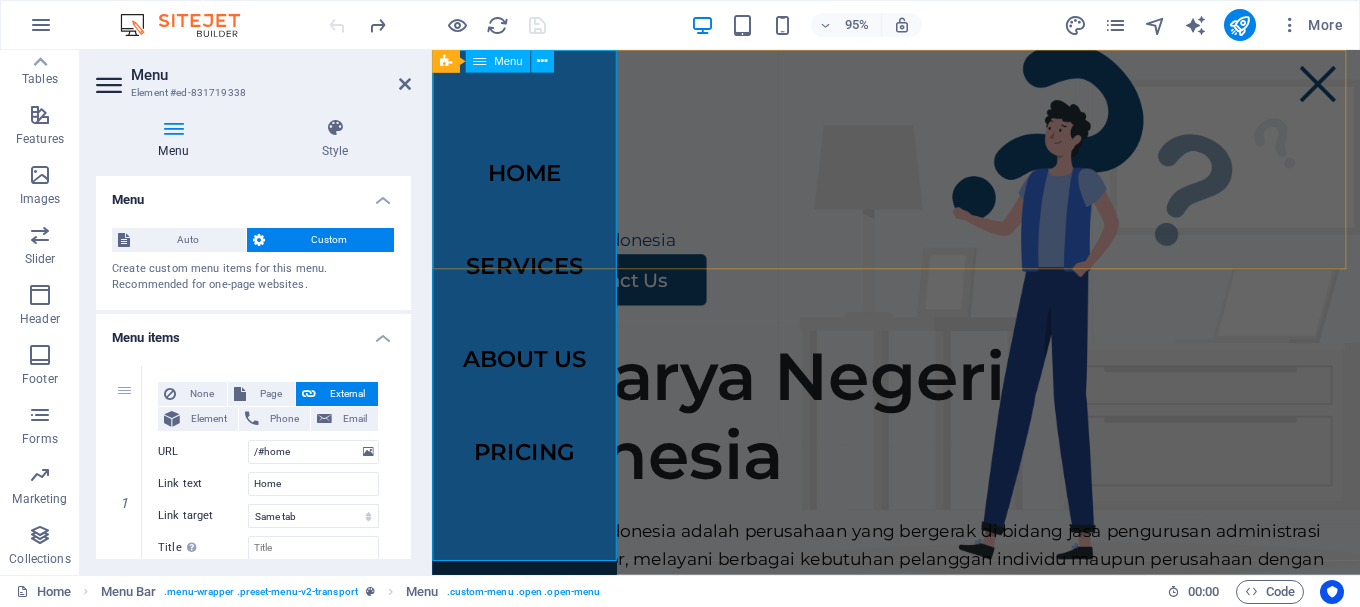 click on "Home Services About Us Pricing" at bounding box center (529, 326) 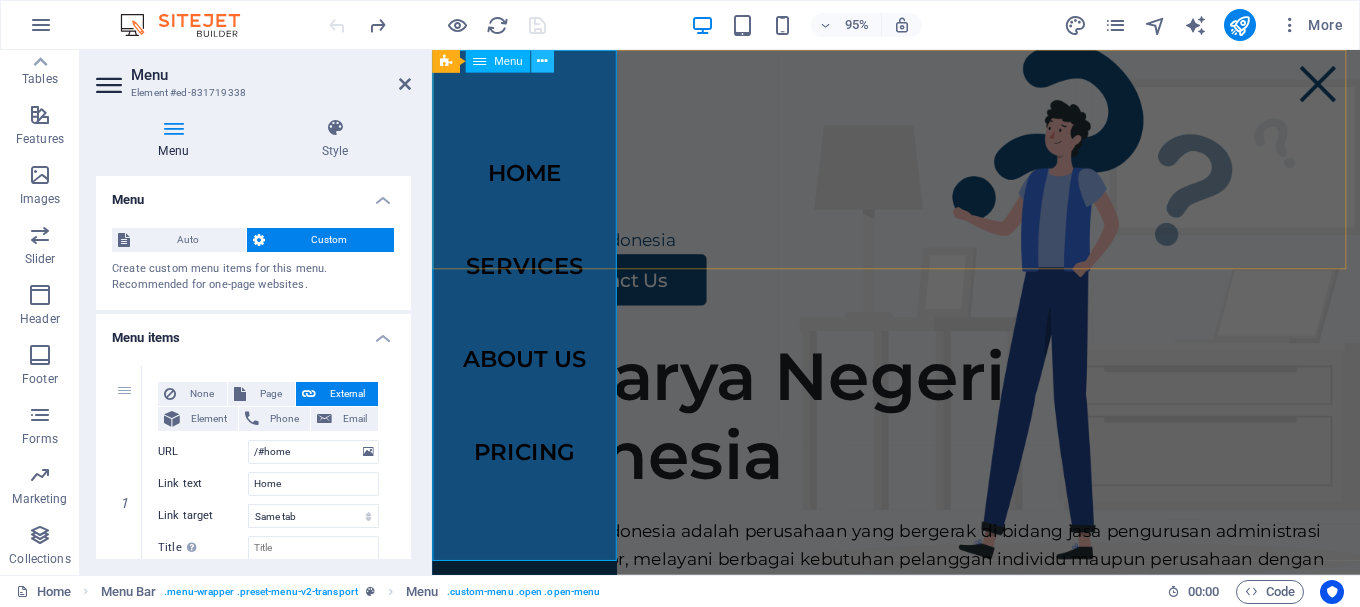 click at bounding box center (542, 61) 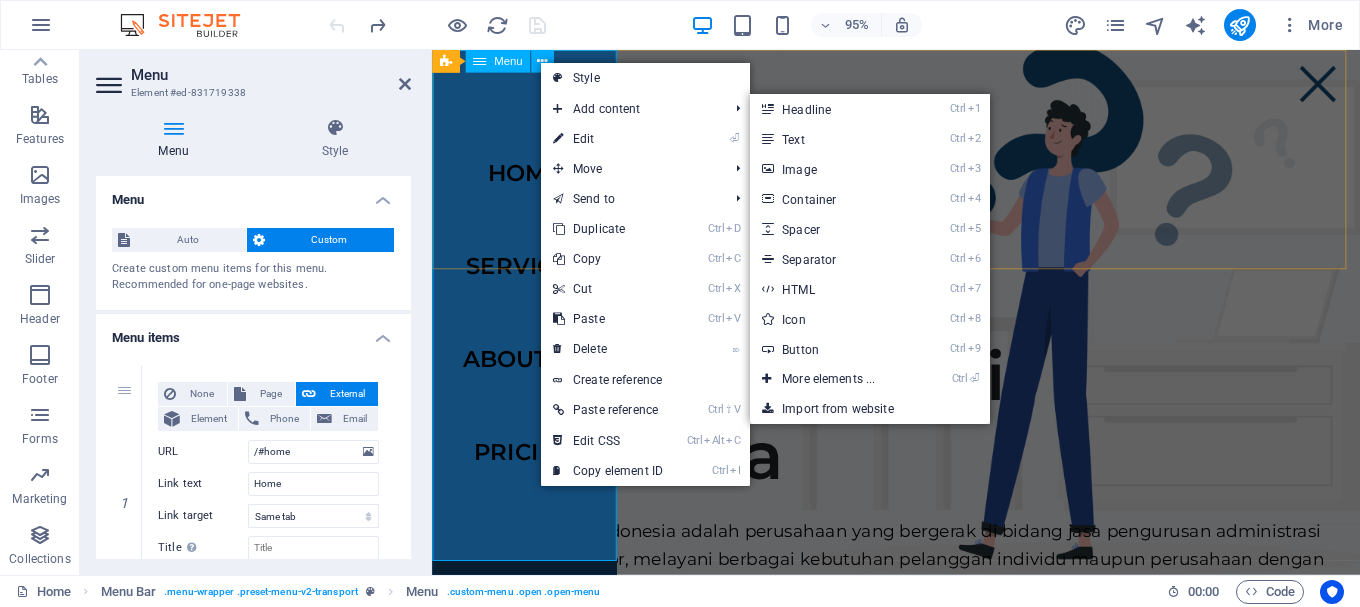 click on "Home Services About Us Pricing" at bounding box center [529, 326] 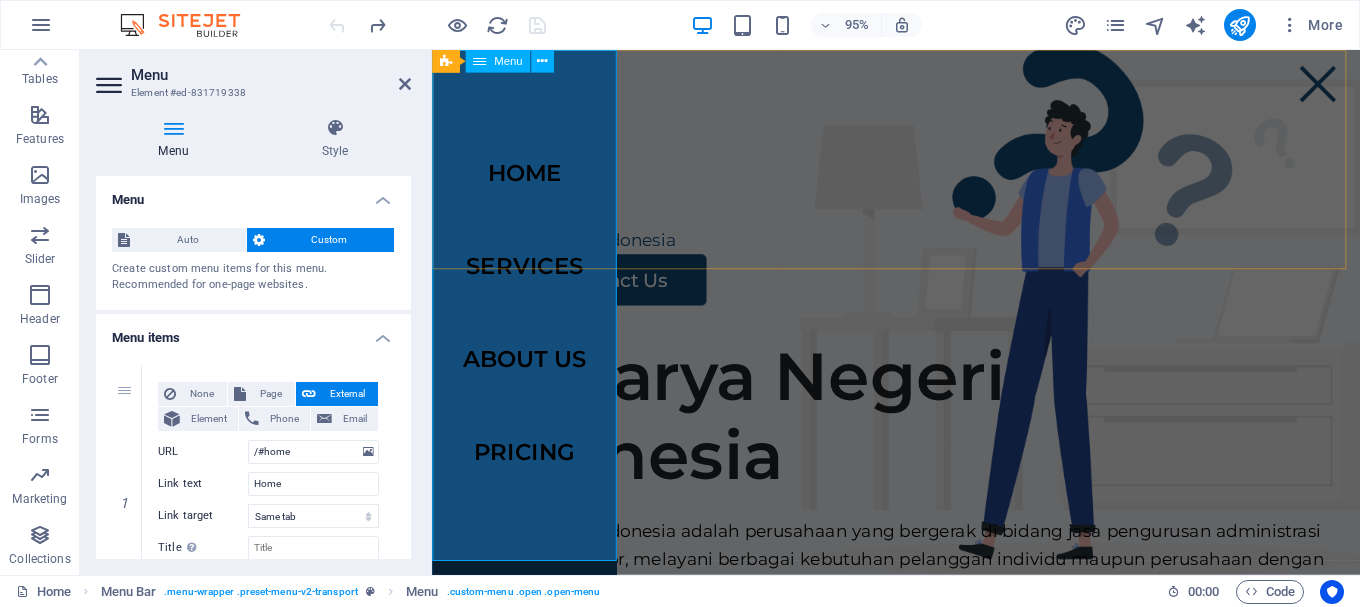 click on "Home Services About Us Pricing" at bounding box center [529, 326] 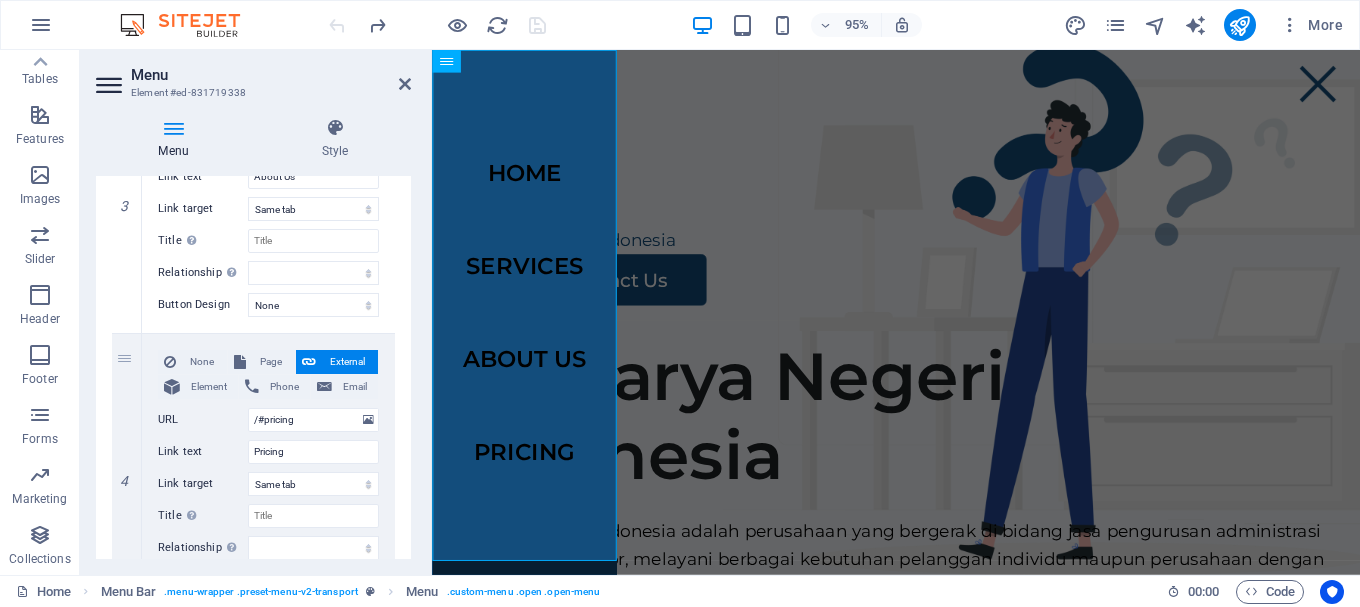 scroll, scrollTop: 962, scrollLeft: 0, axis: vertical 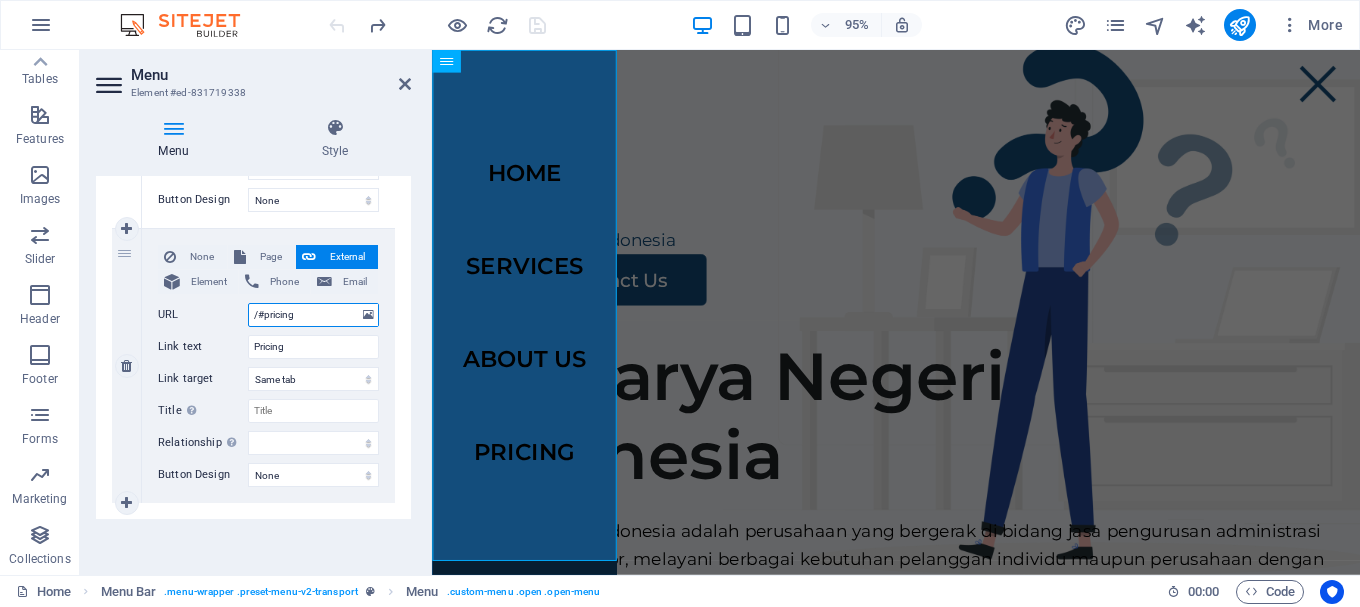 click on "/#pricing" at bounding box center [313, 315] 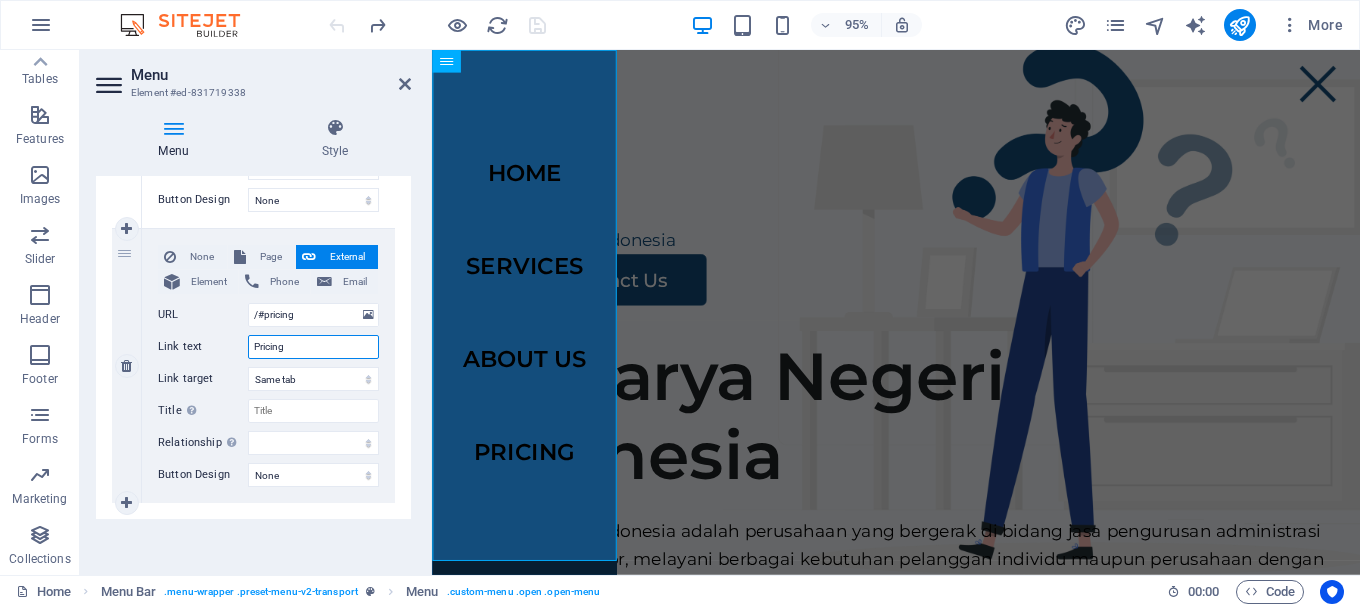 click on "Pricing" at bounding box center [313, 347] 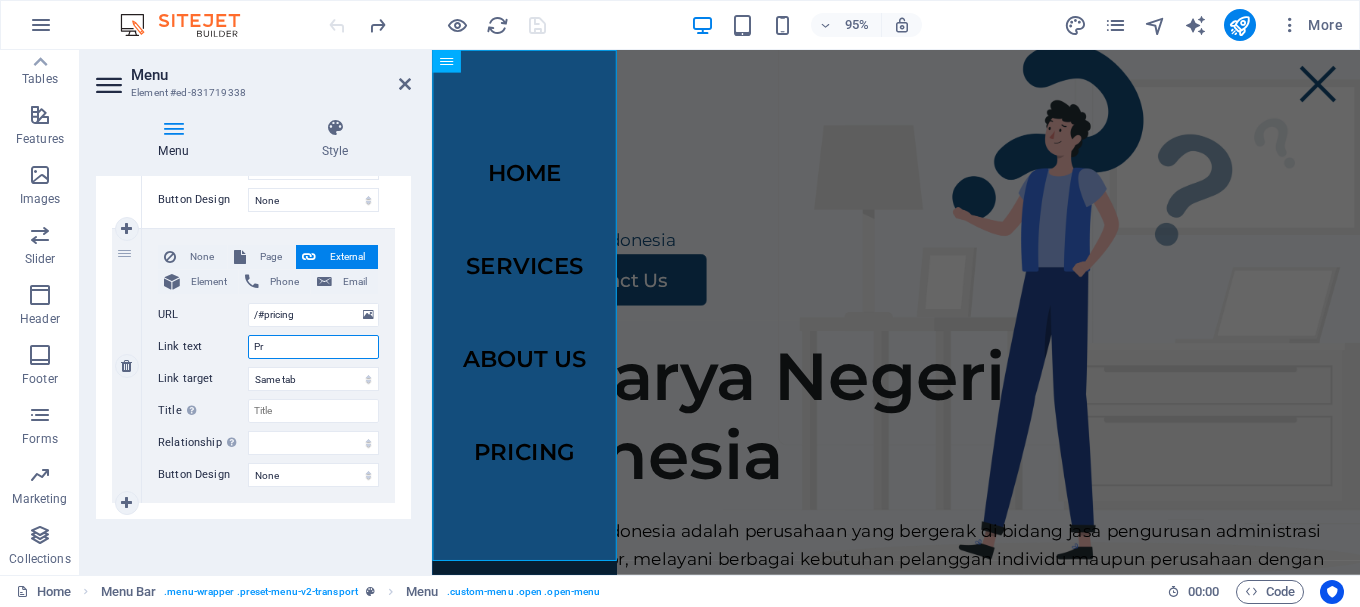 type on "P" 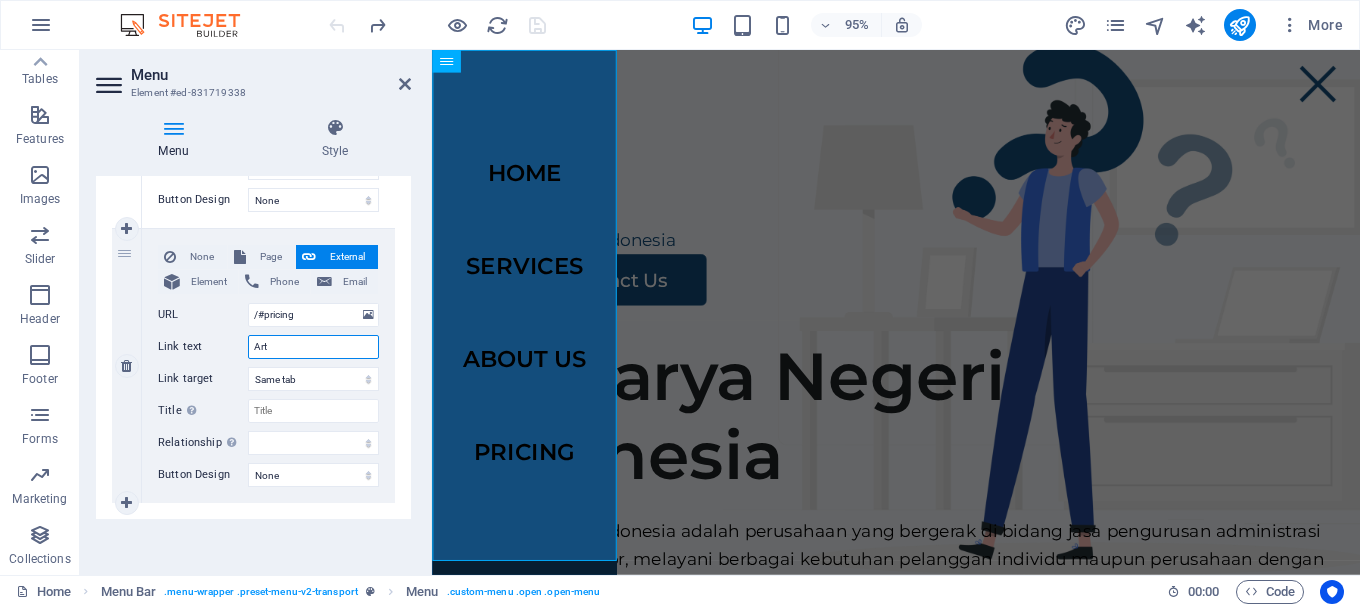 type on "Arti" 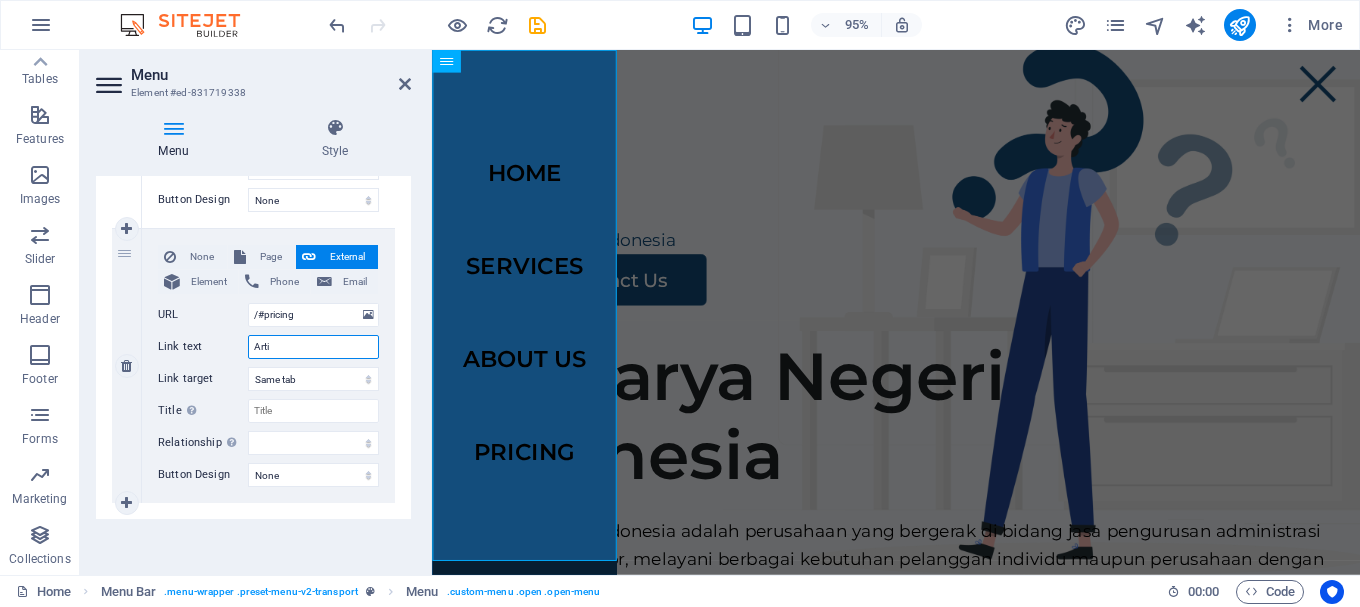 select 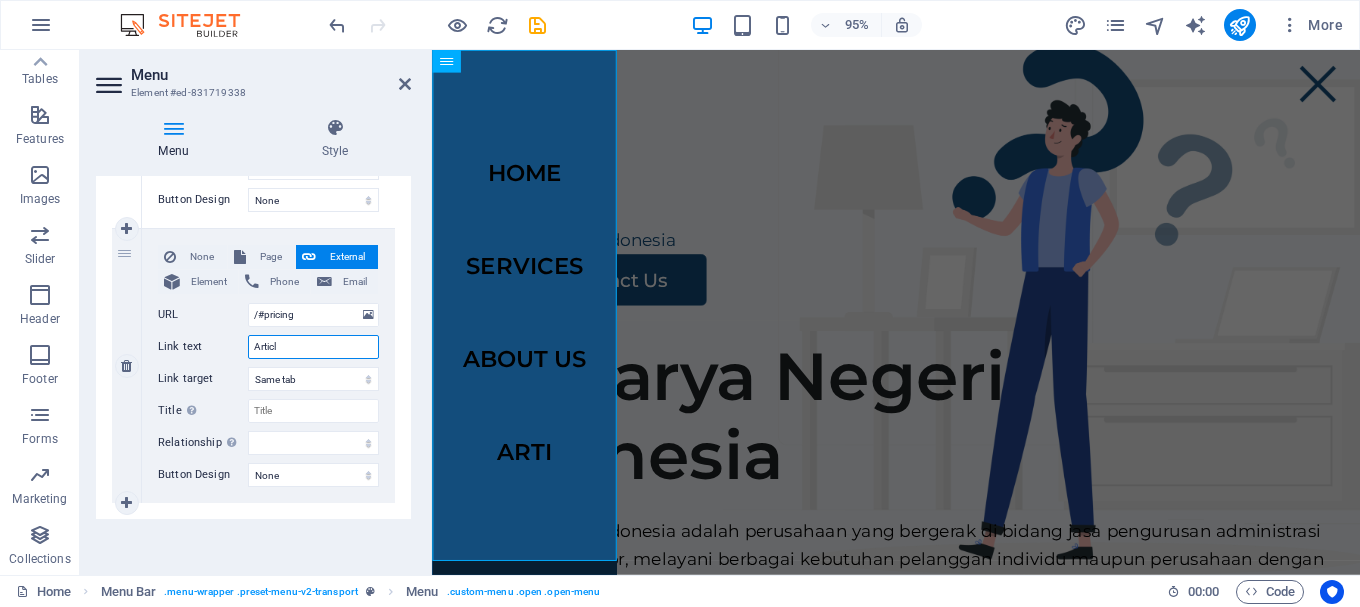 type on "Article" 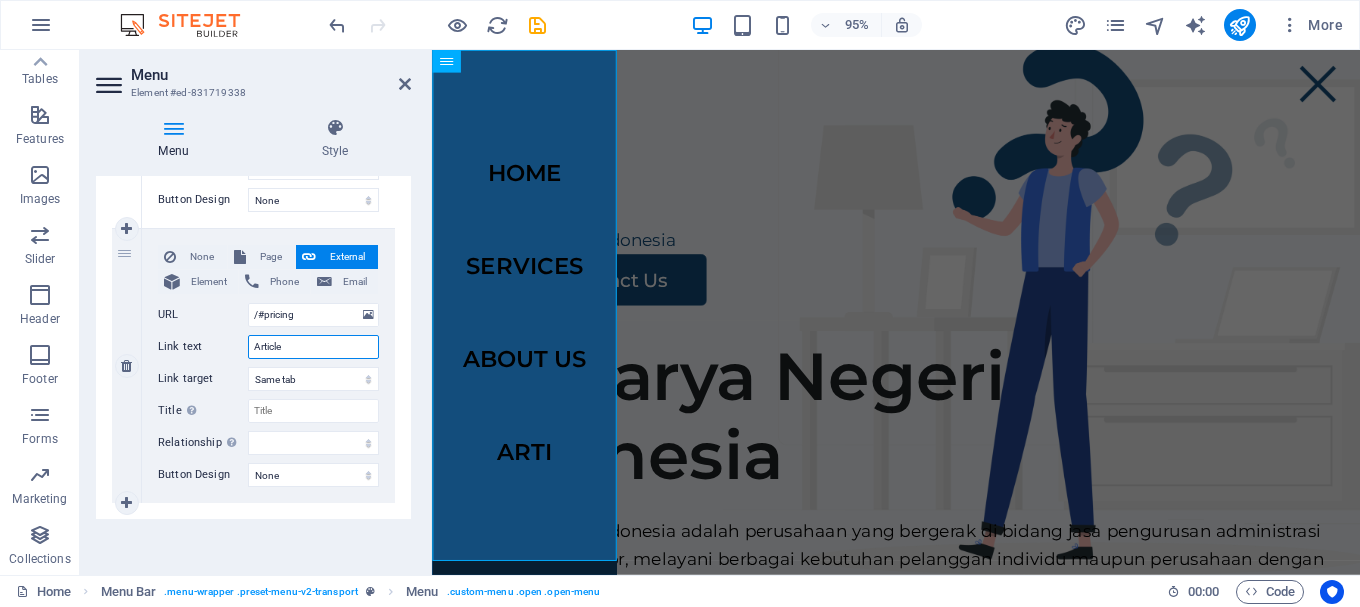 select 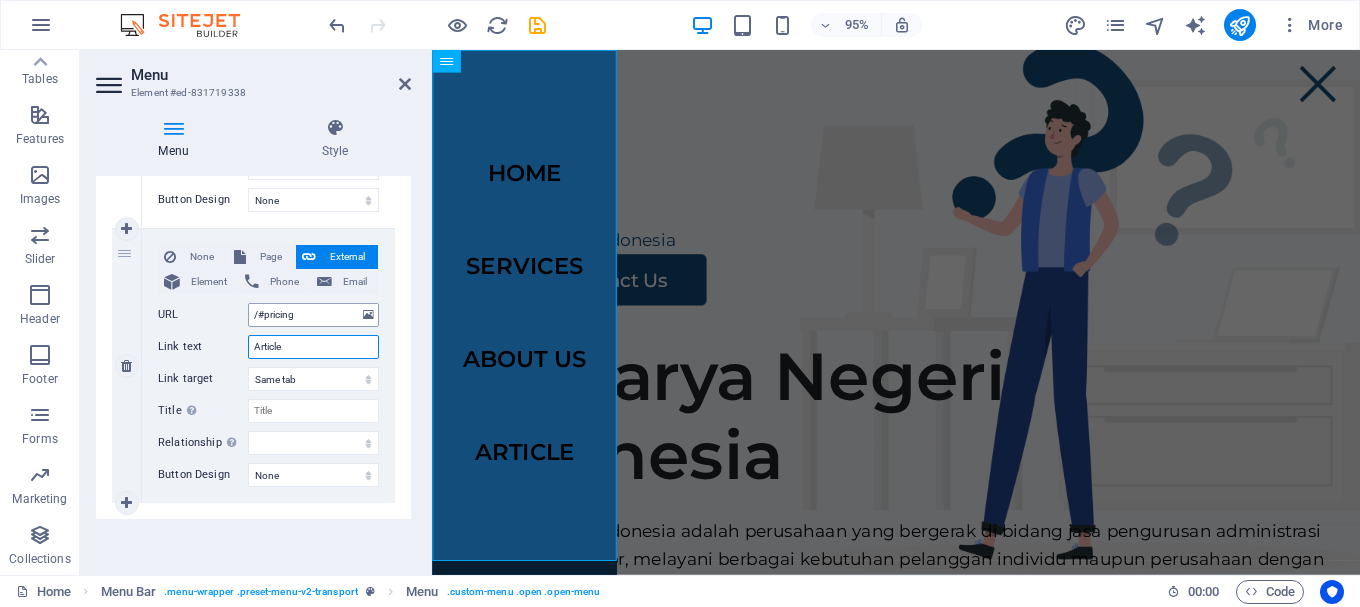 type on "Article" 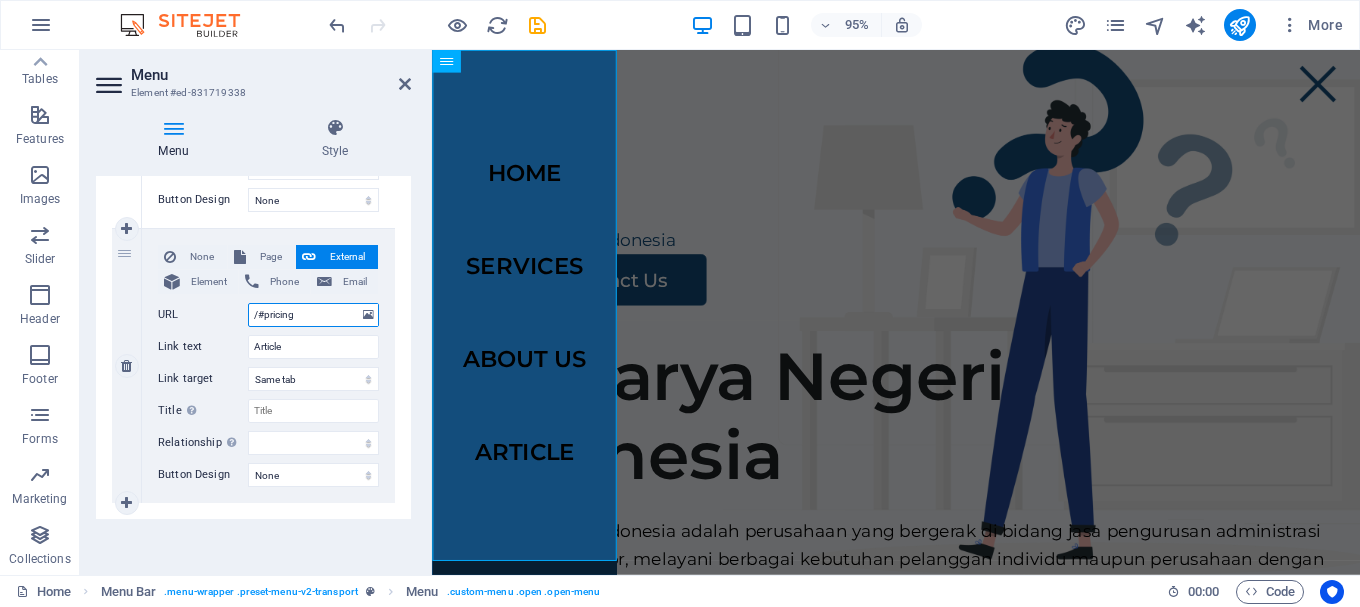 click on "/#pricing" at bounding box center (313, 315) 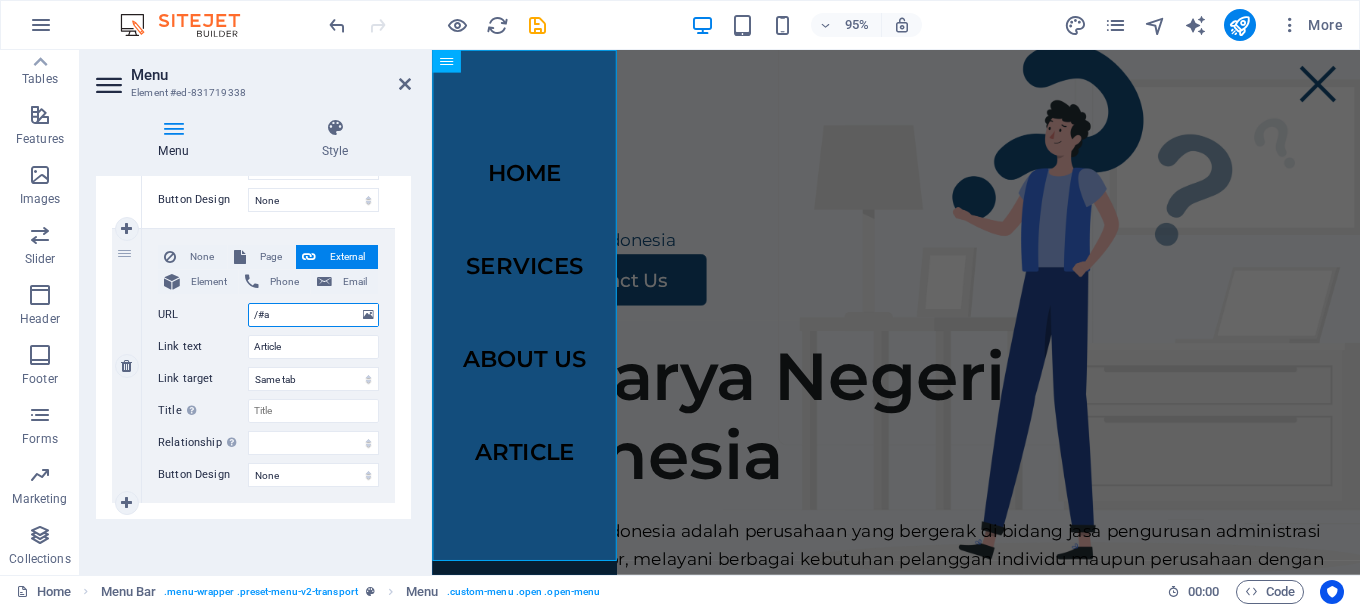 type on "/#ar" 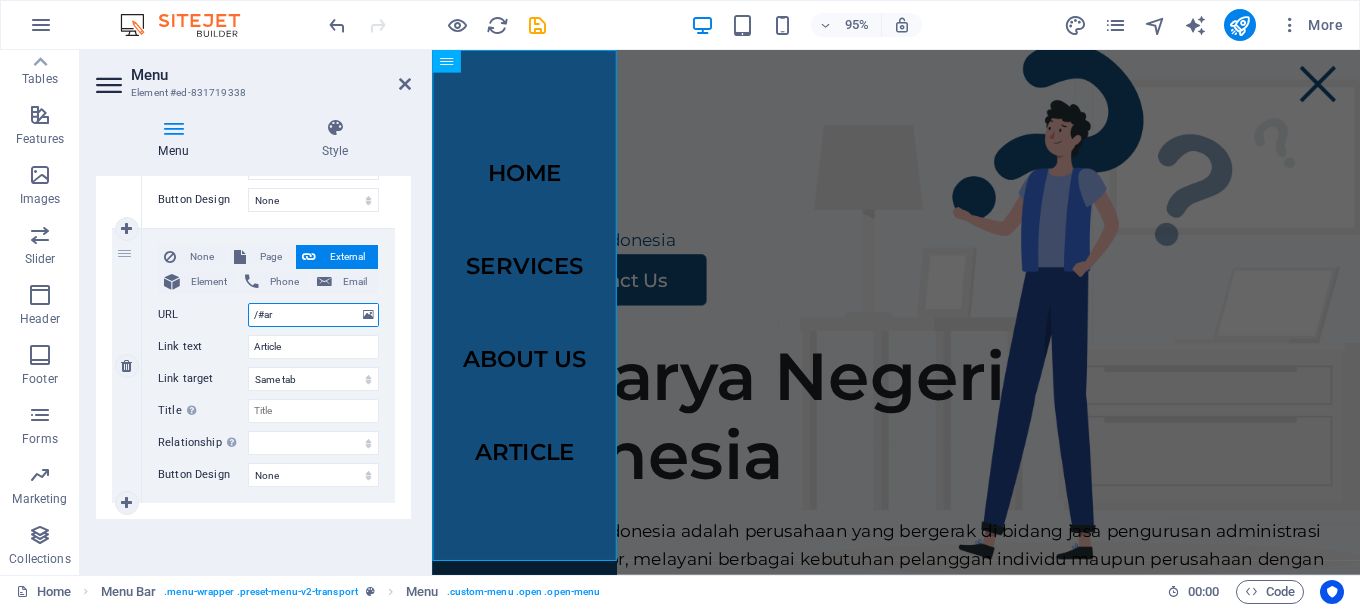 select 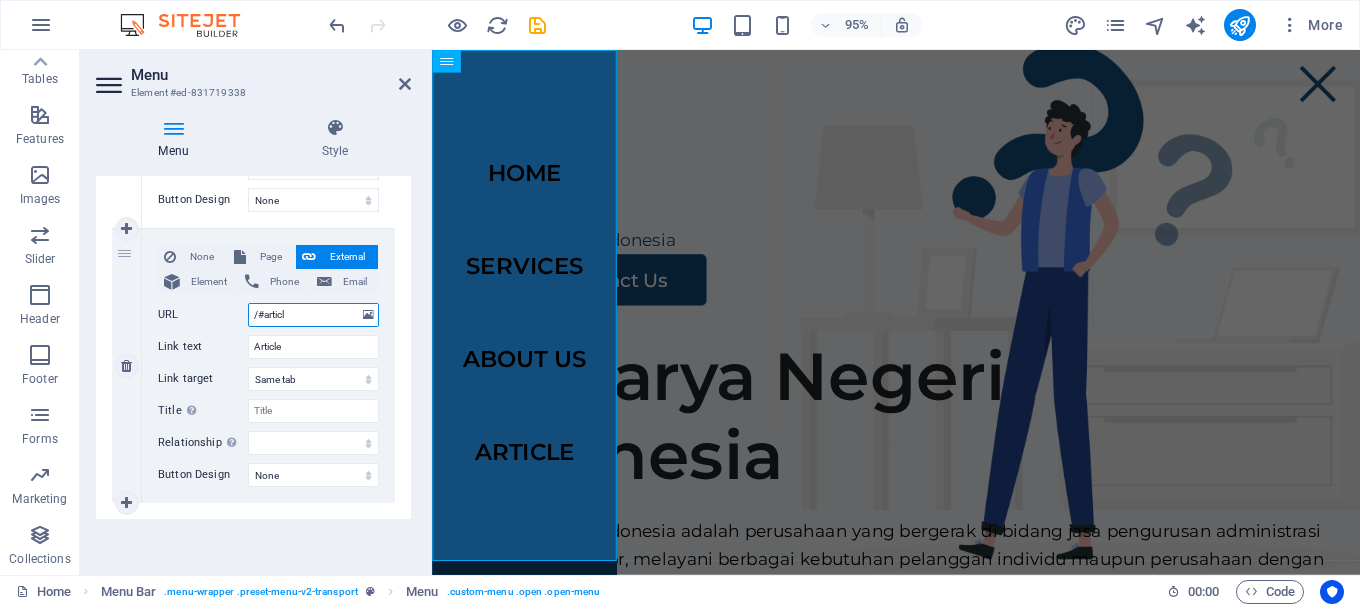 type on "/#article" 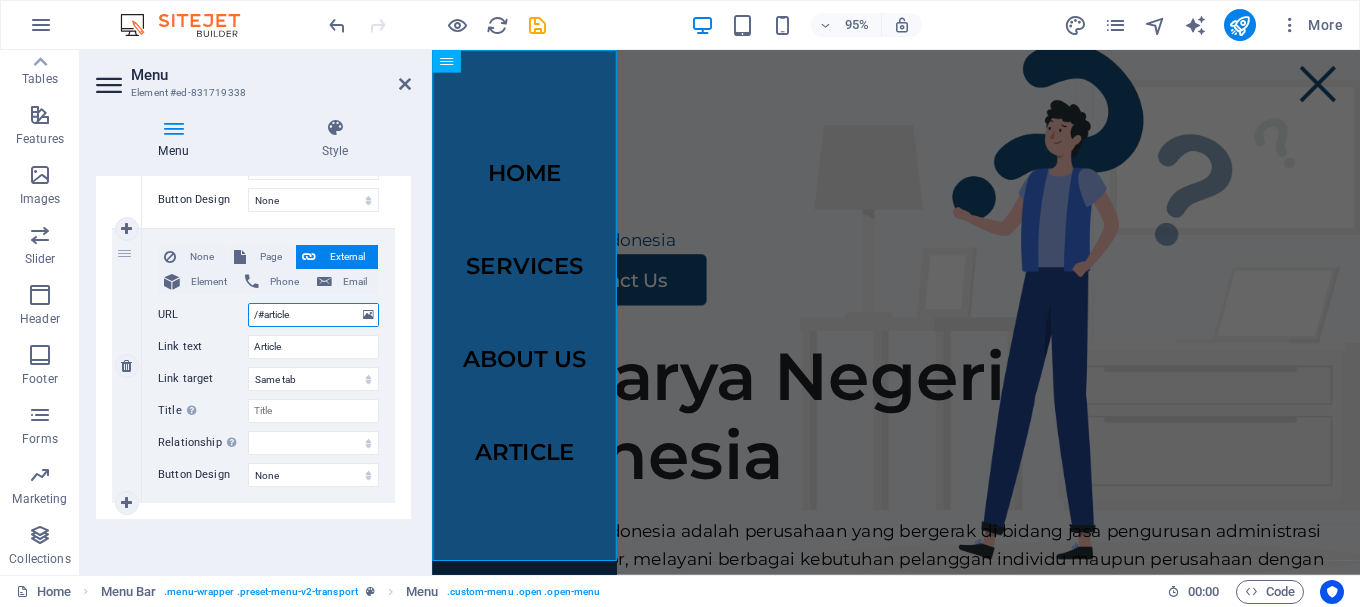 select 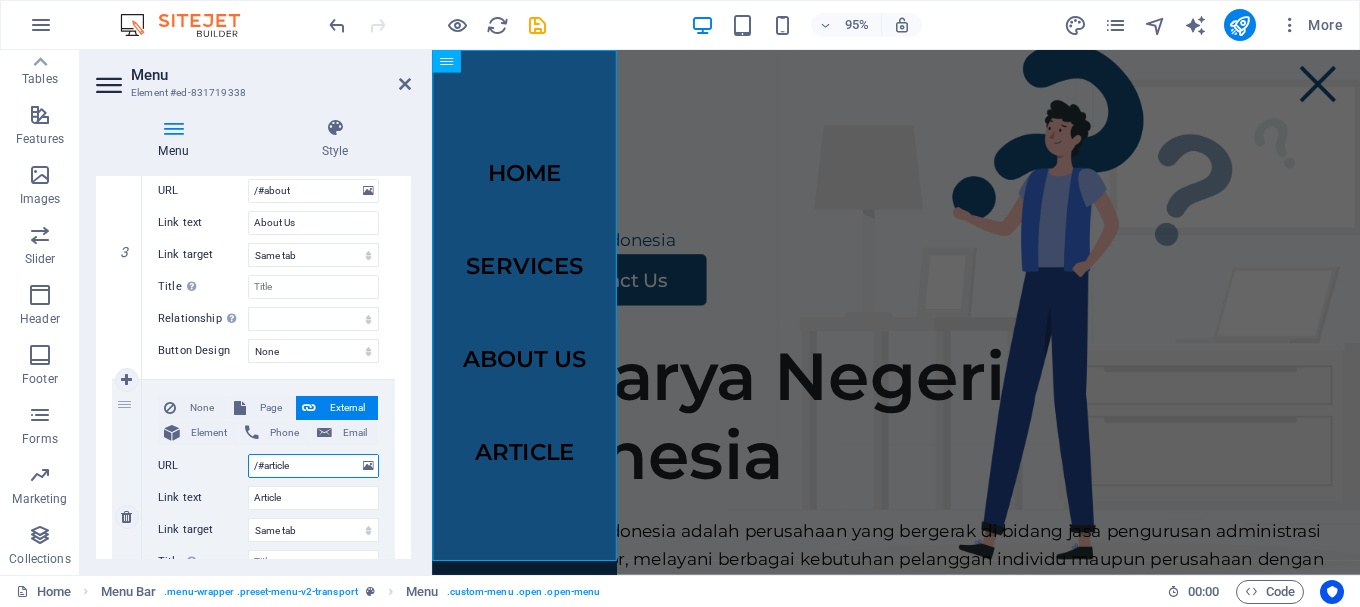 scroll, scrollTop: 762, scrollLeft: 0, axis: vertical 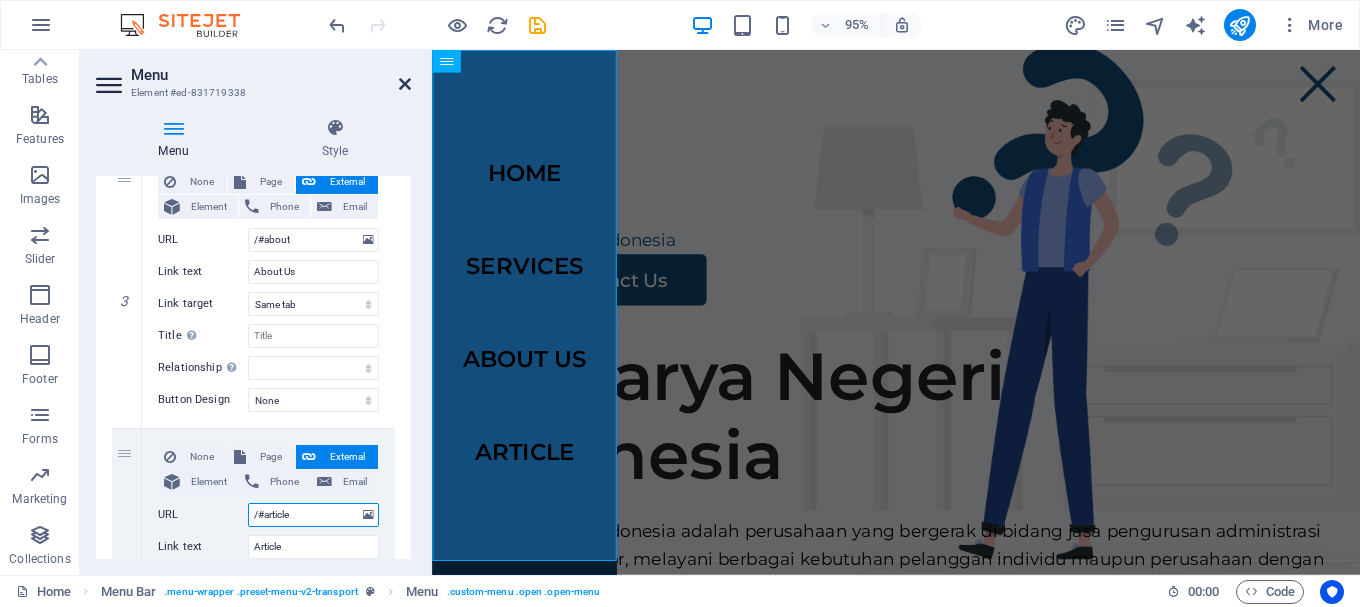 type on "/#article" 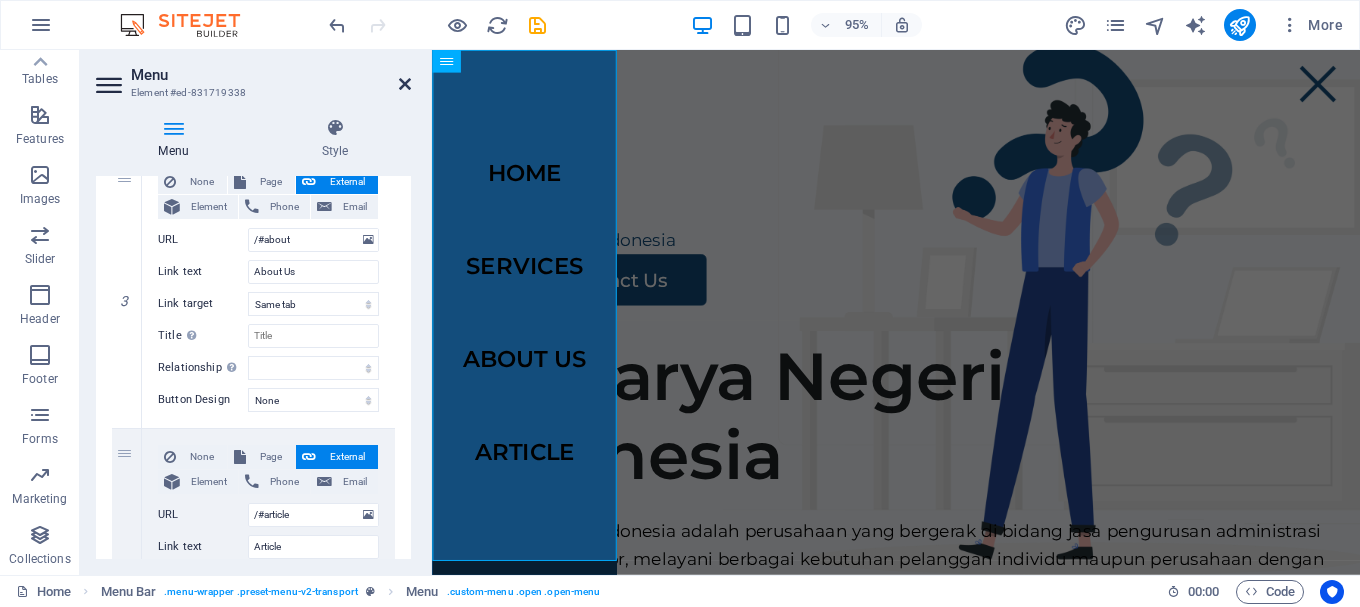 click at bounding box center (405, 84) 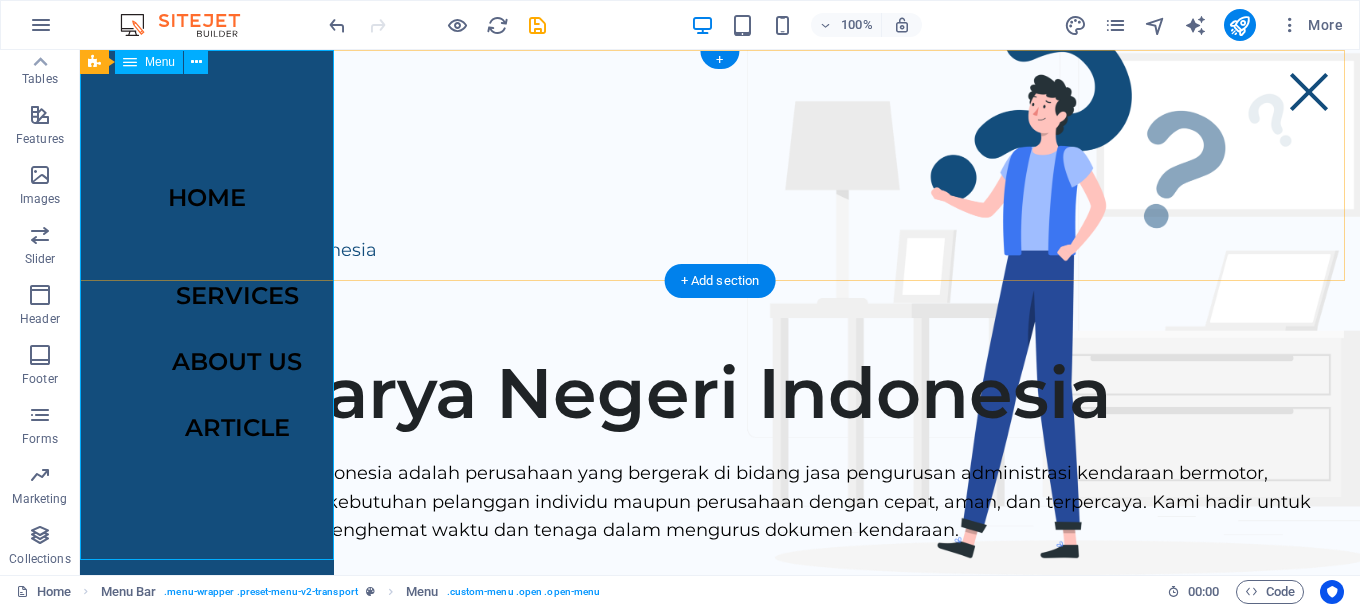 click on "Home Services About Us Article" at bounding box center (207, 312) 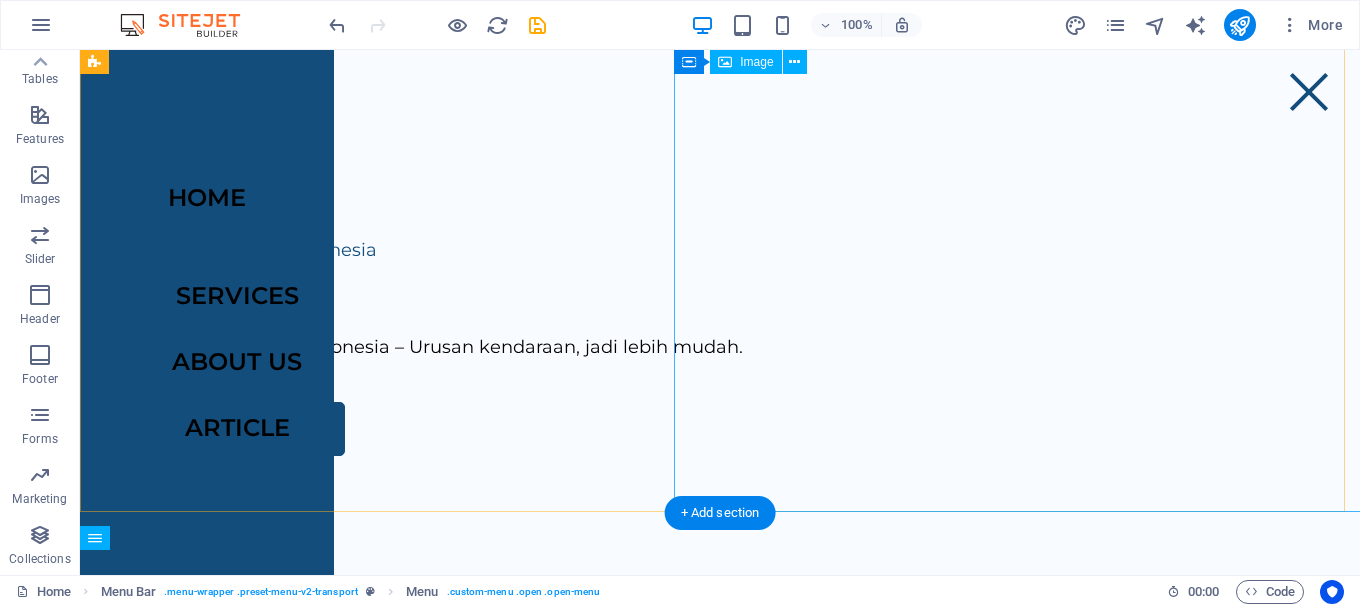 scroll, scrollTop: 2200, scrollLeft: 0, axis: vertical 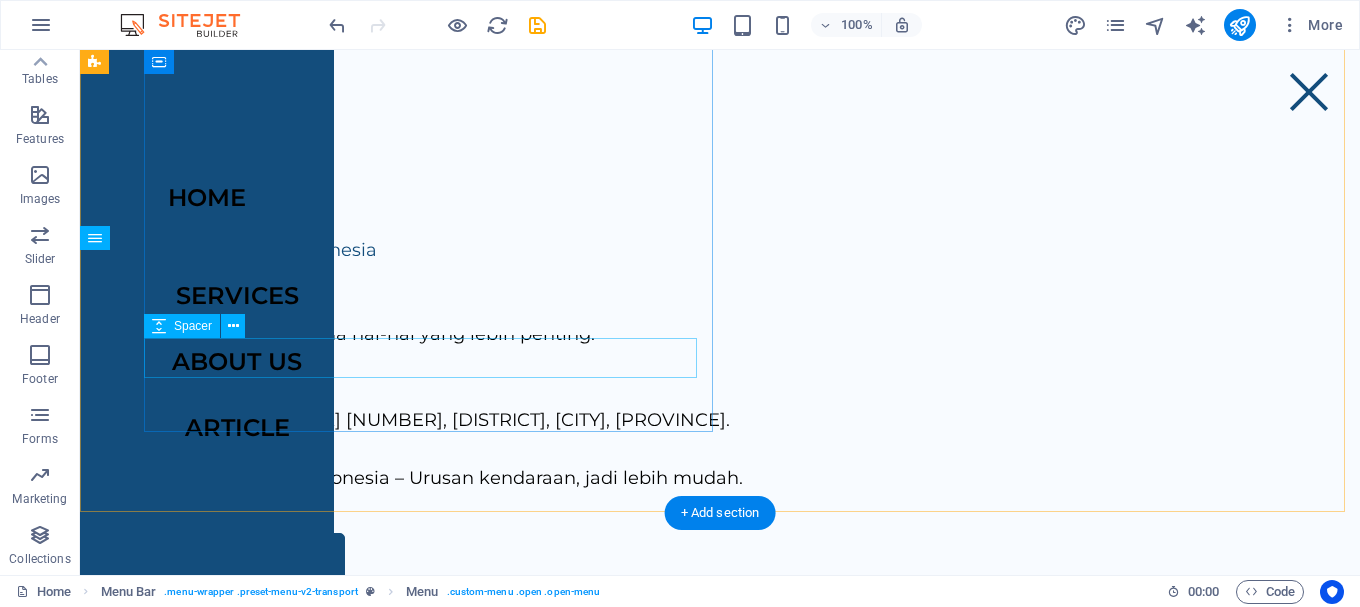 click at bounding box center [744, 513] 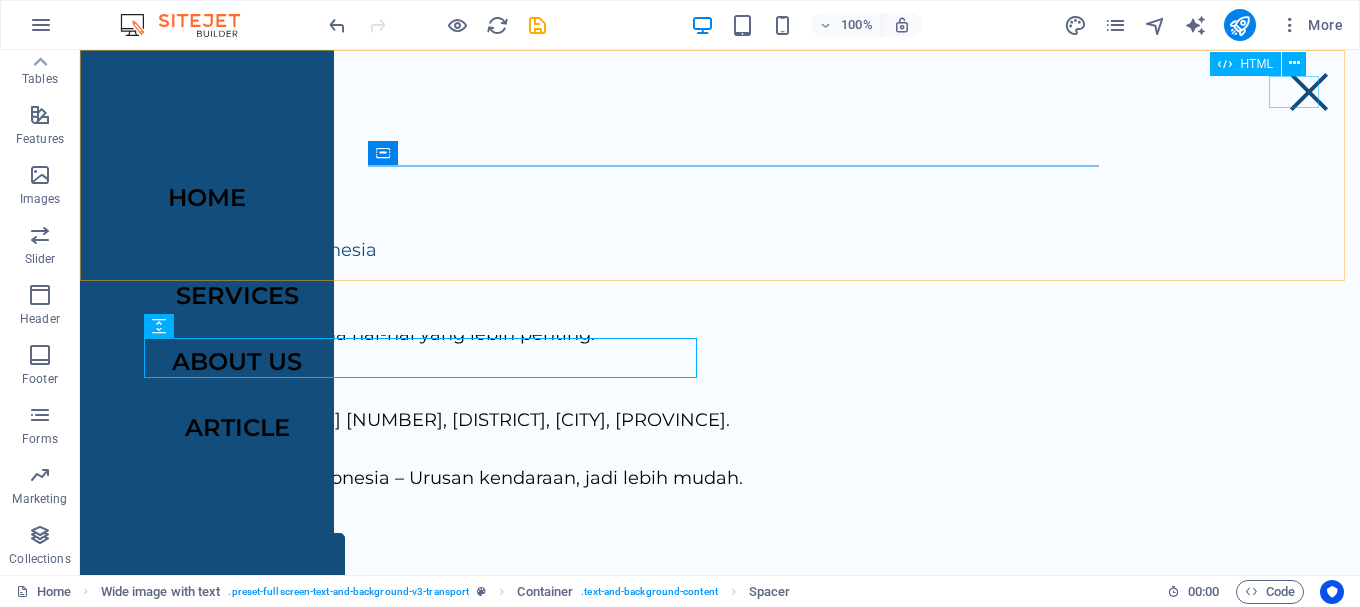 click at bounding box center (1309, 92) 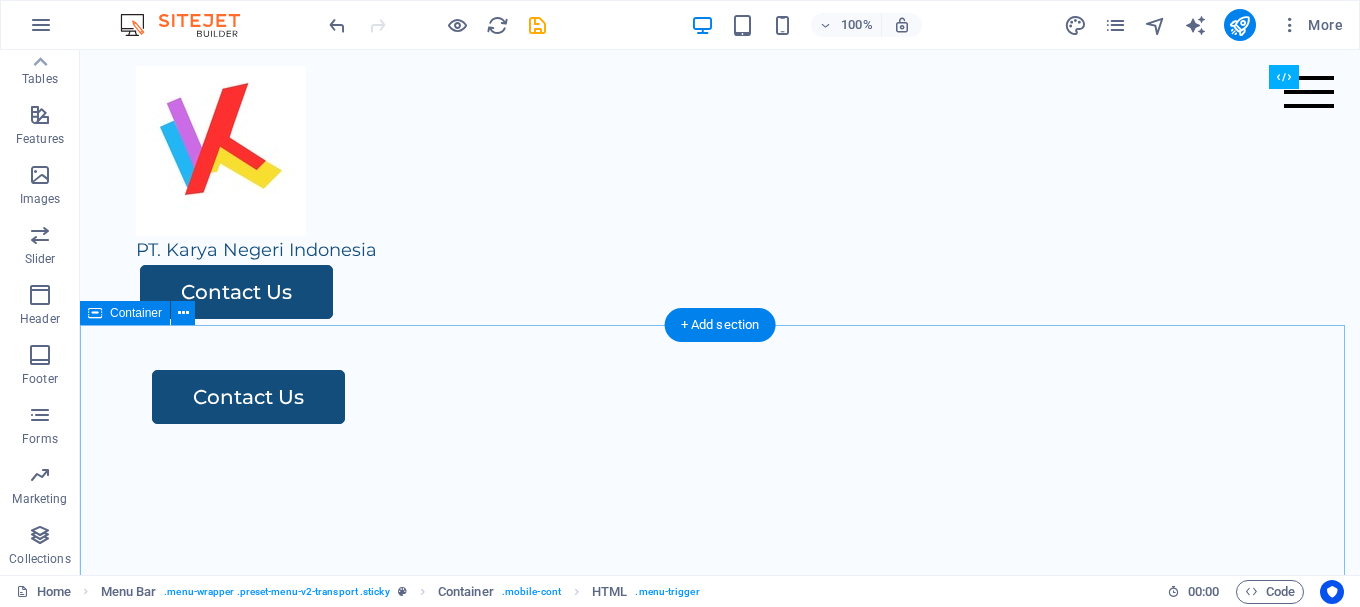 scroll, scrollTop: 2300, scrollLeft: 0, axis: vertical 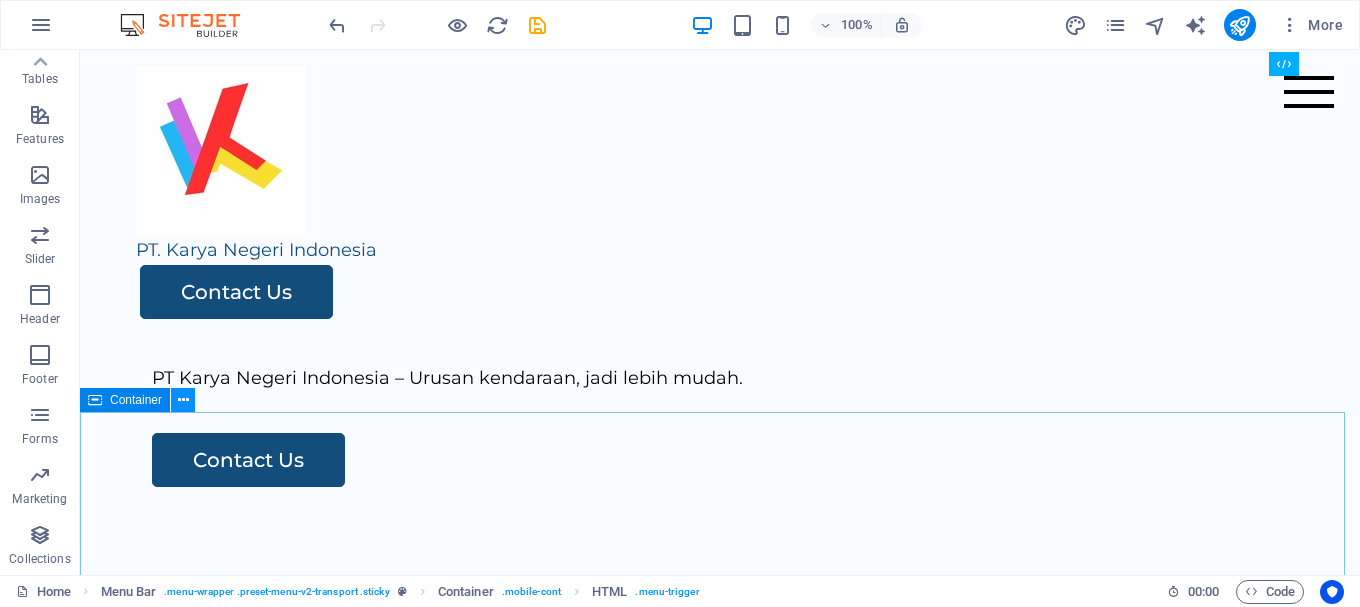 click at bounding box center [183, 400] 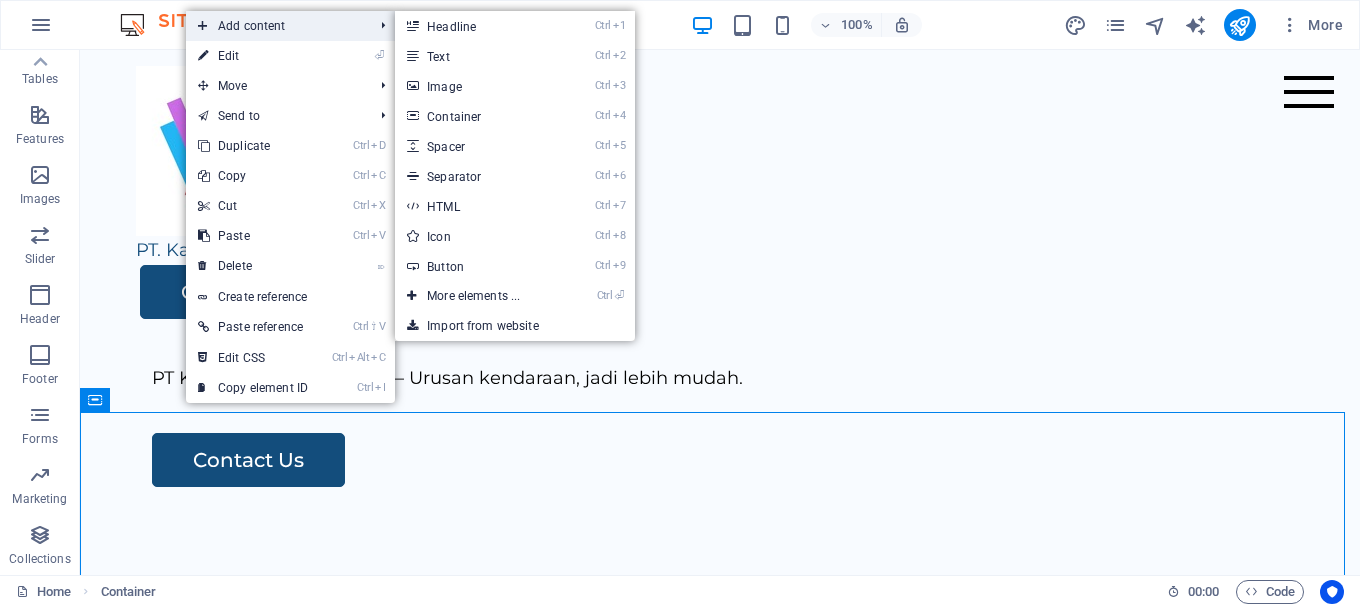 click on "Add content" at bounding box center [275, 26] 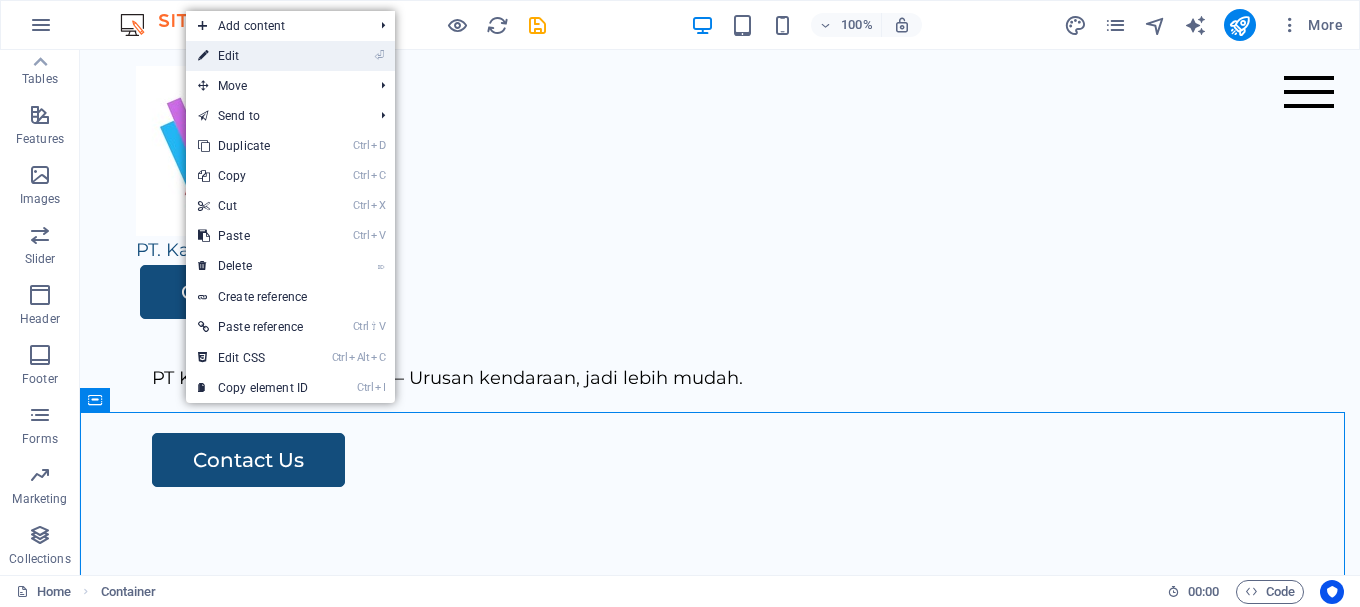 click on "⏎  Edit" at bounding box center [253, 56] 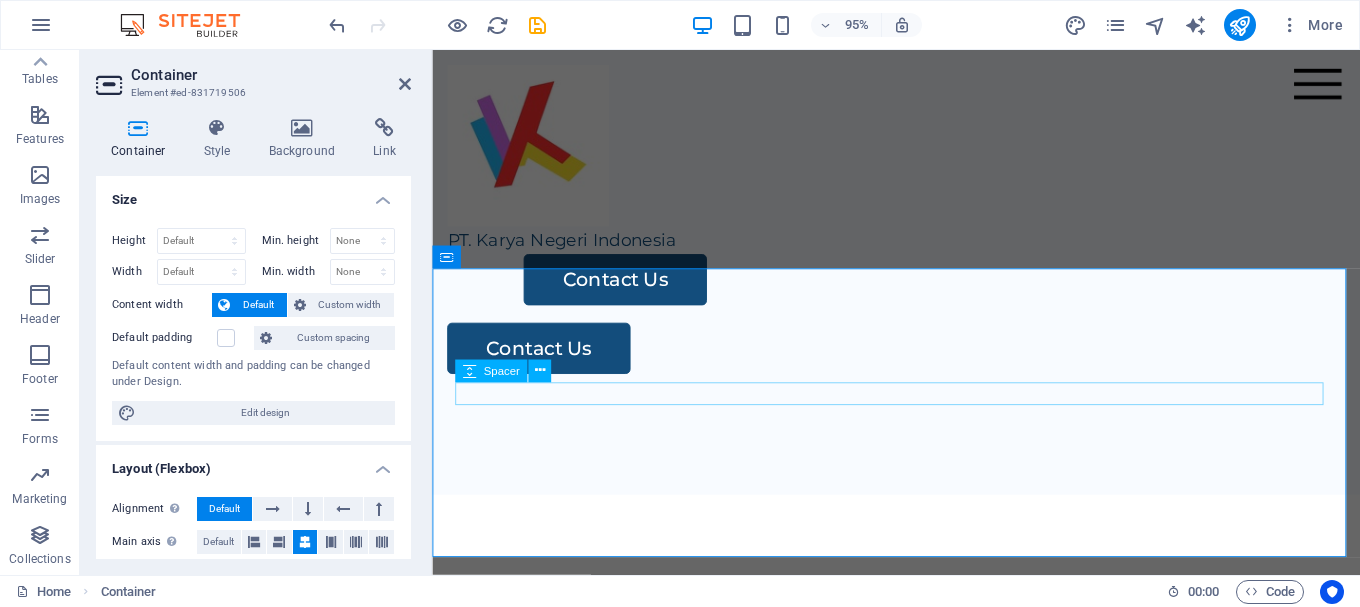 scroll, scrollTop: 2500, scrollLeft: 0, axis: vertical 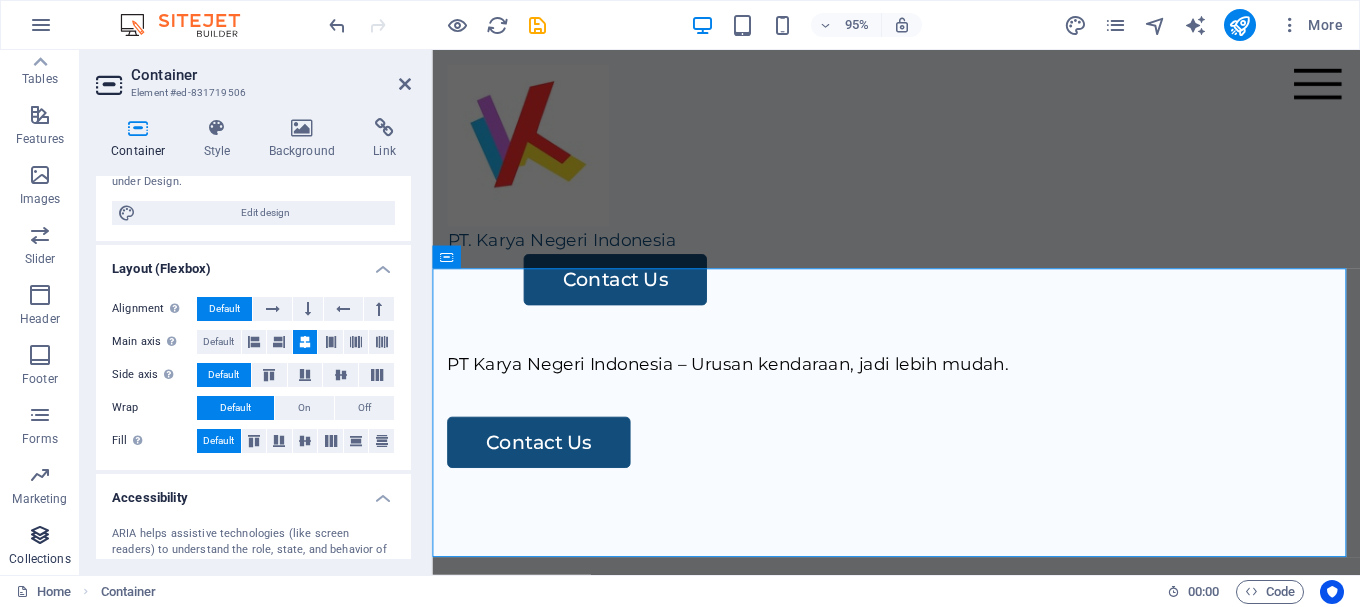 click on "Collections" at bounding box center [40, 547] 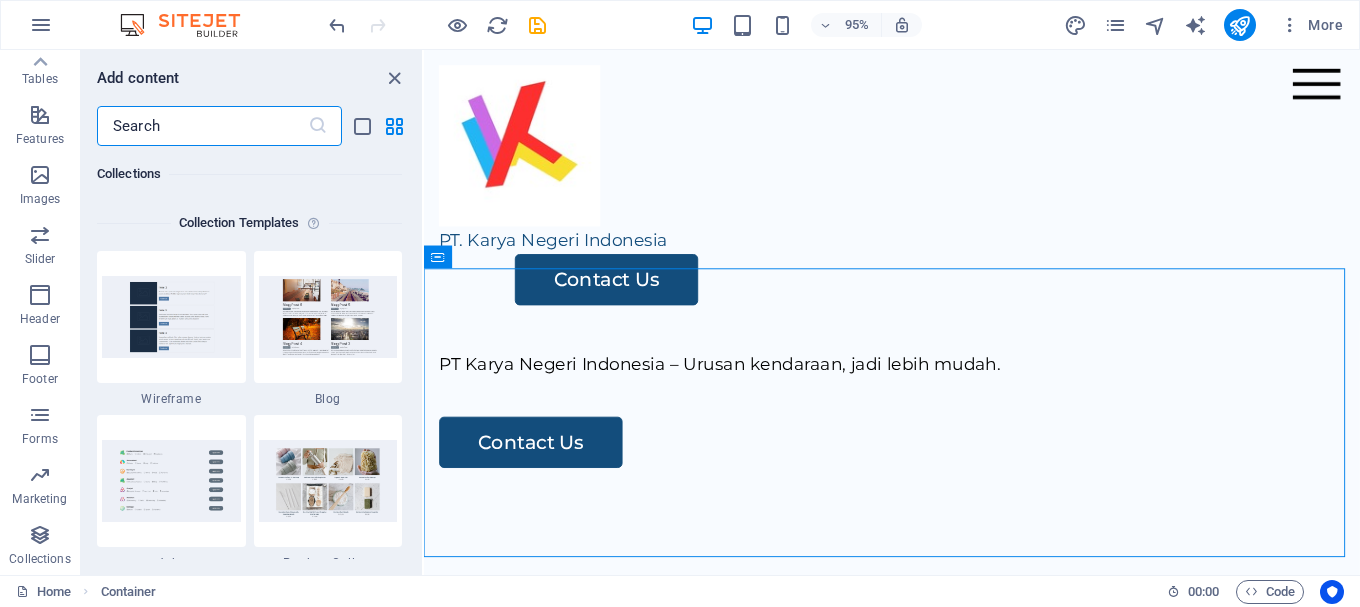 scroll, scrollTop: 18306, scrollLeft: 0, axis: vertical 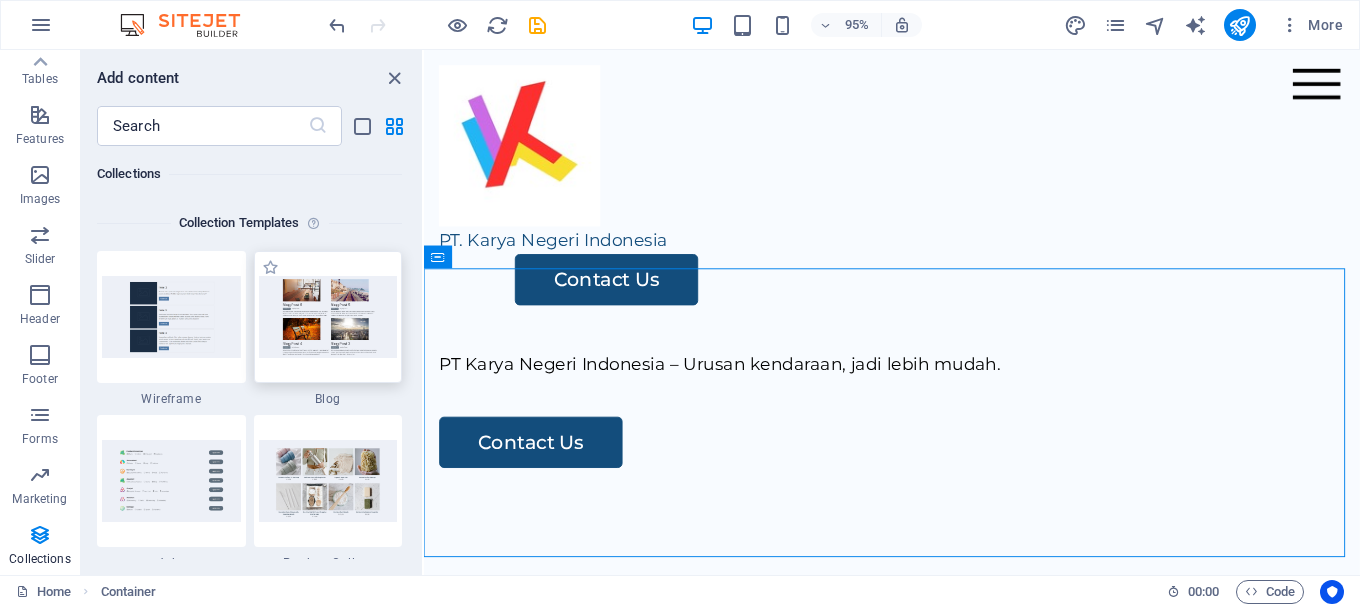 click at bounding box center (328, 316) 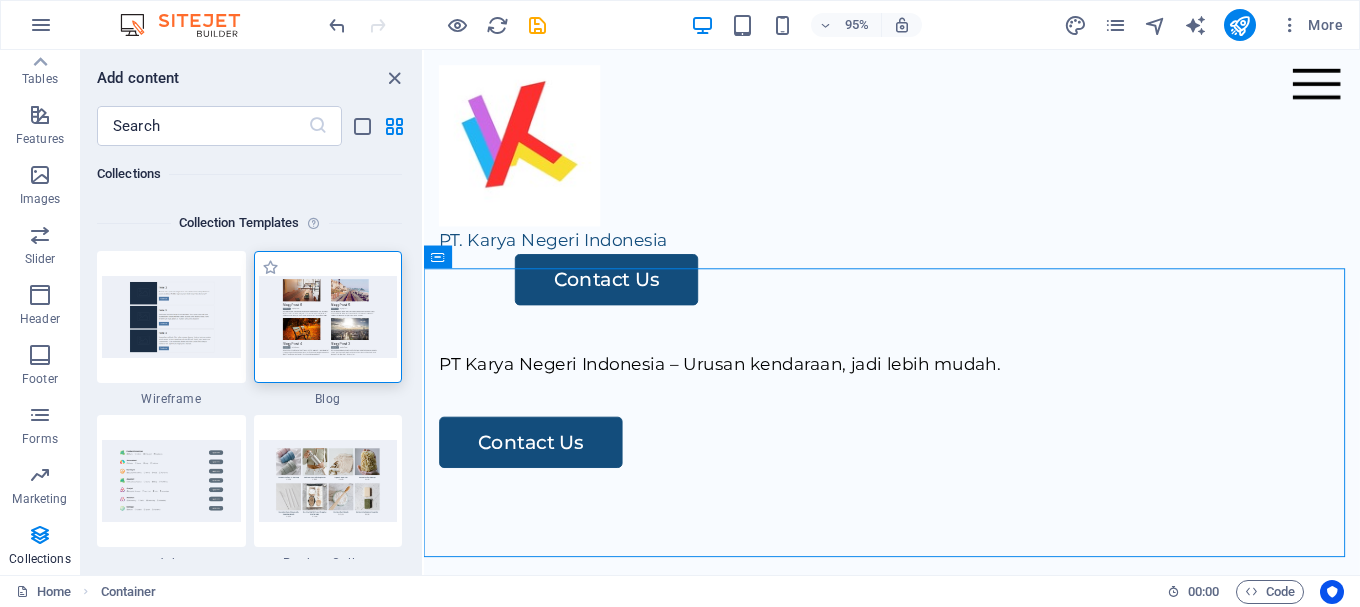 click at bounding box center [328, 316] 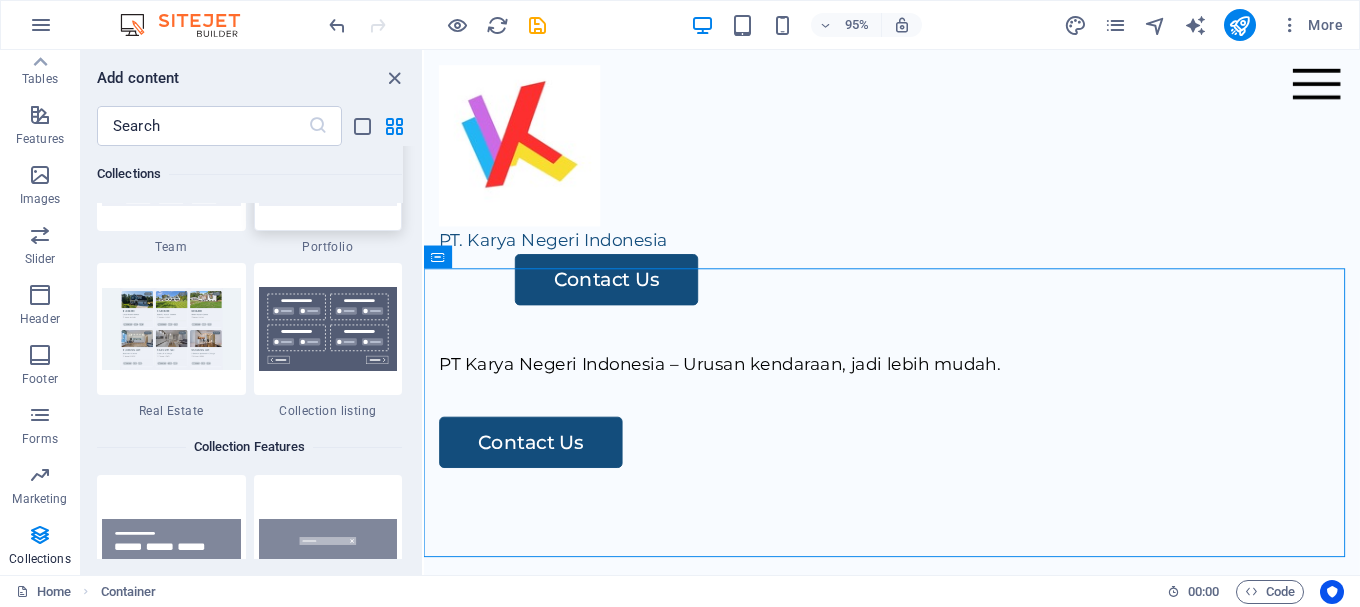 scroll, scrollTop: 18806, scrollLeft: 0, axis: vertical 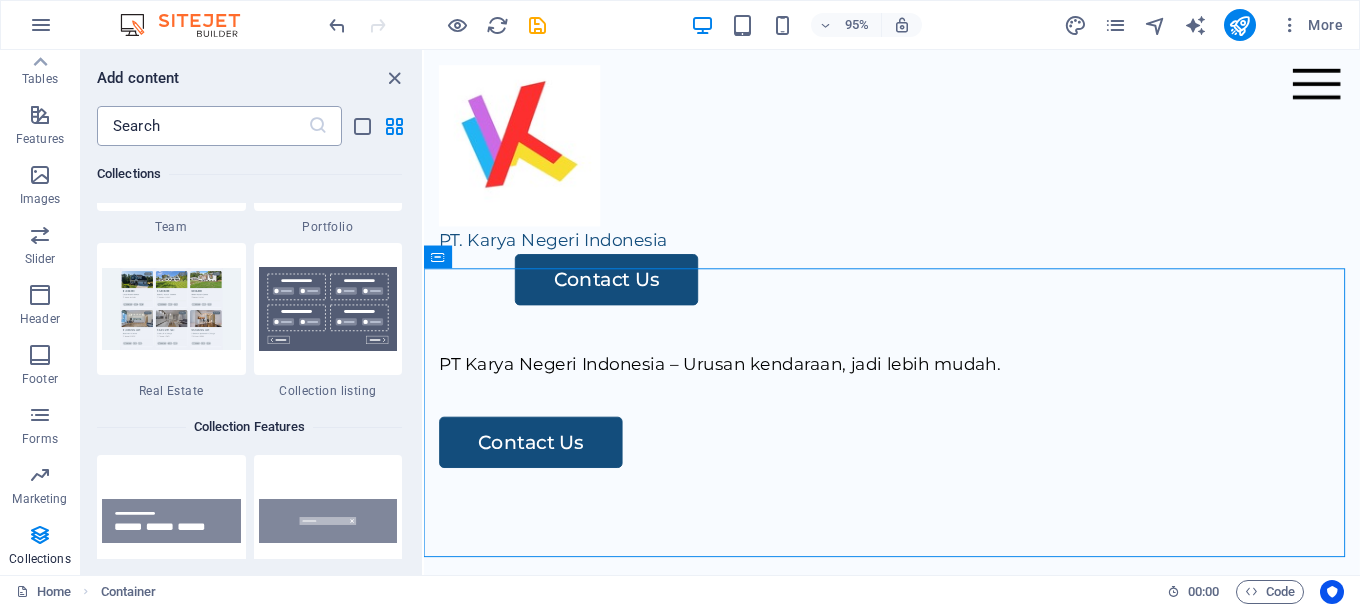 click at bounding box center [202, 126] 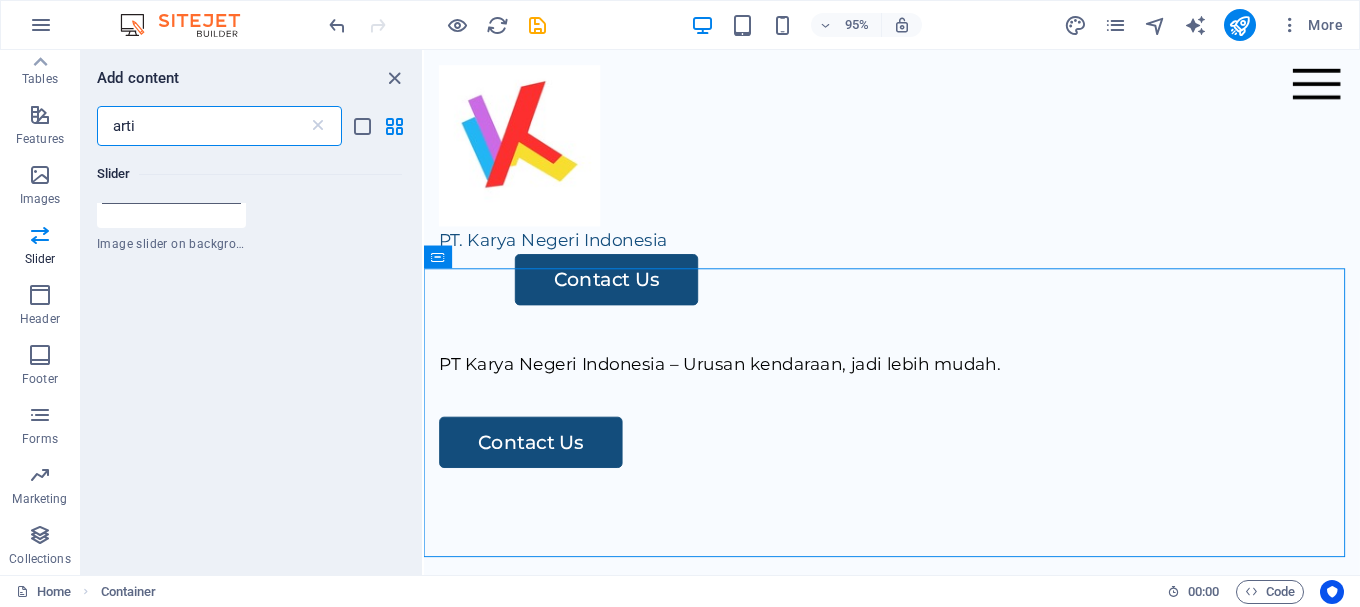 scroll, scrollTop: 0, scrollLeft: 0, axis: both 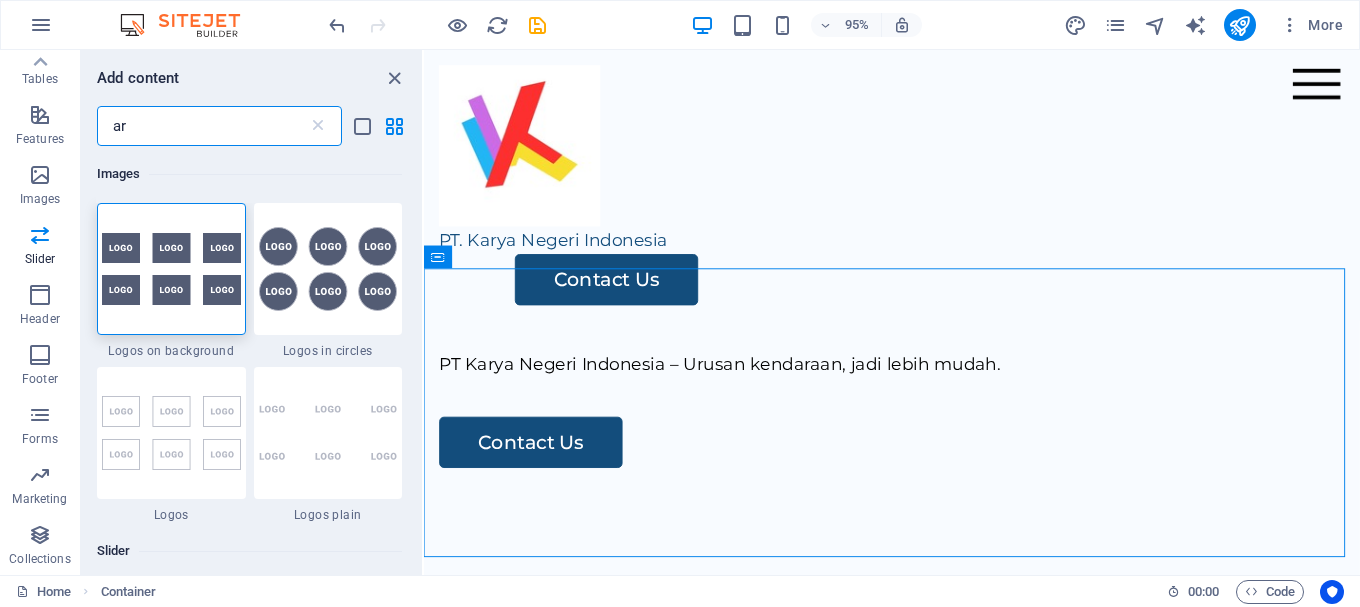 type on "a" 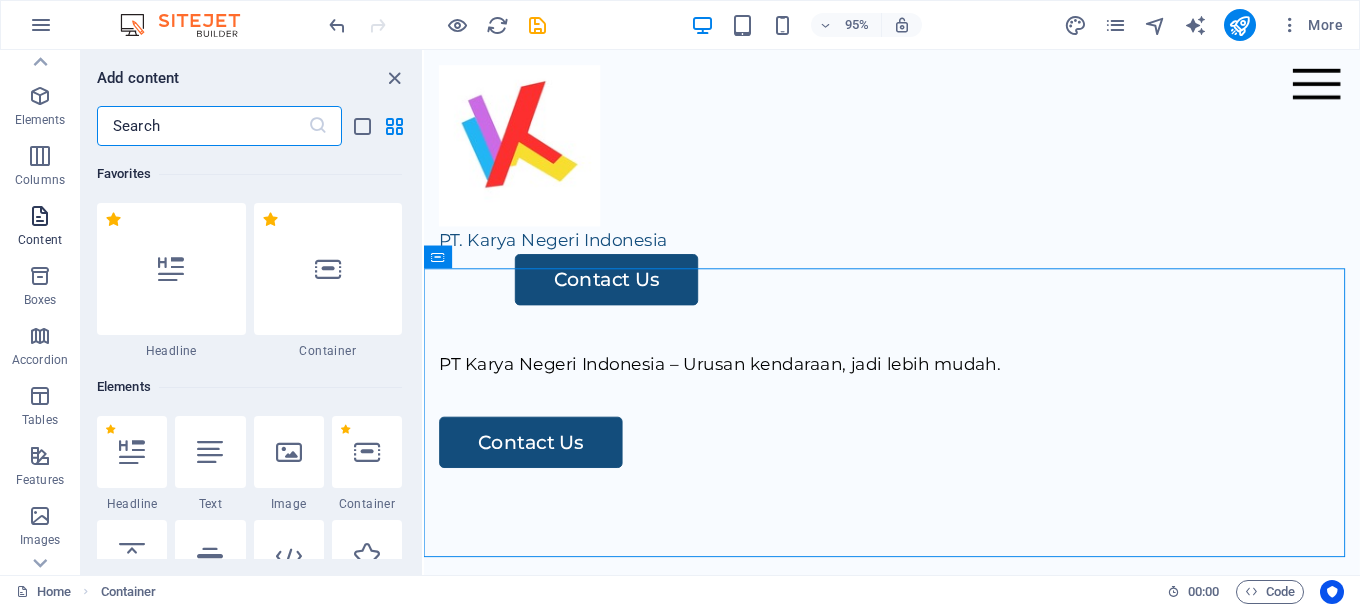 scroll, scrollTop: 0, scrollLeft: 0, axis: both 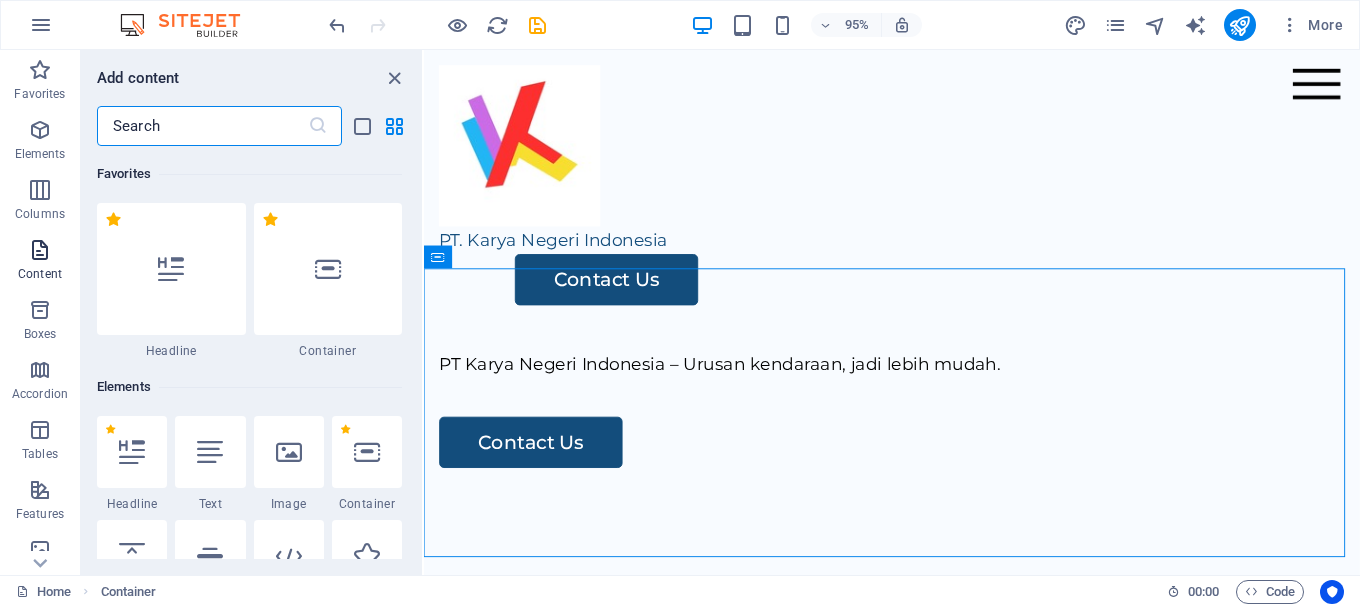 click on "Content" at bounding box center [40, 262] 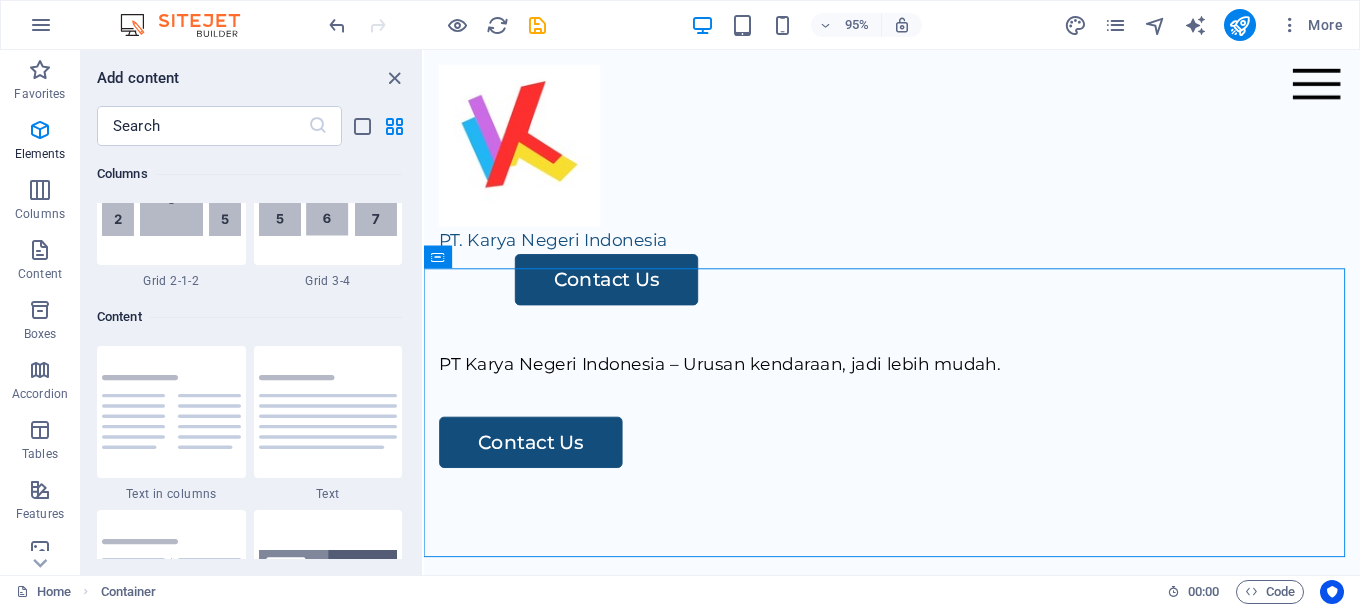 scroll, scrollTop: 3499, scrollLeft: 0, axis: vertical 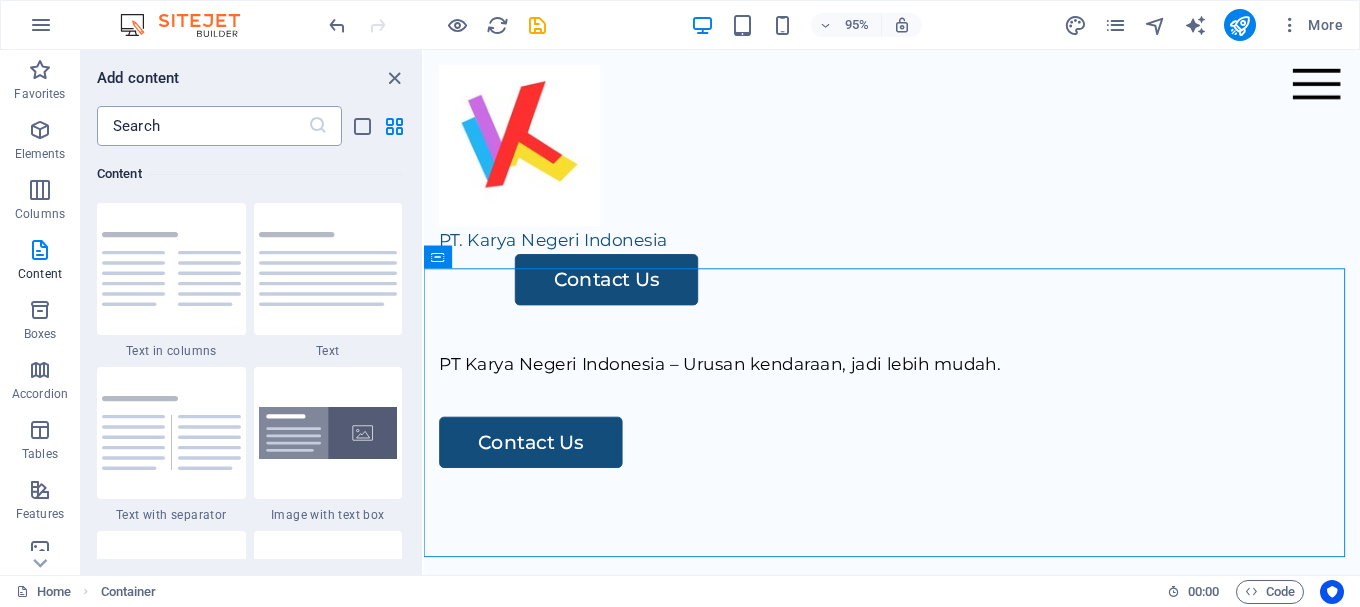 click at bounding box center (202, 126) 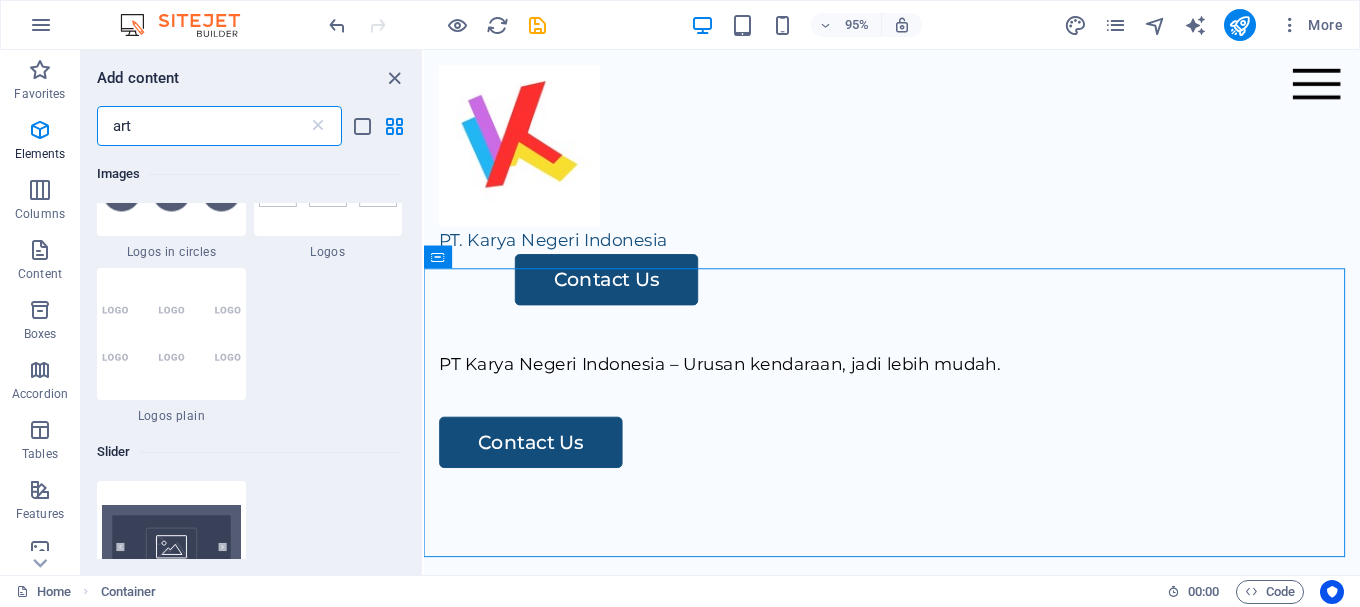 scroll, scrollTop: 0, scrollLeft: 0, axis: both 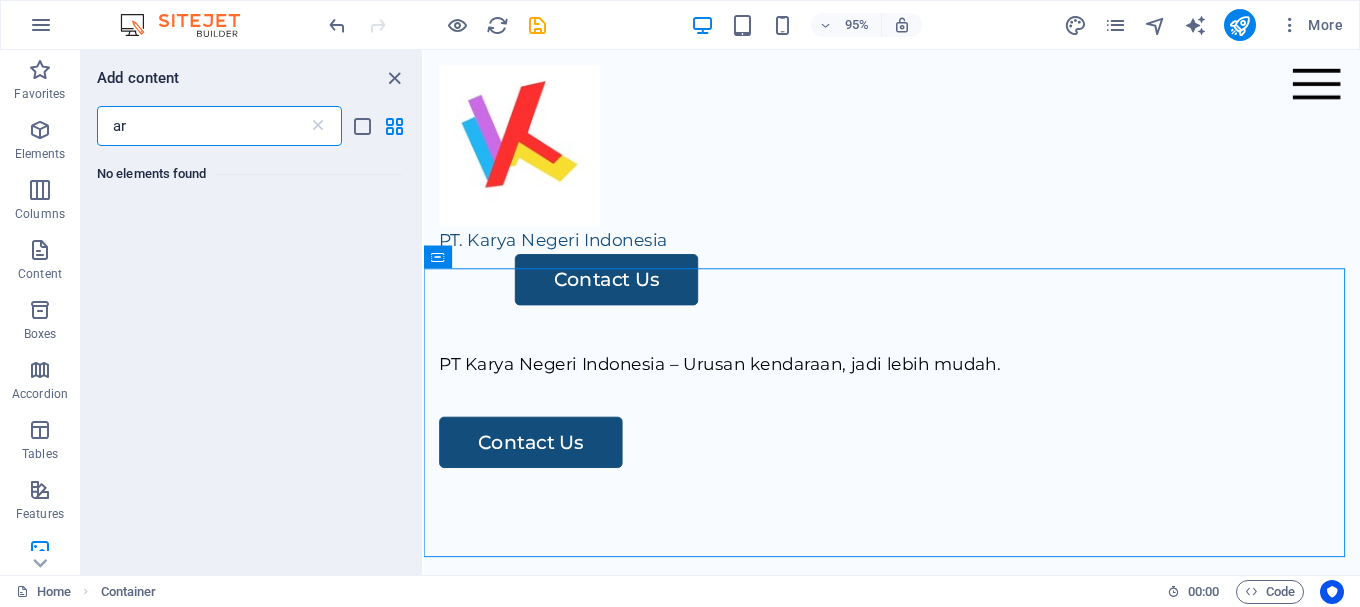 type on "a" 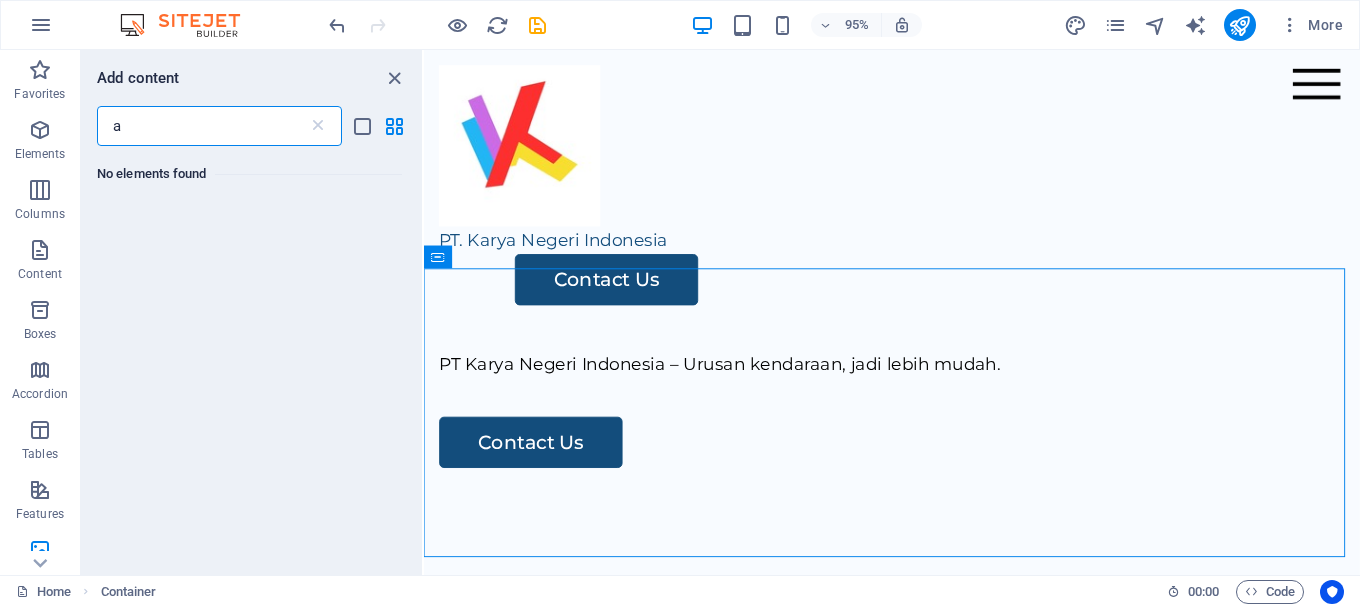 type 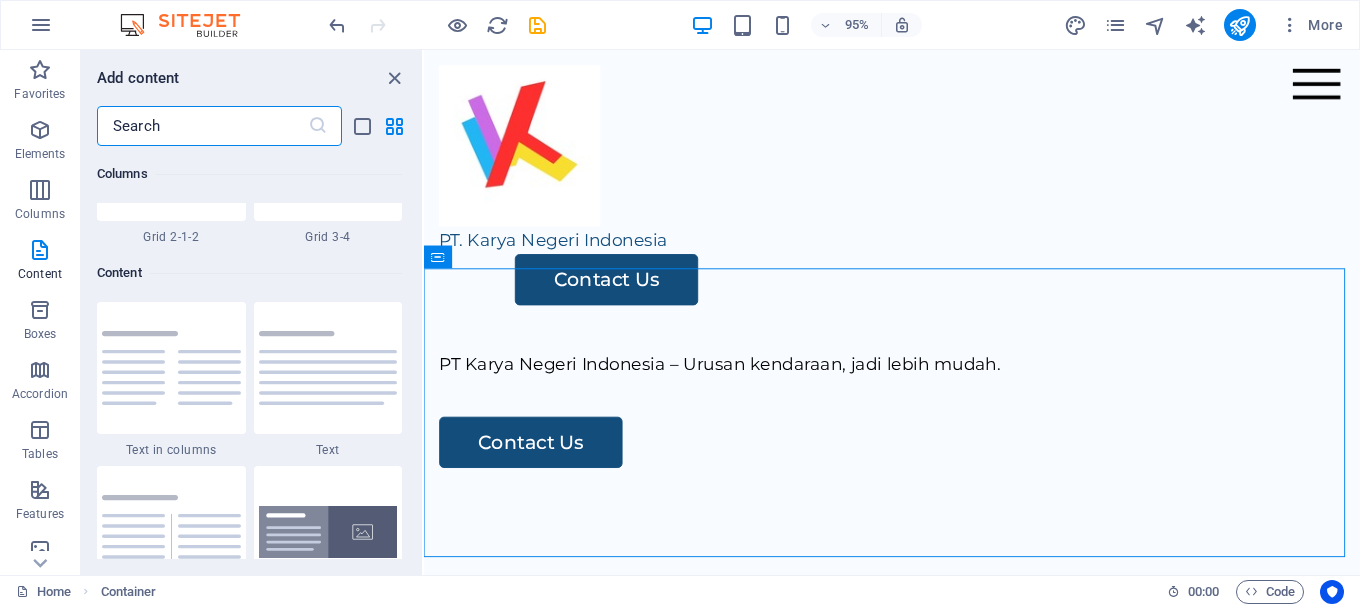 scroll, scrollTop: 3900, scrollLeft: 0, axis: vertical 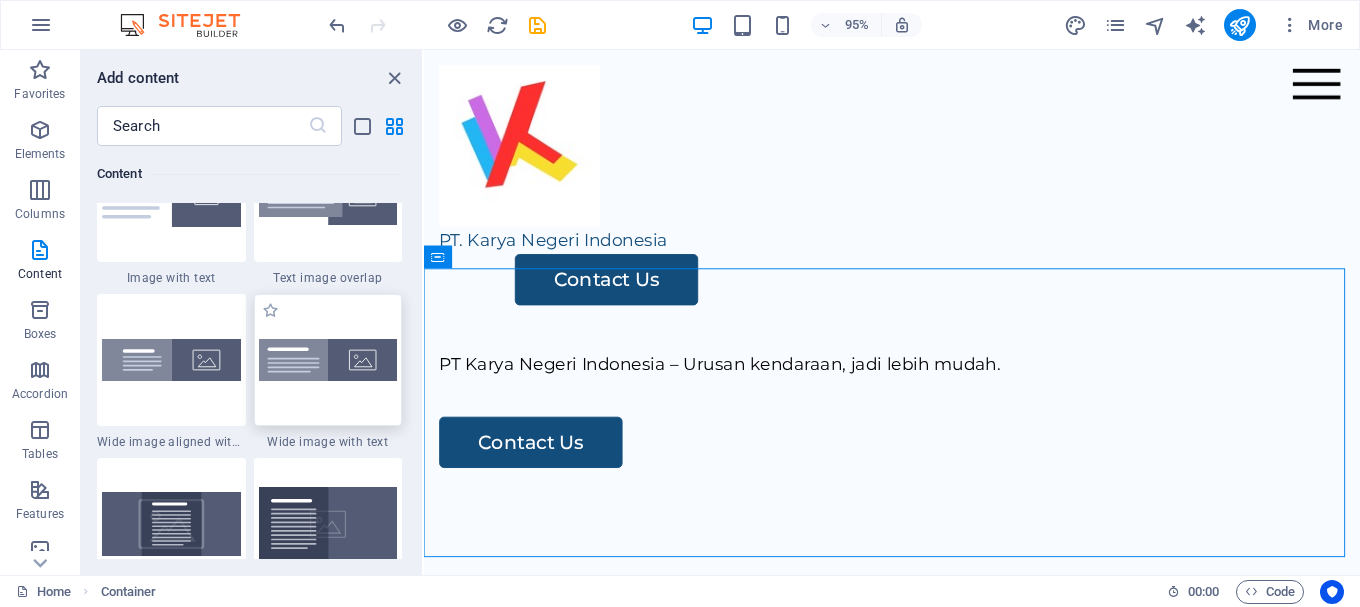 click at bounding box center (328, 360) 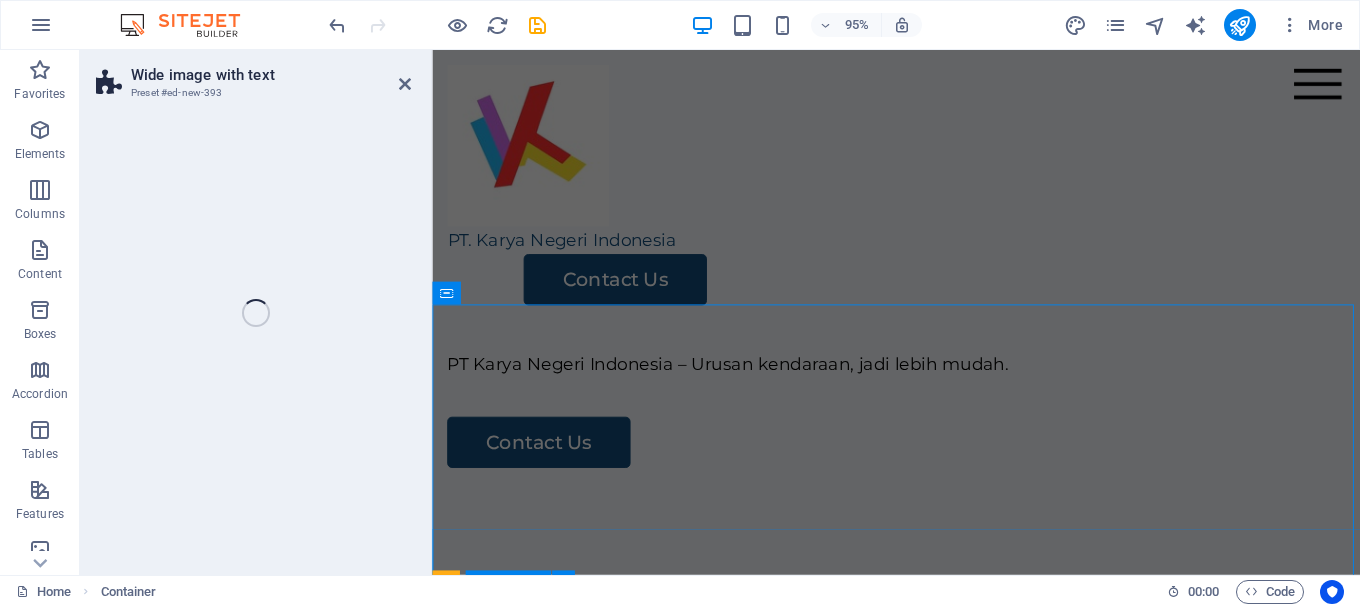 scroll, scrollTop: 3008, scrollLeft: 0, axis: vertical 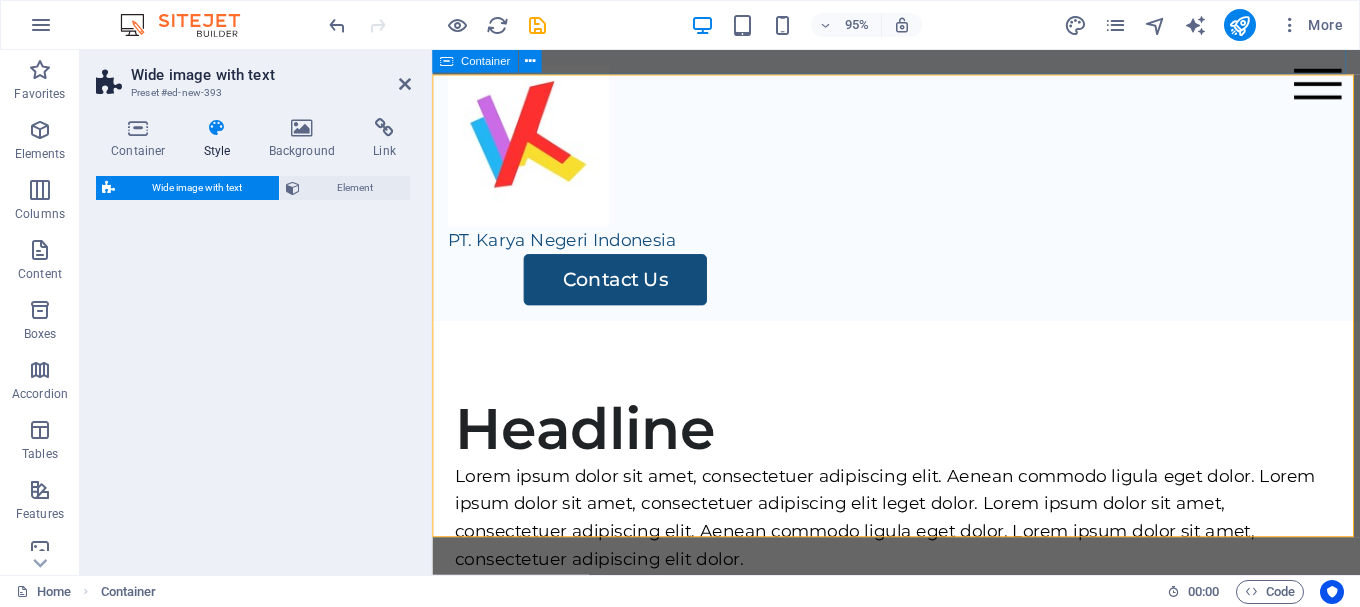 select on "%" 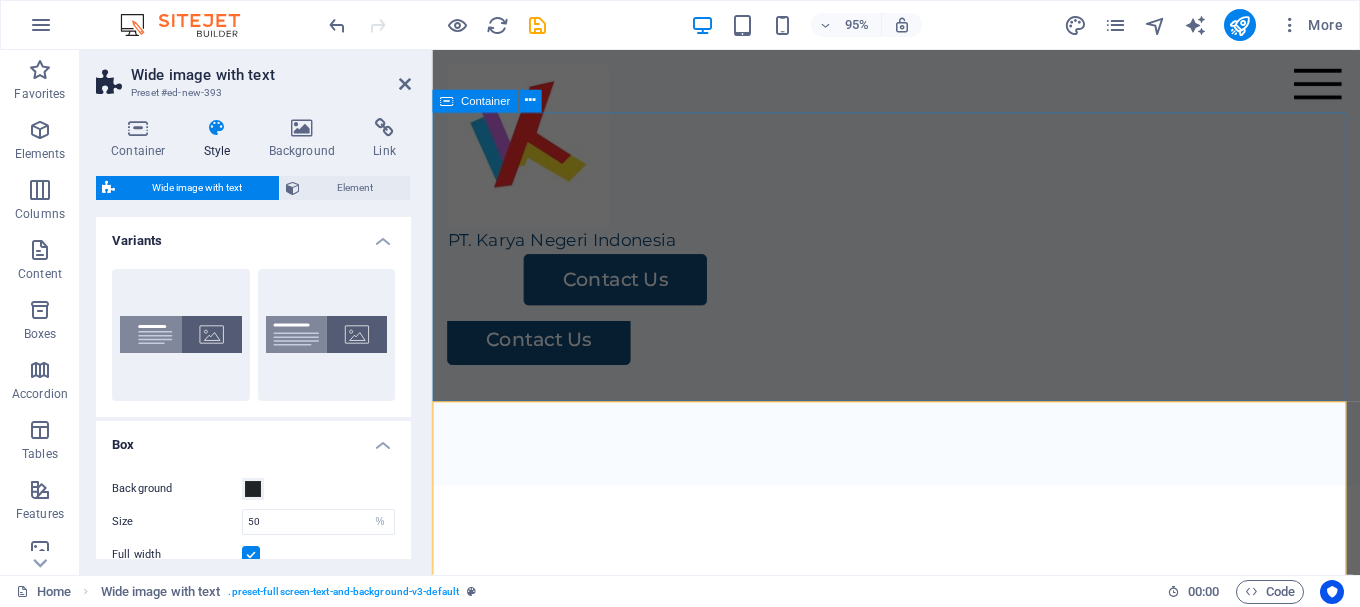scroll, scrollTop: 2808, scrollLeft: 0, axis: vertical 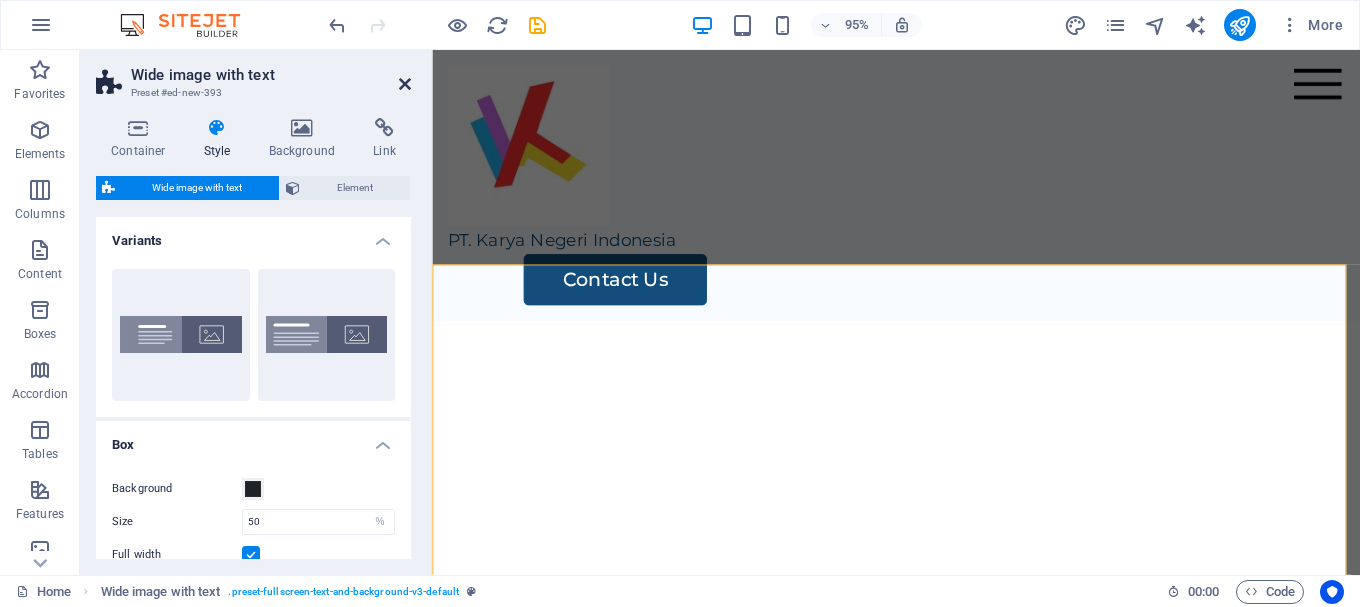 click at bounding box center [405, 84] 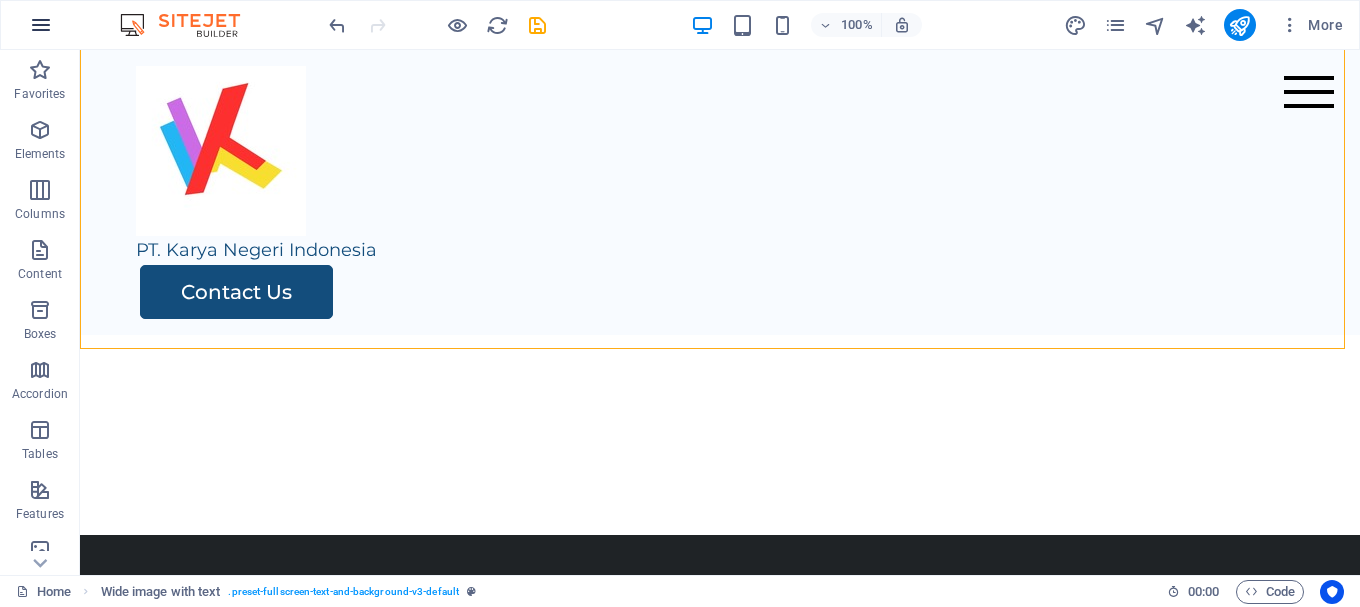 scroll, scrollTop: 3040, scrollLeft: 0, axis: vertical 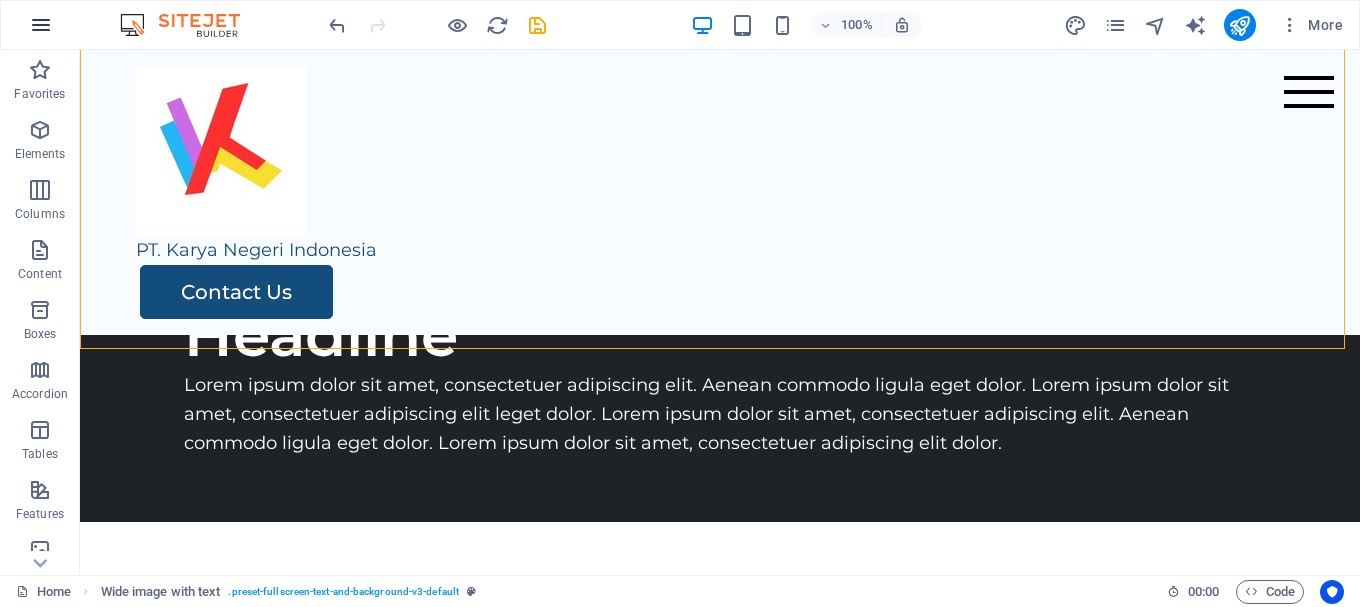 click at bounding box center [41, 25] 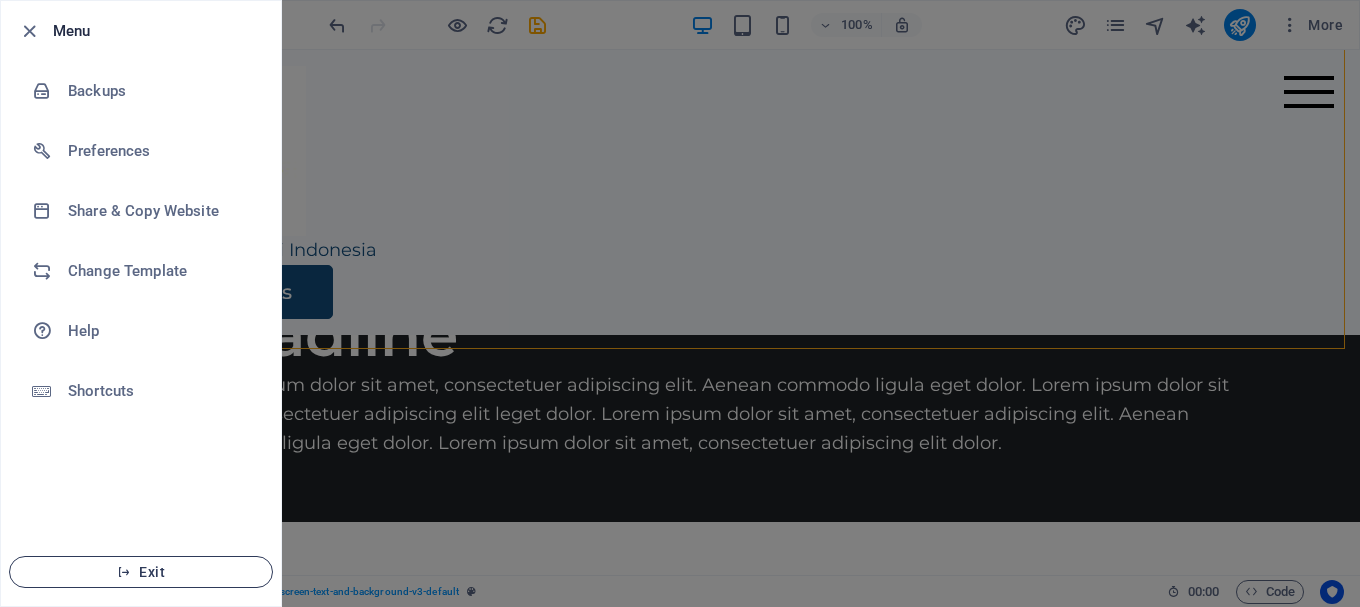 click on "Exit" at bounding box center (141, 572) 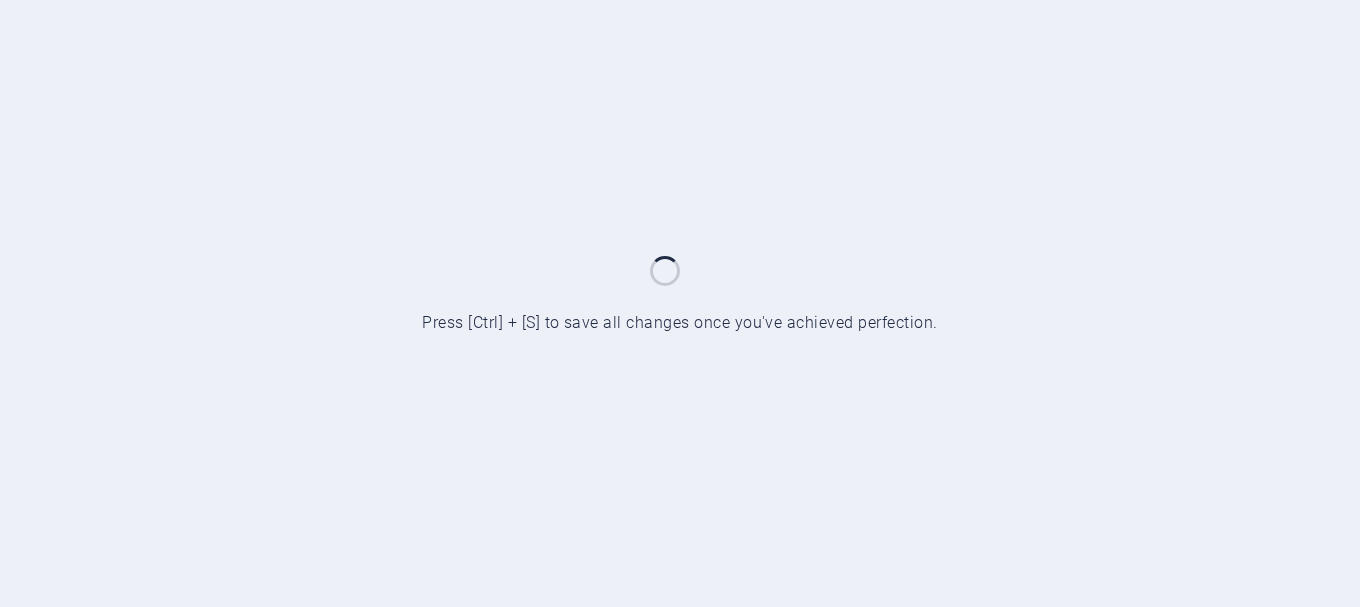 scroll, scrollTop: 0, scrollLeft: 0, axis: both 